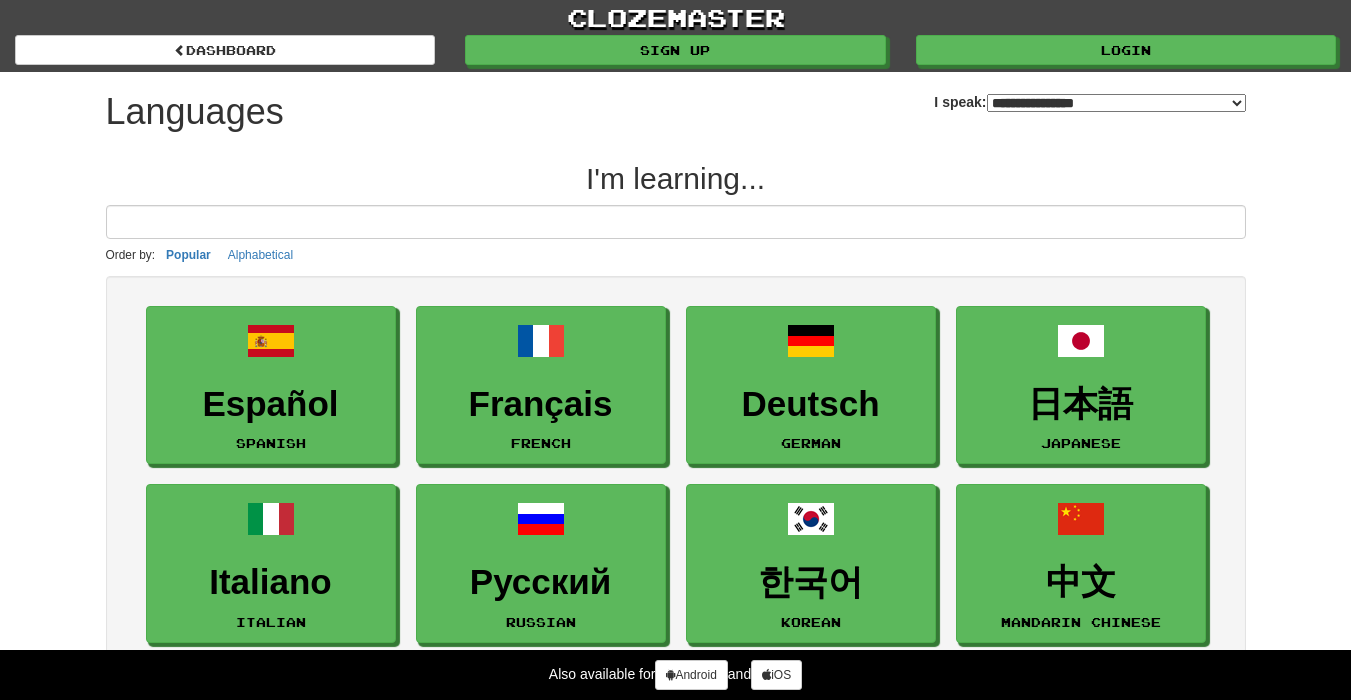 select on "*******" 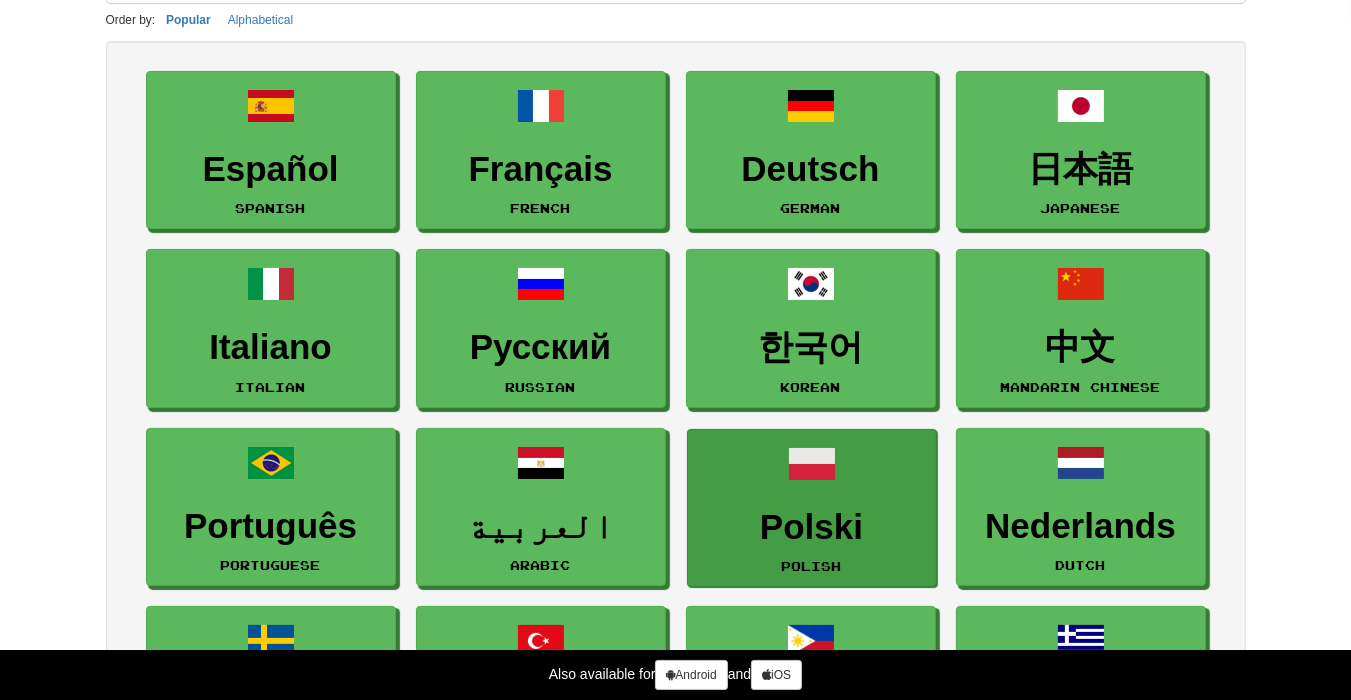 scroll, scrollTop: 200, scrollLeft: 0, axis: vertical 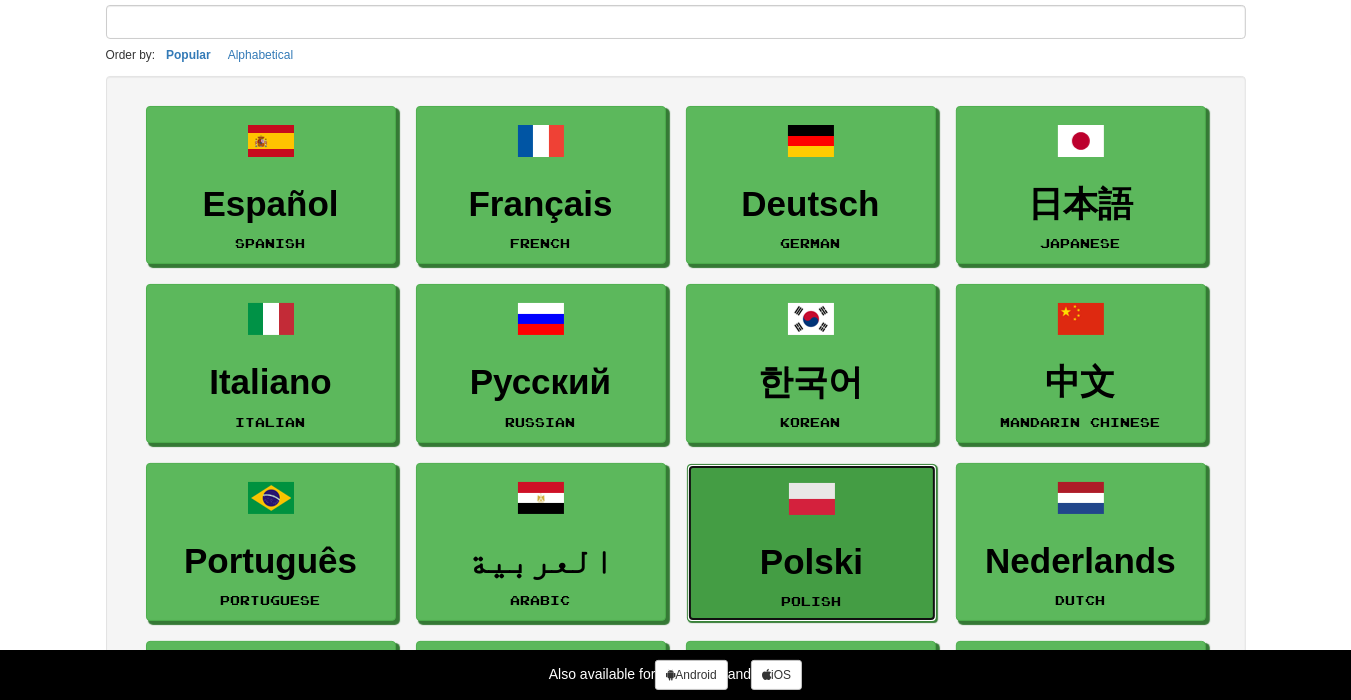 click on "Polski" at bounding box center [812, 562] 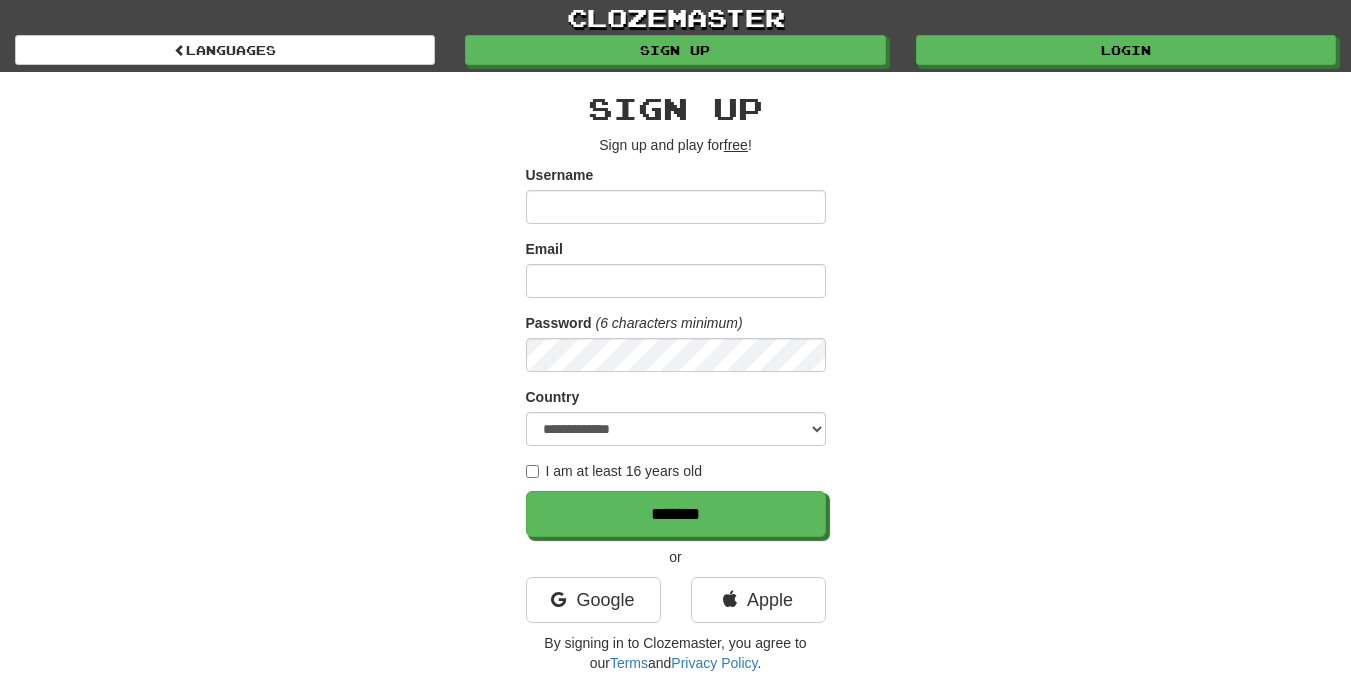scroll, scrollTop: 0, scrollLeft: 0, axis: both 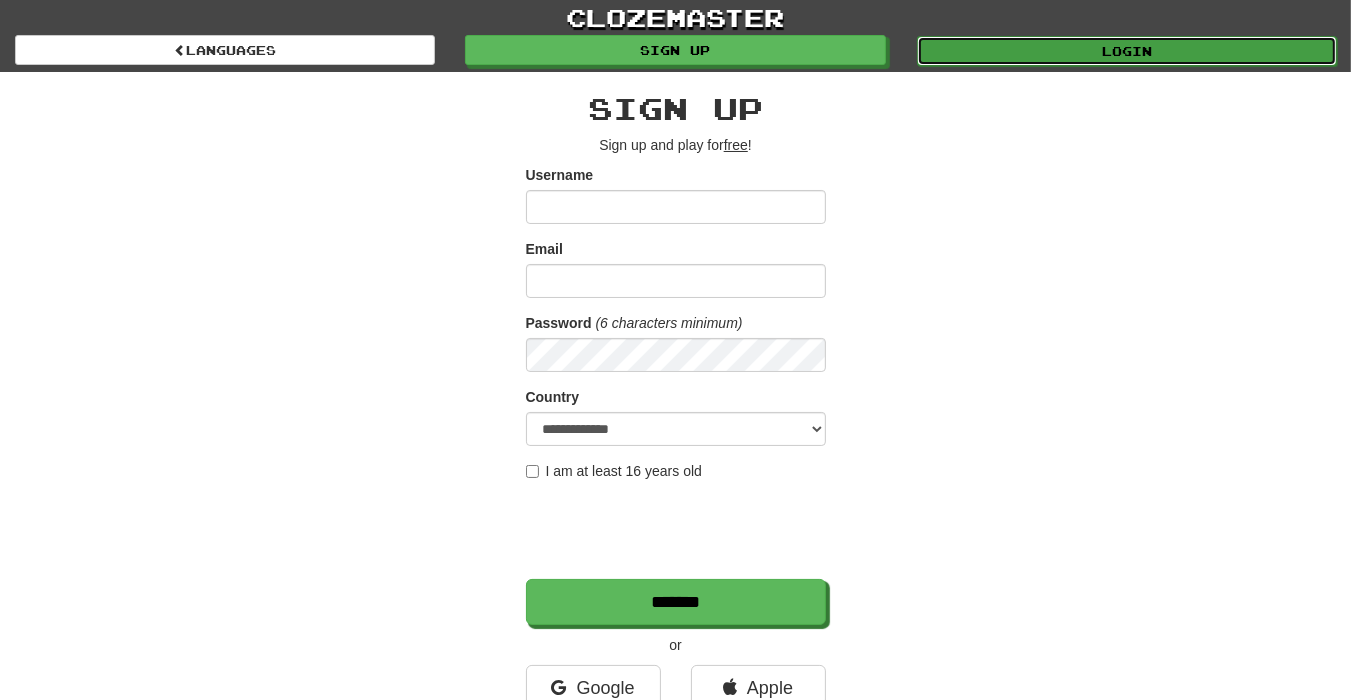 click on "Login" at bounding box center [1127, 51] 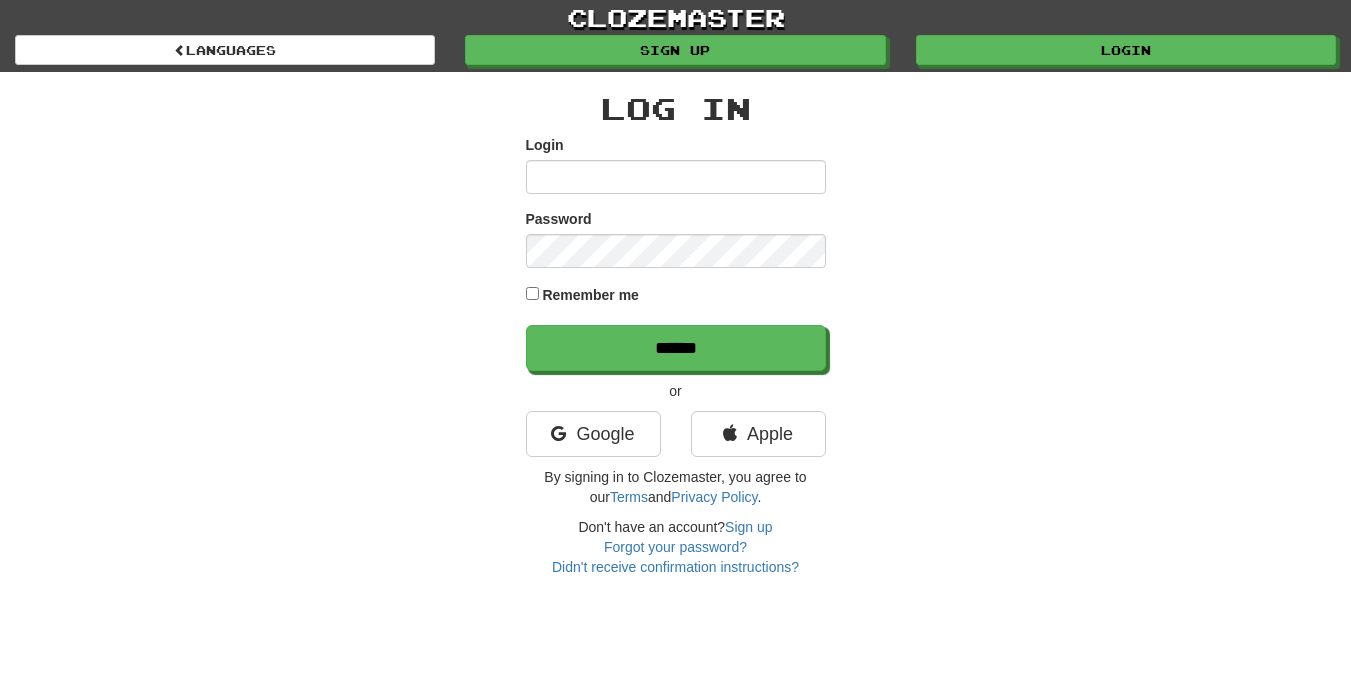 scroll, scrollTop: 0, scrollLeft: 0, axis: both 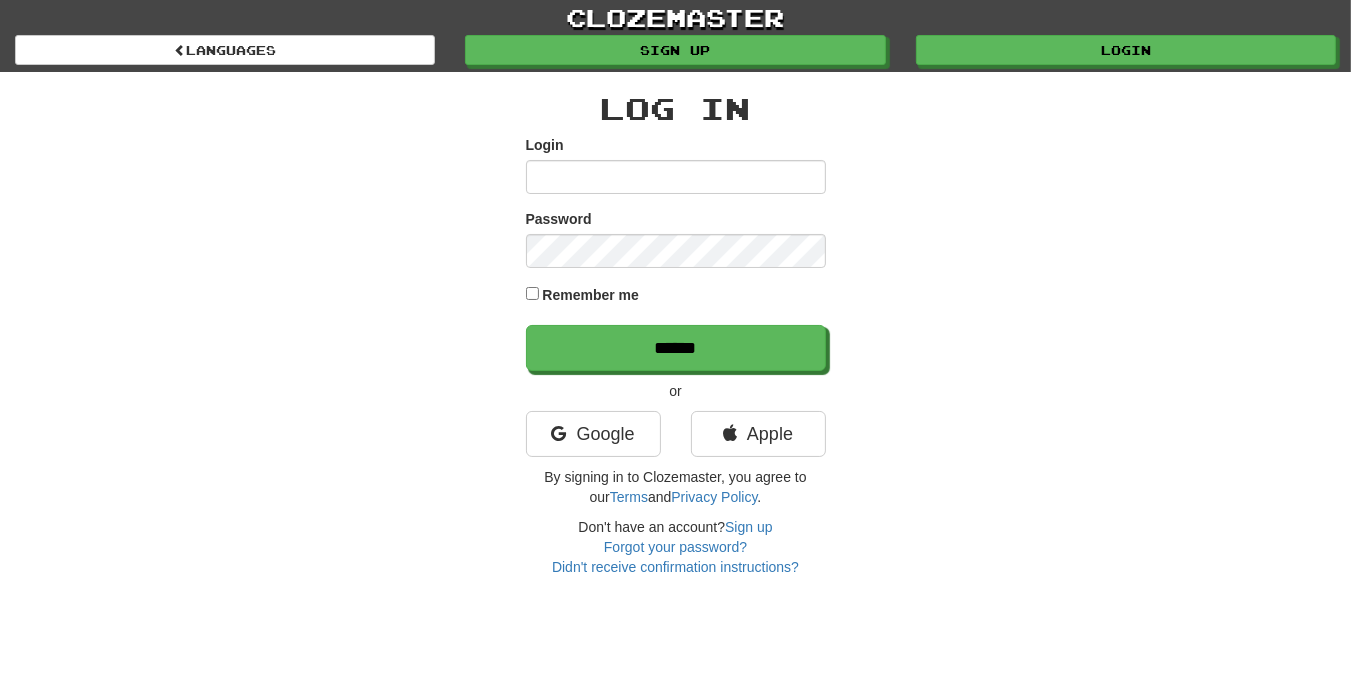 click on "Login" at bounding box center (676, 177) 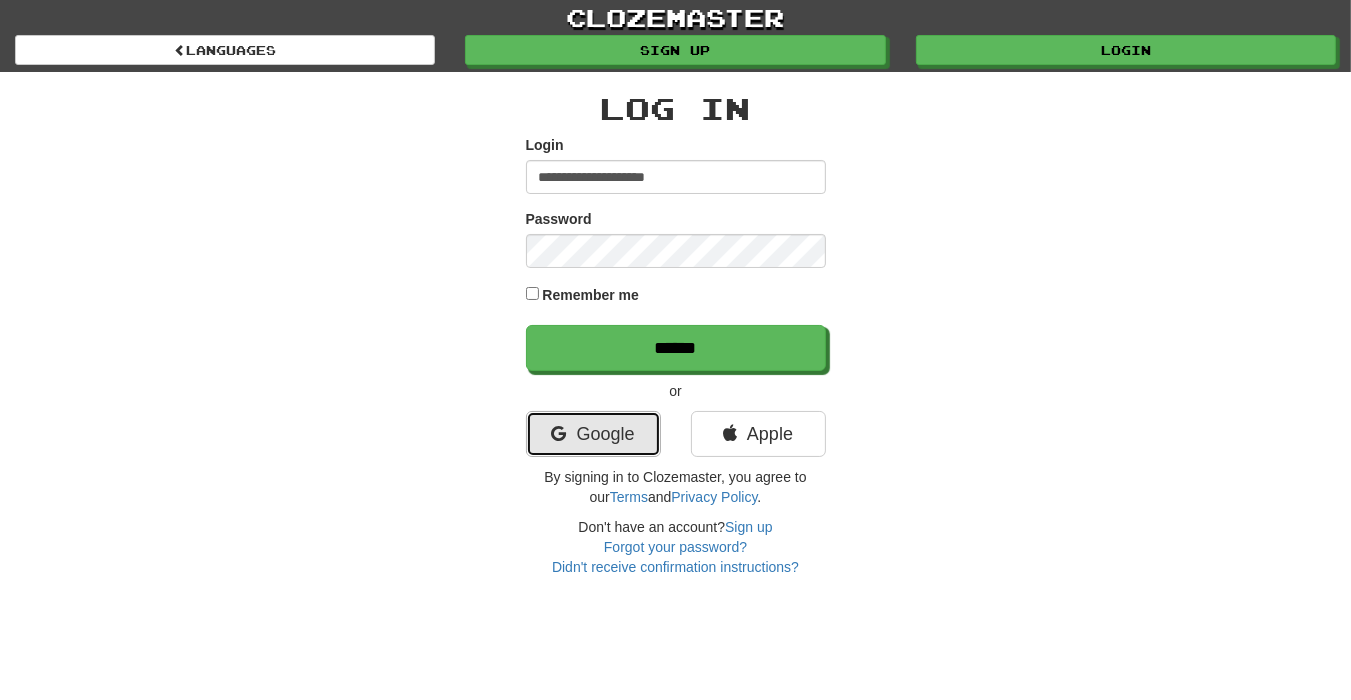 click on "Google" at bounding box center [593, 434] 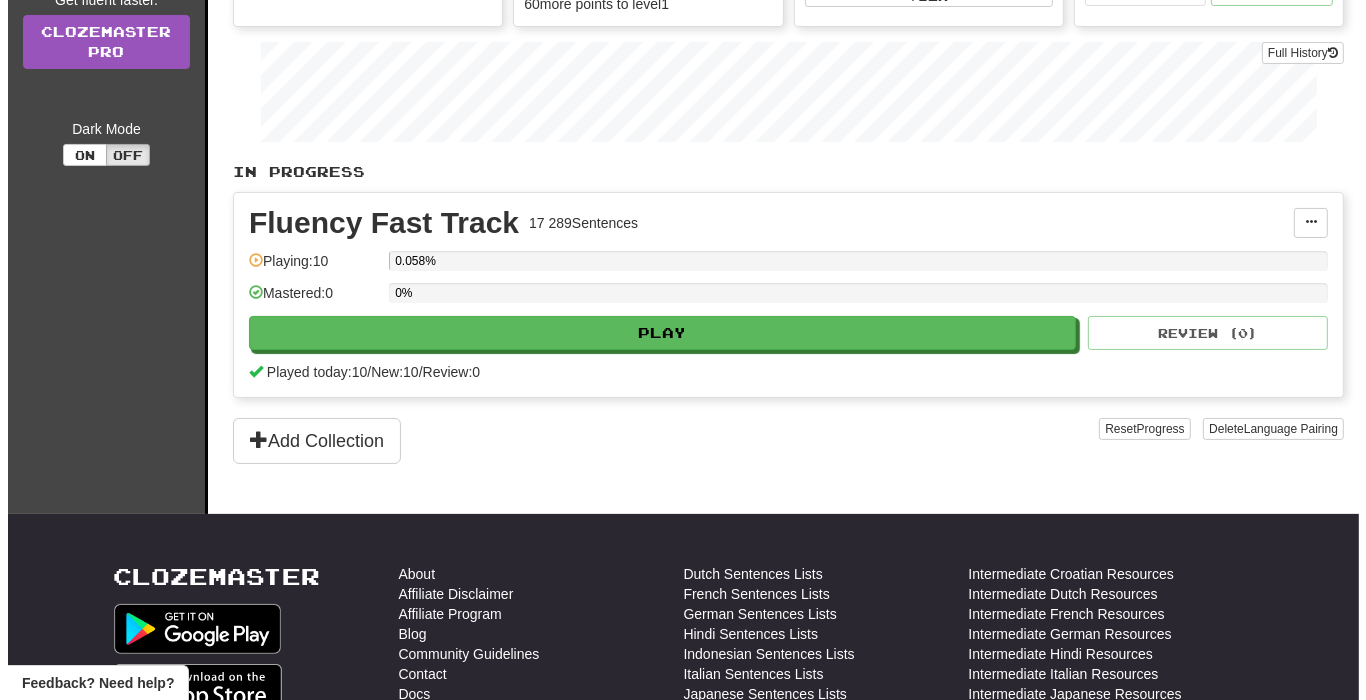 scroll, scrollTop: 300, scrollLeft: 0, axis: vertical 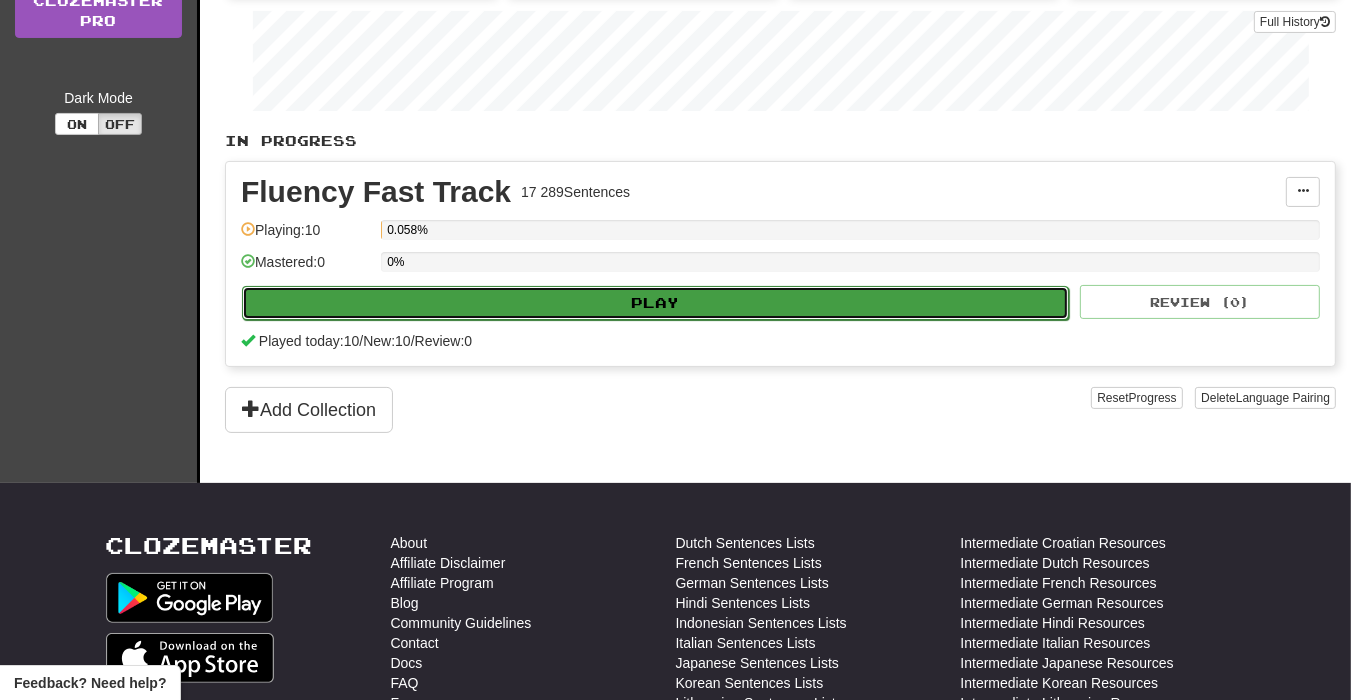 click on "Play" at bounding box center (655, 303) 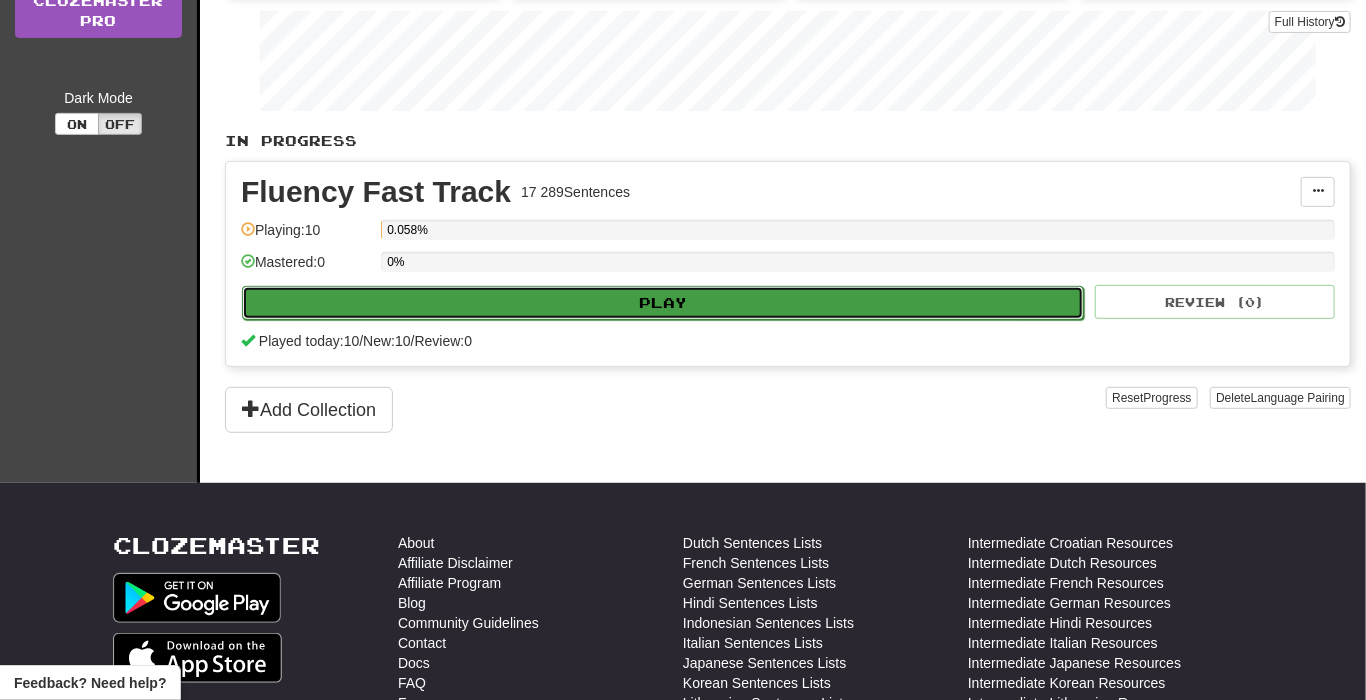 select on "**" 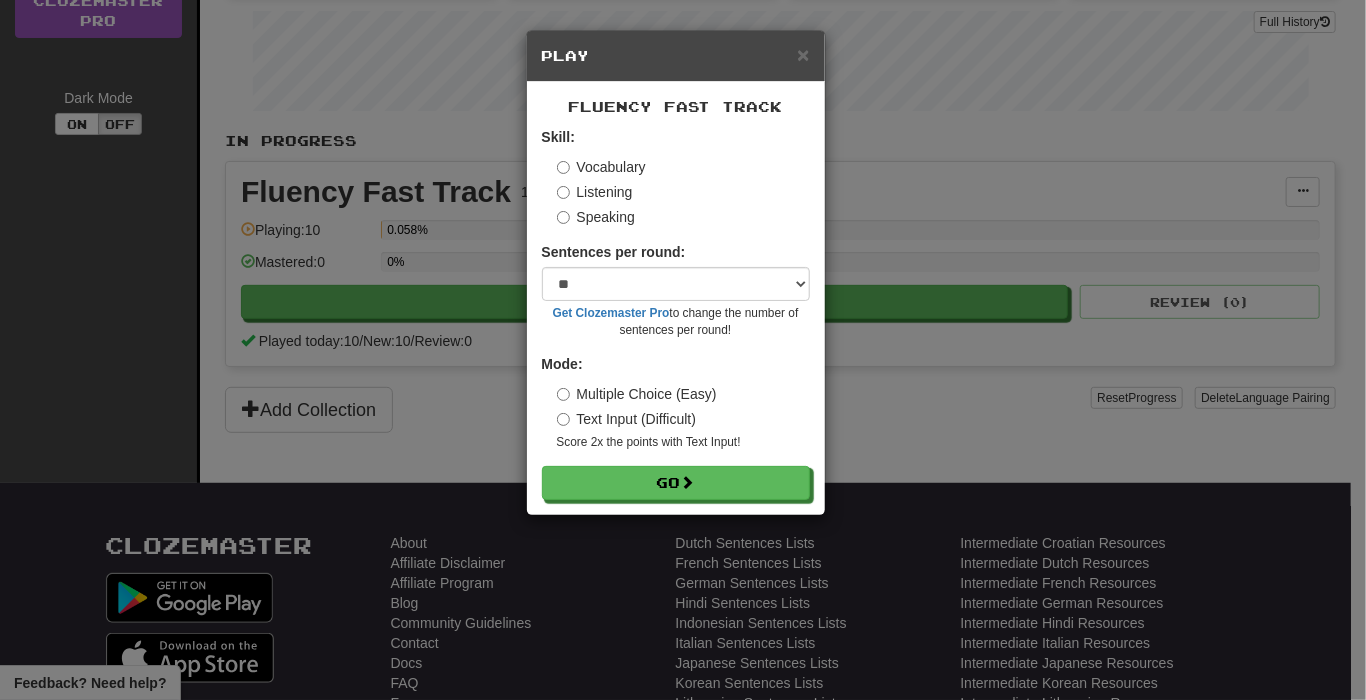 click on "Listening" at bounding box center (595, 192) 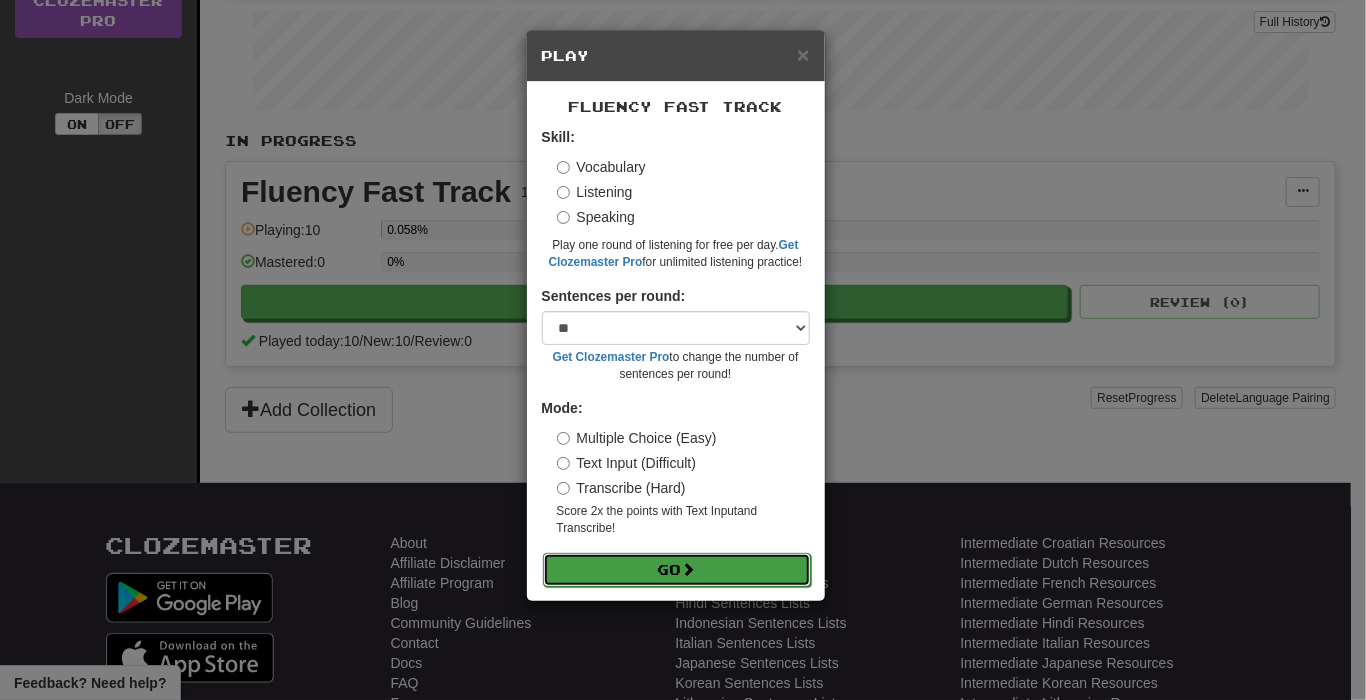 click on "Go" at bounding box center [677, 570] 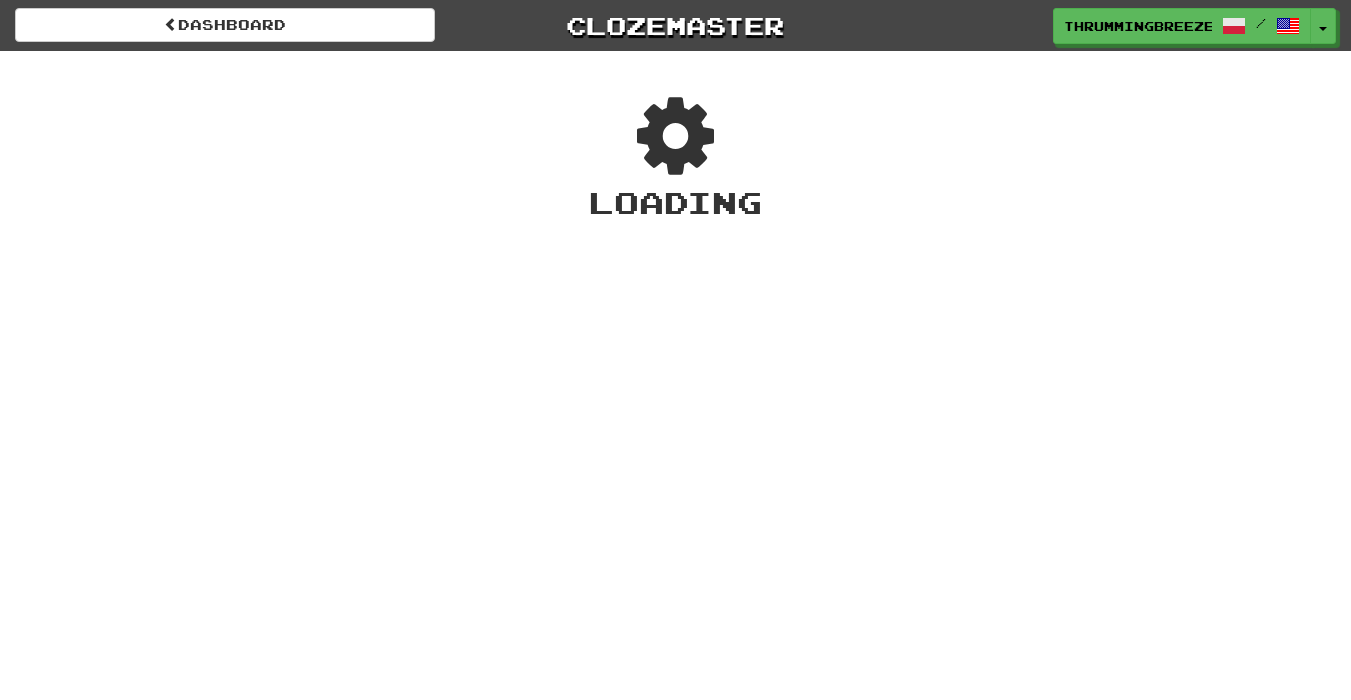 scroll, scrollTop: 0, scrollLeft: 0, axis: both 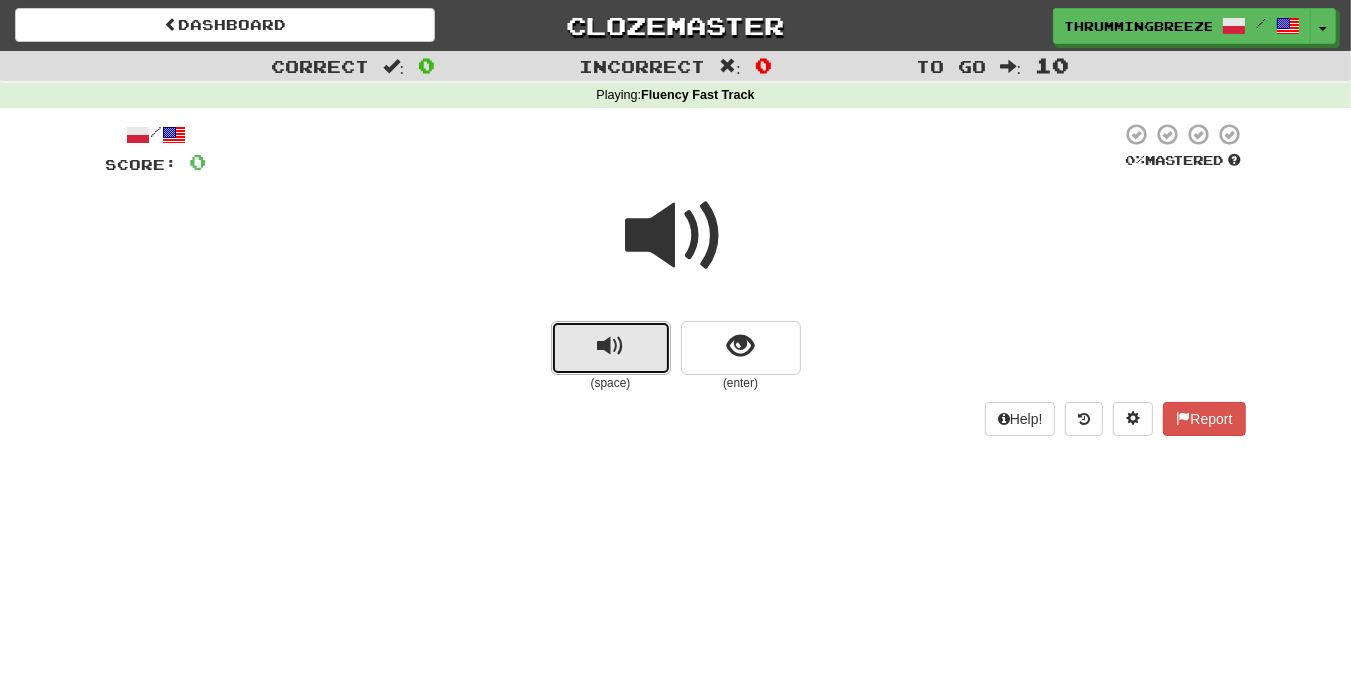 click at bounding box center (611, 348) 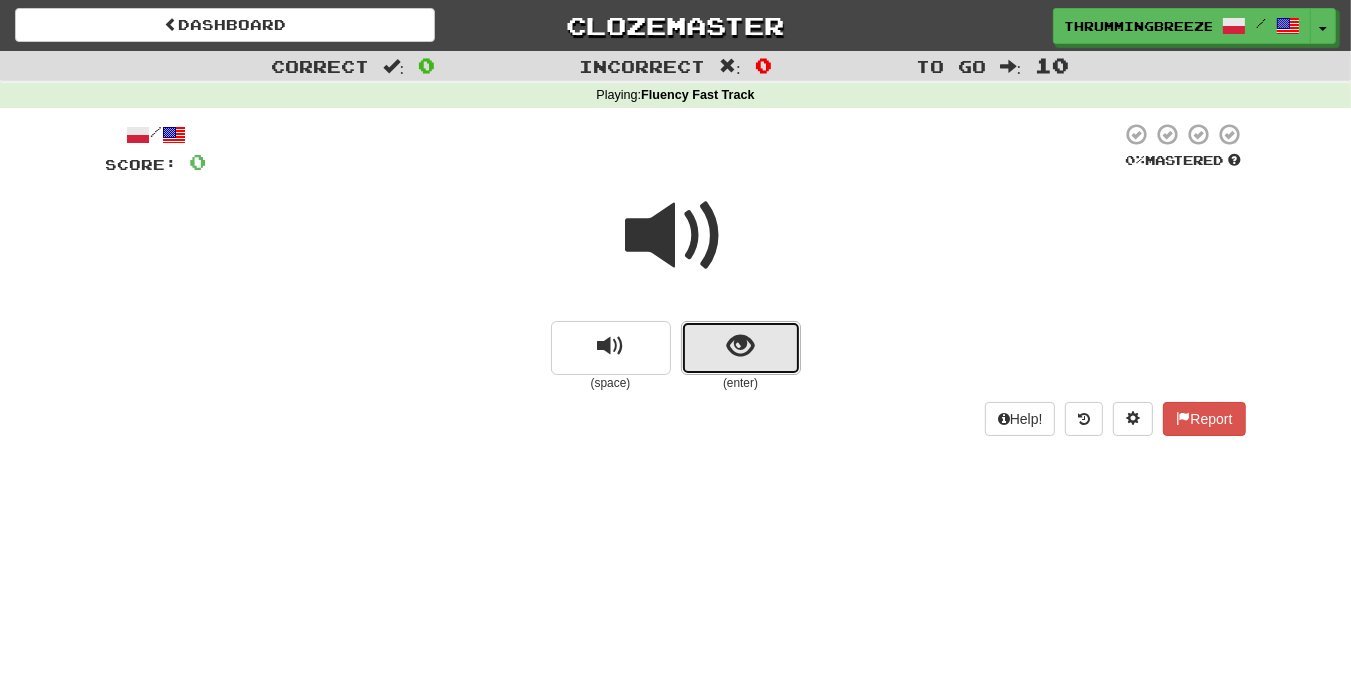 click at bounding box center [741, 348] 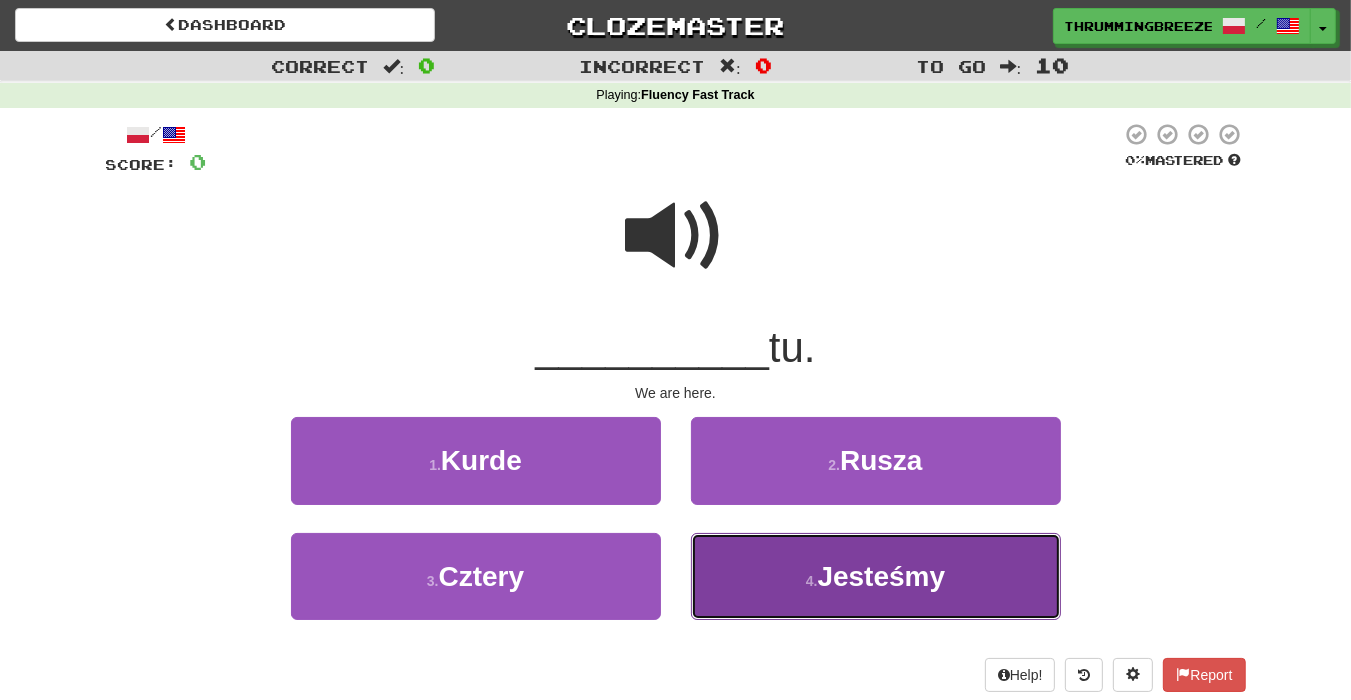 click on "4 .  Jesteśmy" at bounding box center (876, 576) 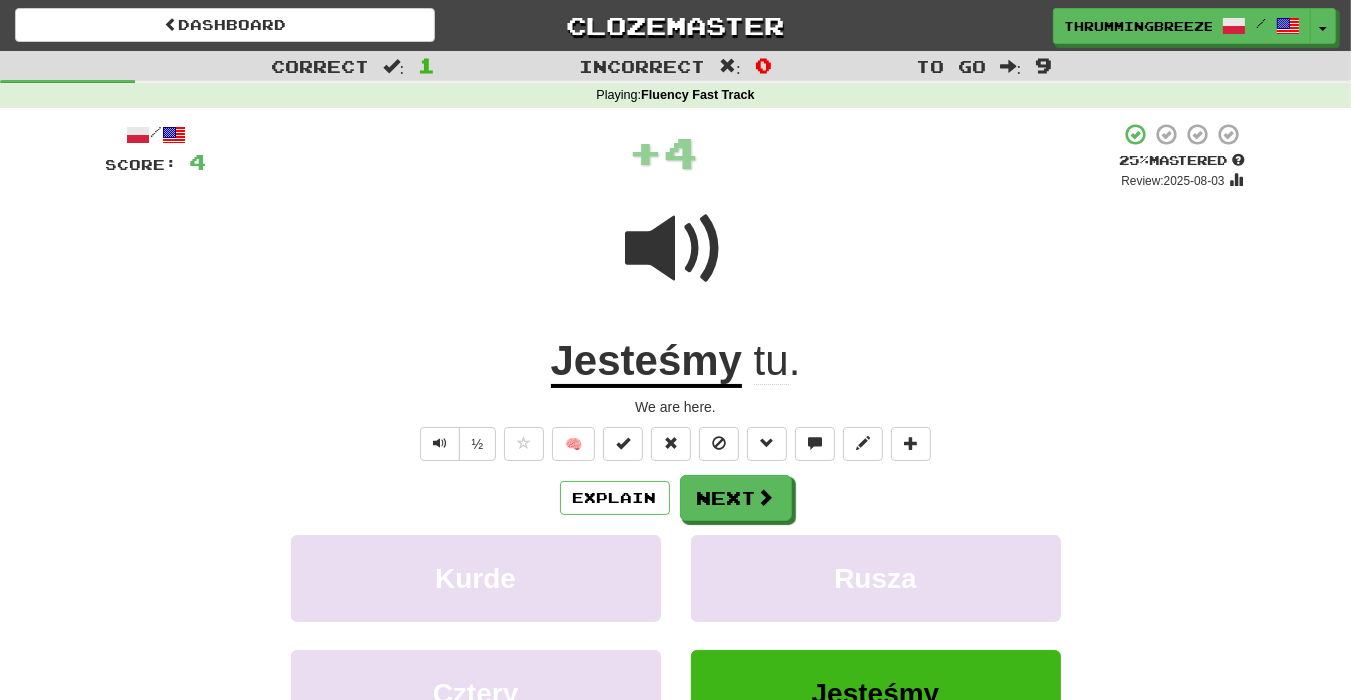 drag, startPoint x: 1168, startPoint y: 428, endPoint x: 901, endPoint y: 472, distance: 270.6012 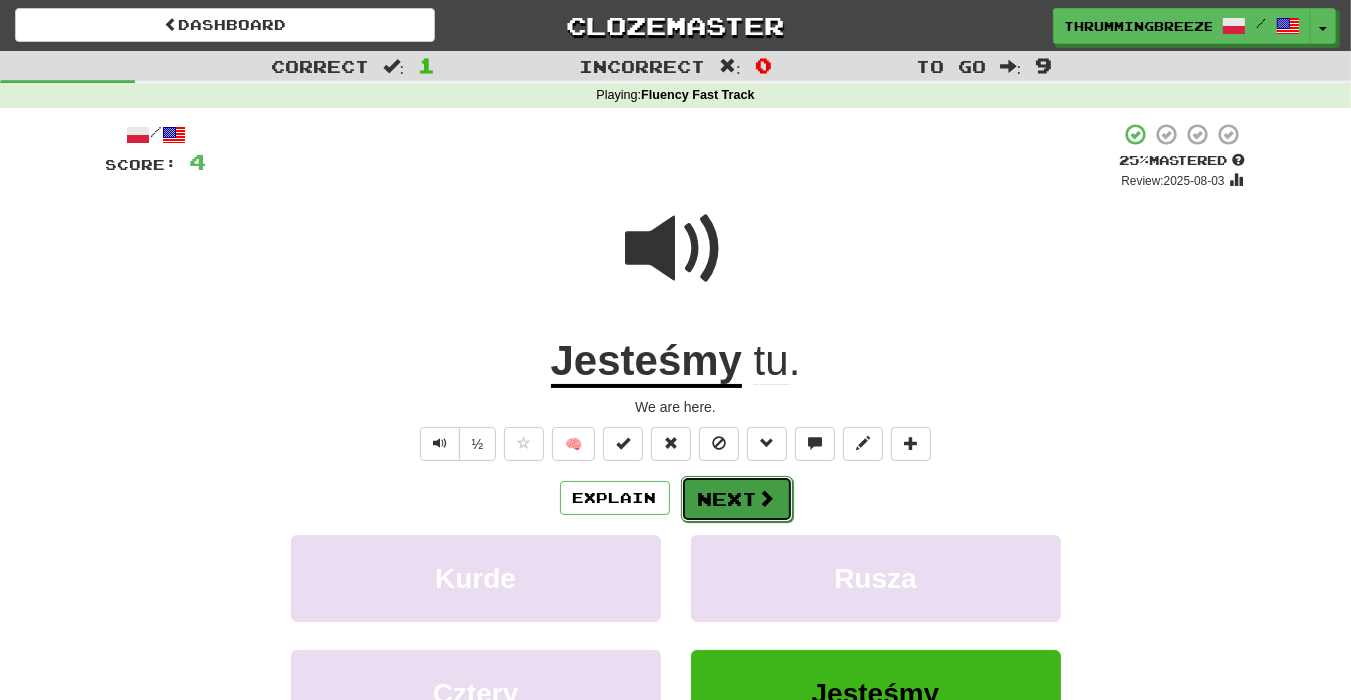 click on "Next" at bounding box center (737, 499) 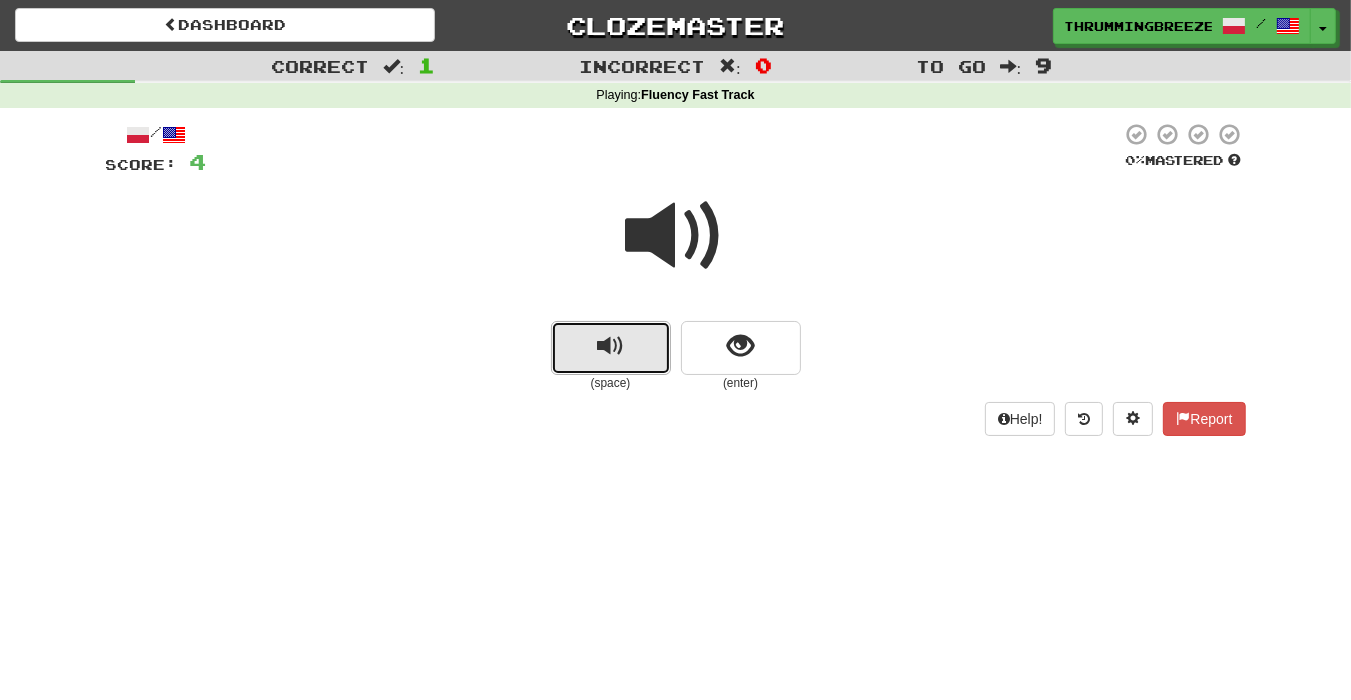 click at bounding box center [610, 346] 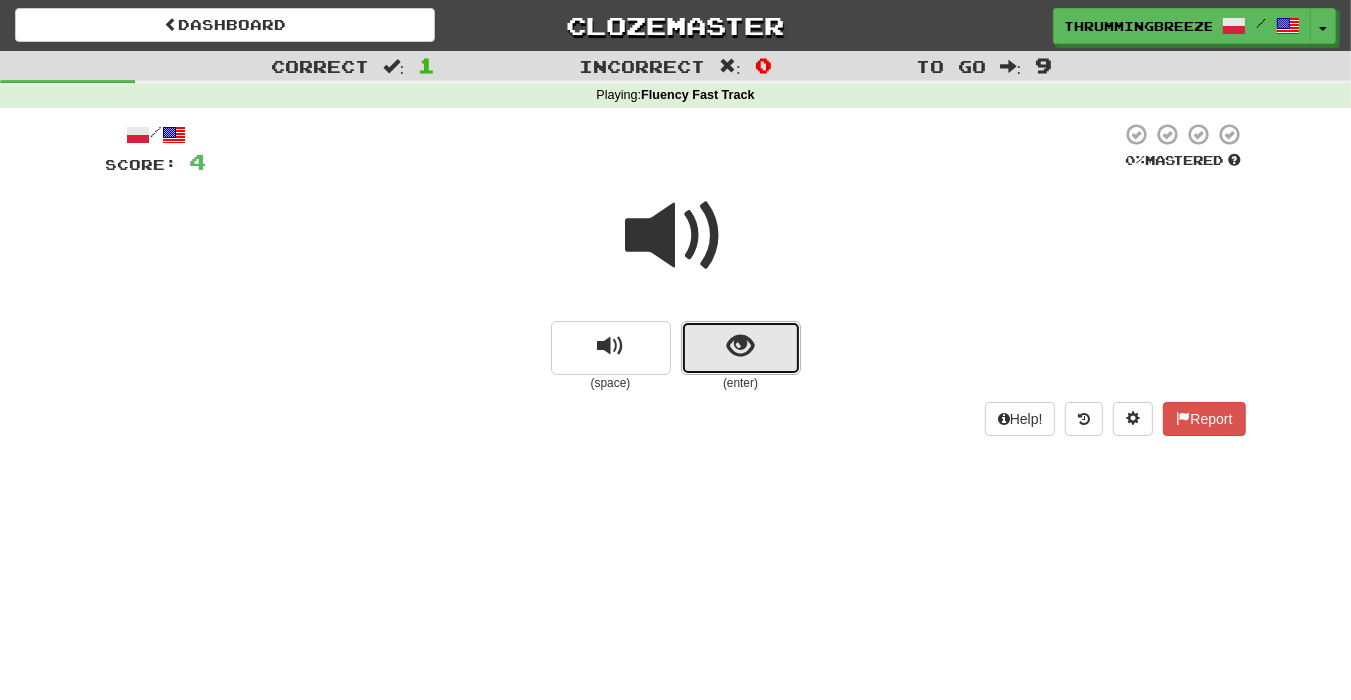 click at bounding box center (741, 348) 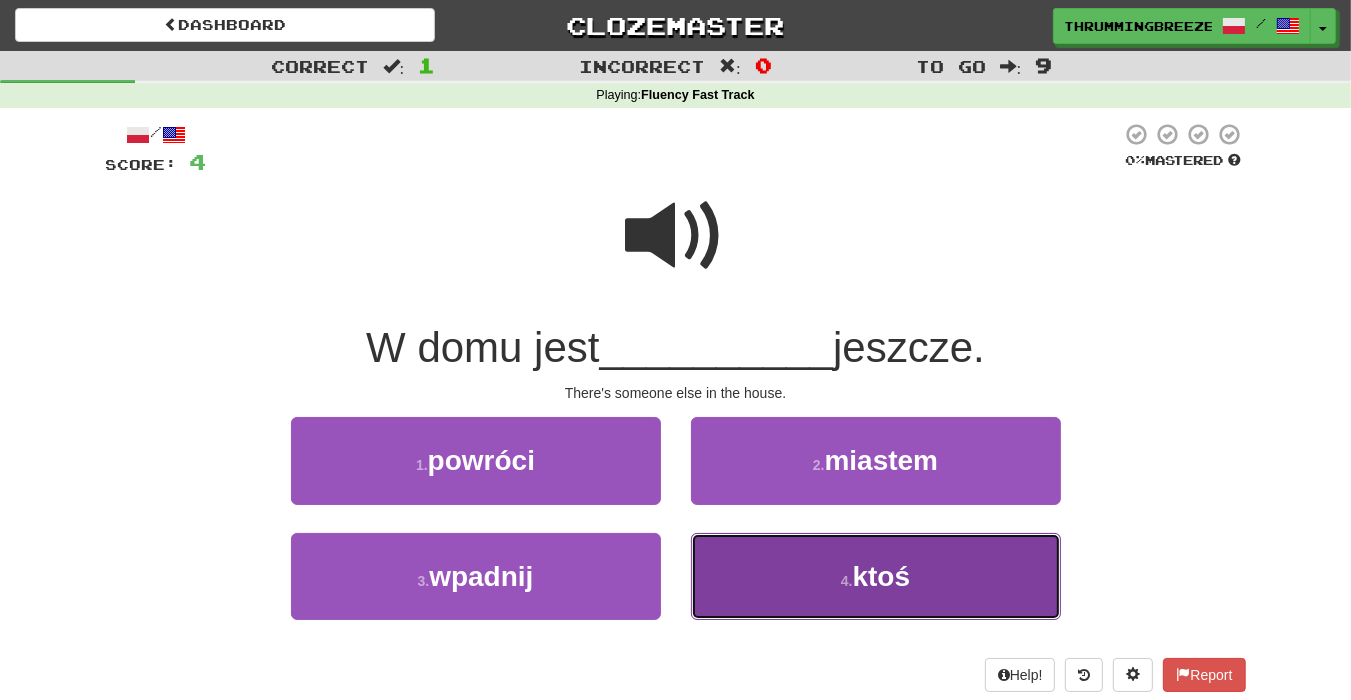 click on "4 .  ktoś" at bounding box center (876, 576) 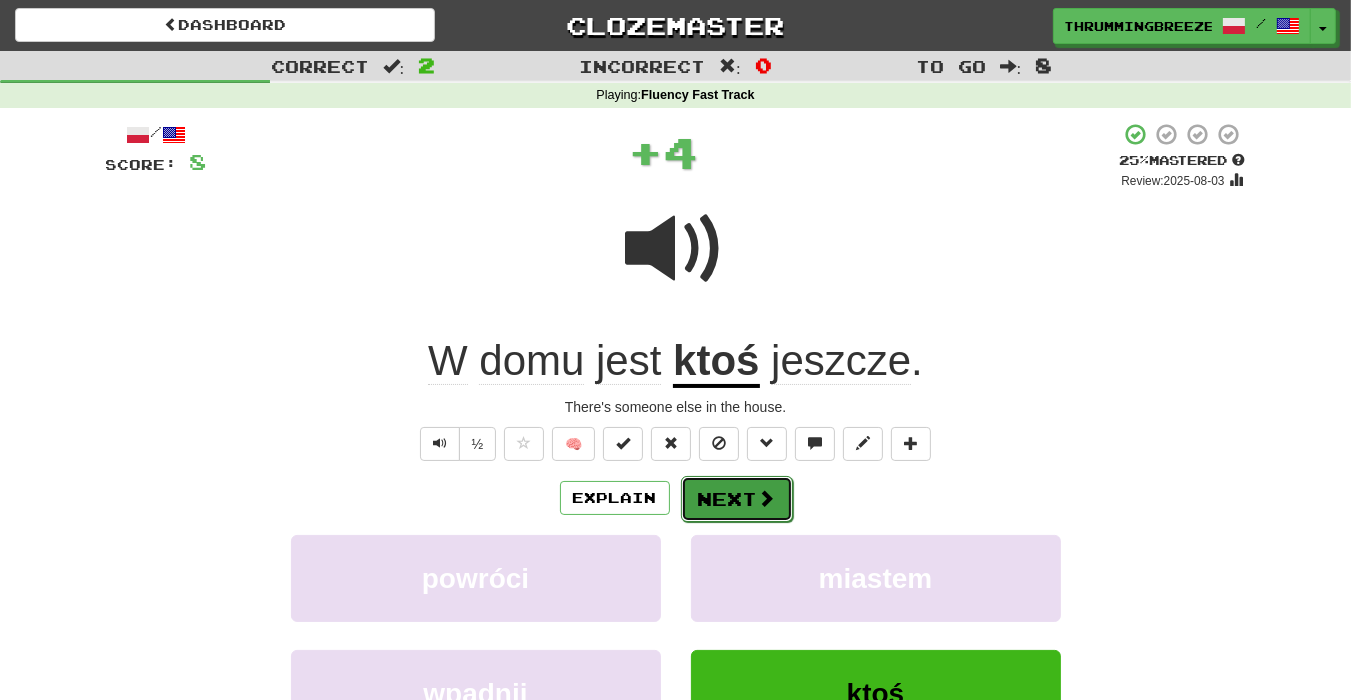 click at bounding box center (767, 498) 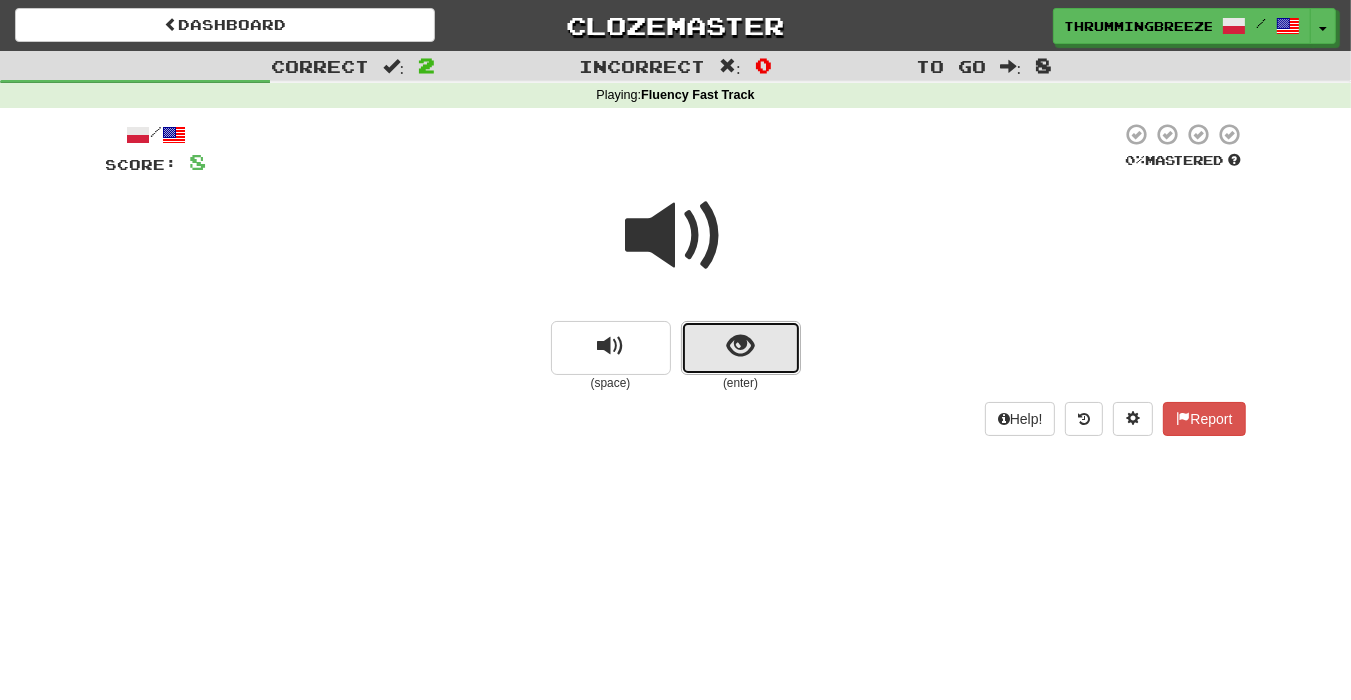 click at bounding box center [741, 348] 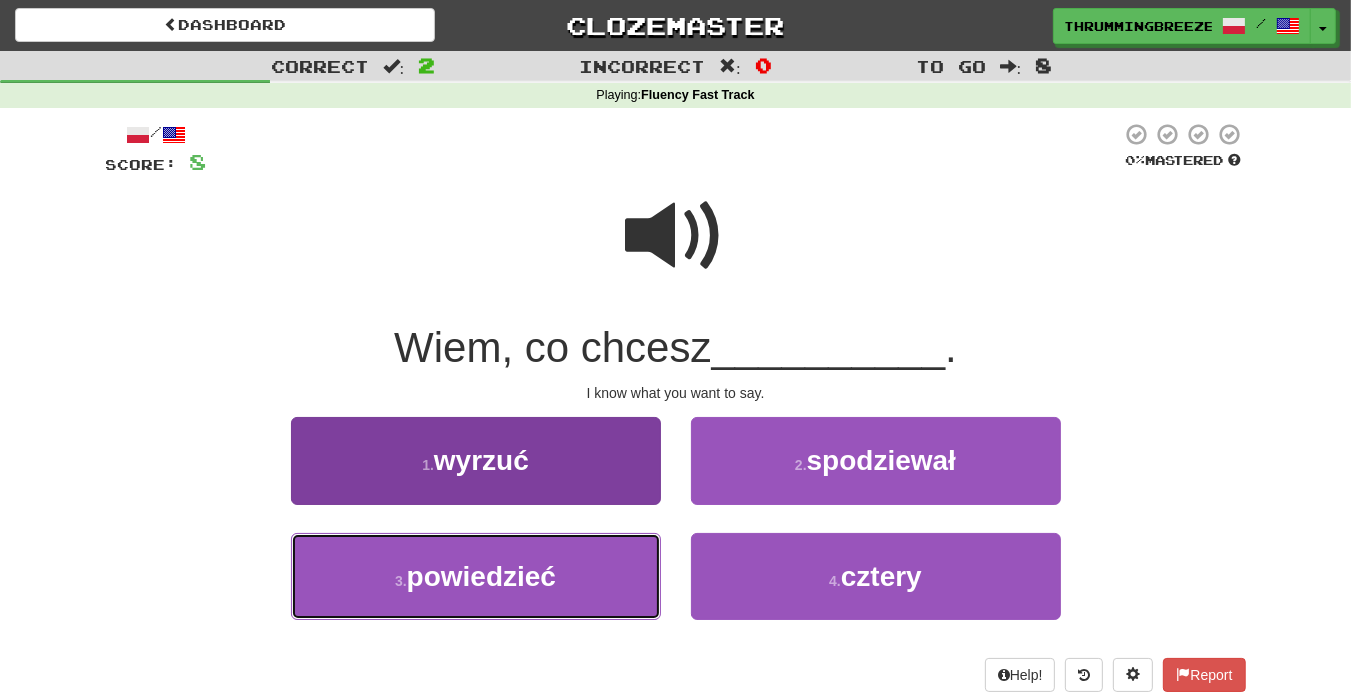 drag, startPoint x: 570, startPoint y: 601, endPoint x: 574, endPoint y: 586, distance: 15.524175 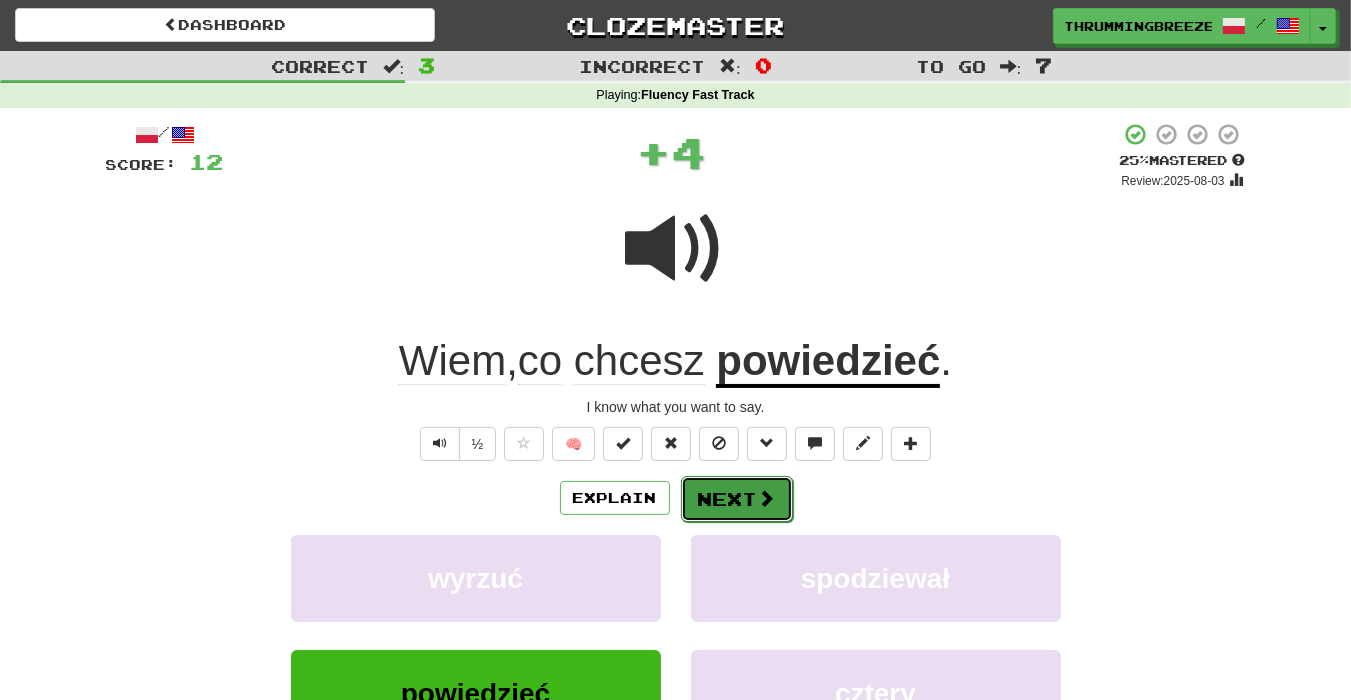 click on "Next" at bounding box center (737, 499) 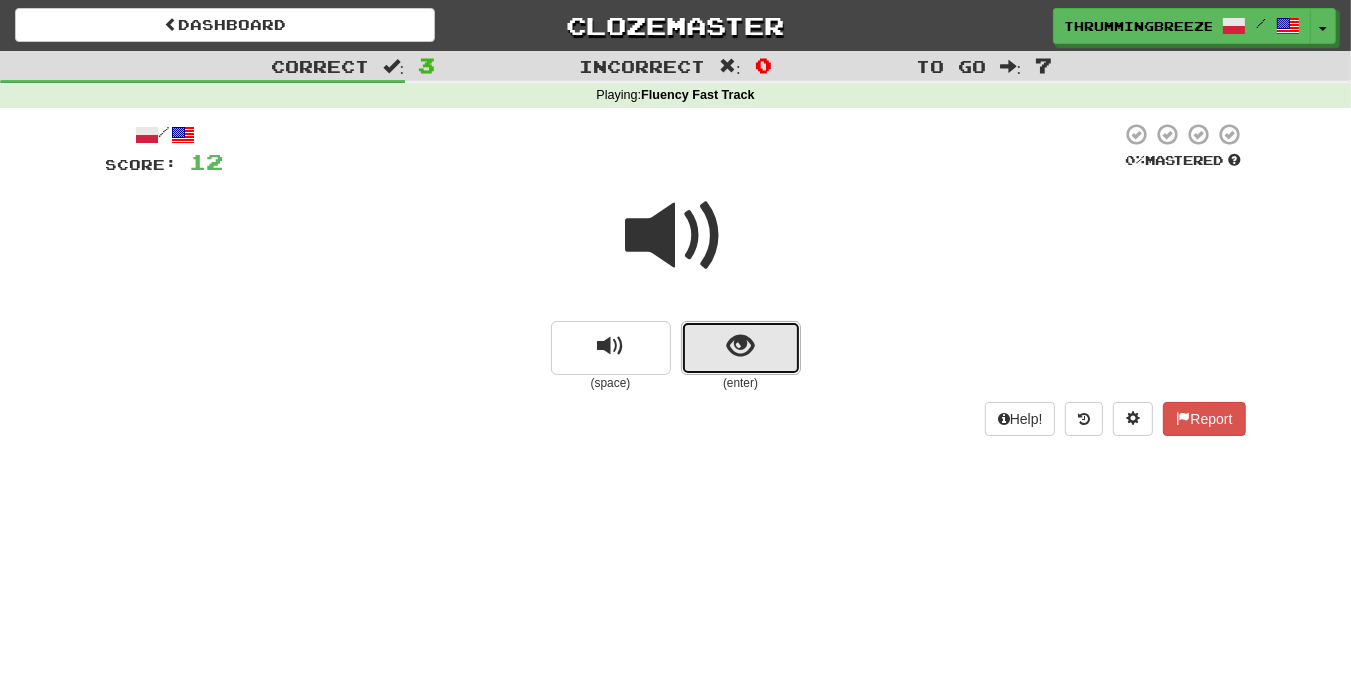 click at bounding box center (741, 348) 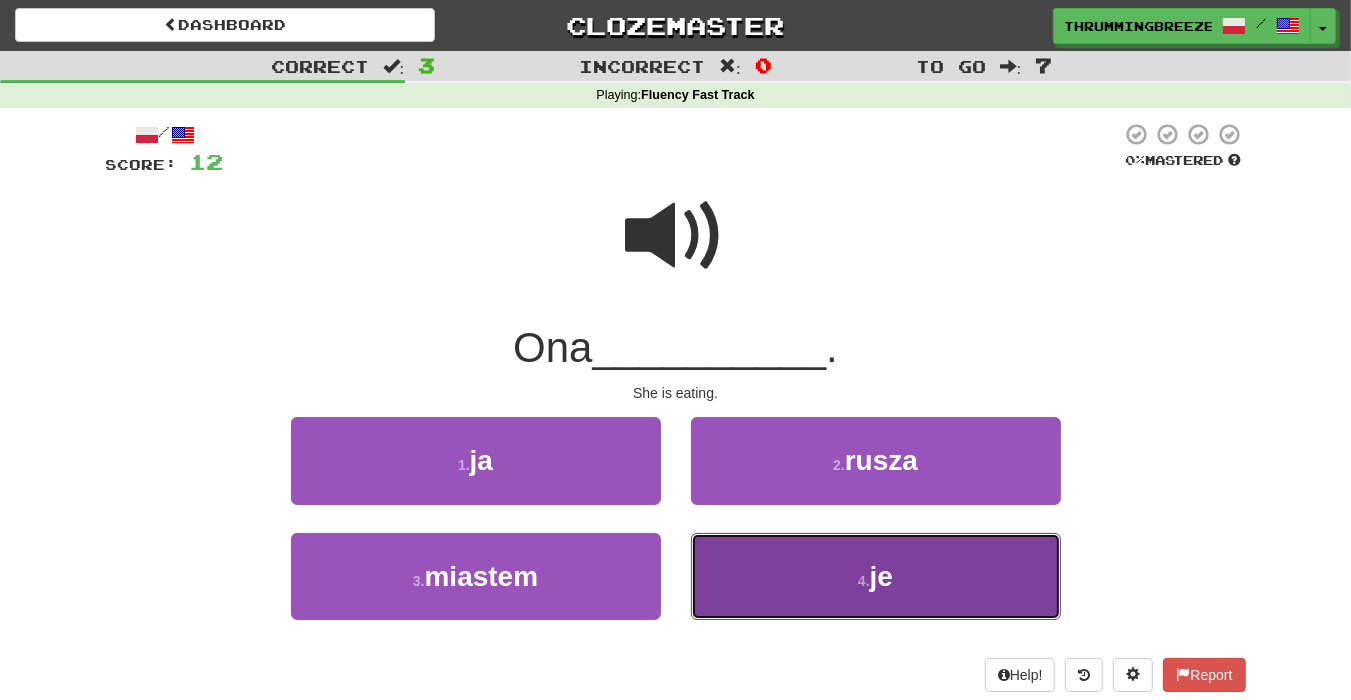 click on "4 .  je" at bounding box center (876, 576) 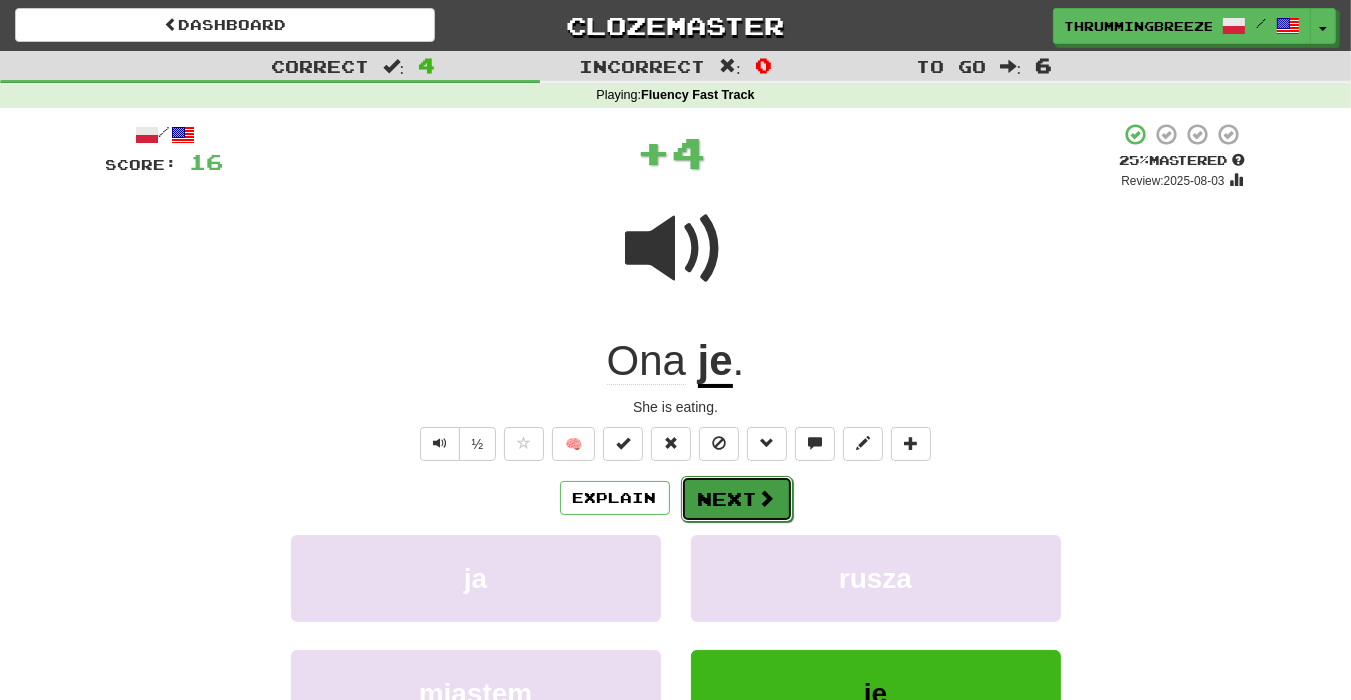 click on "Next" at bounding box center [737, 499] 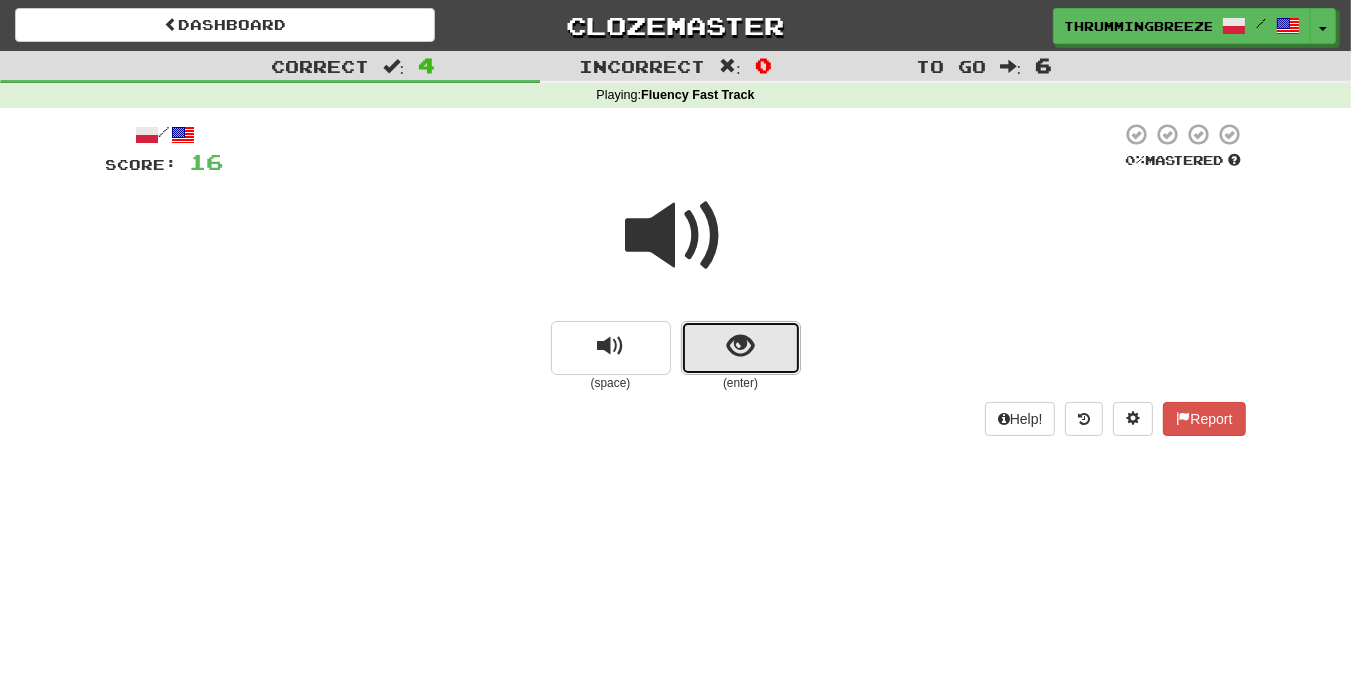click at bounding box center [740, 346] 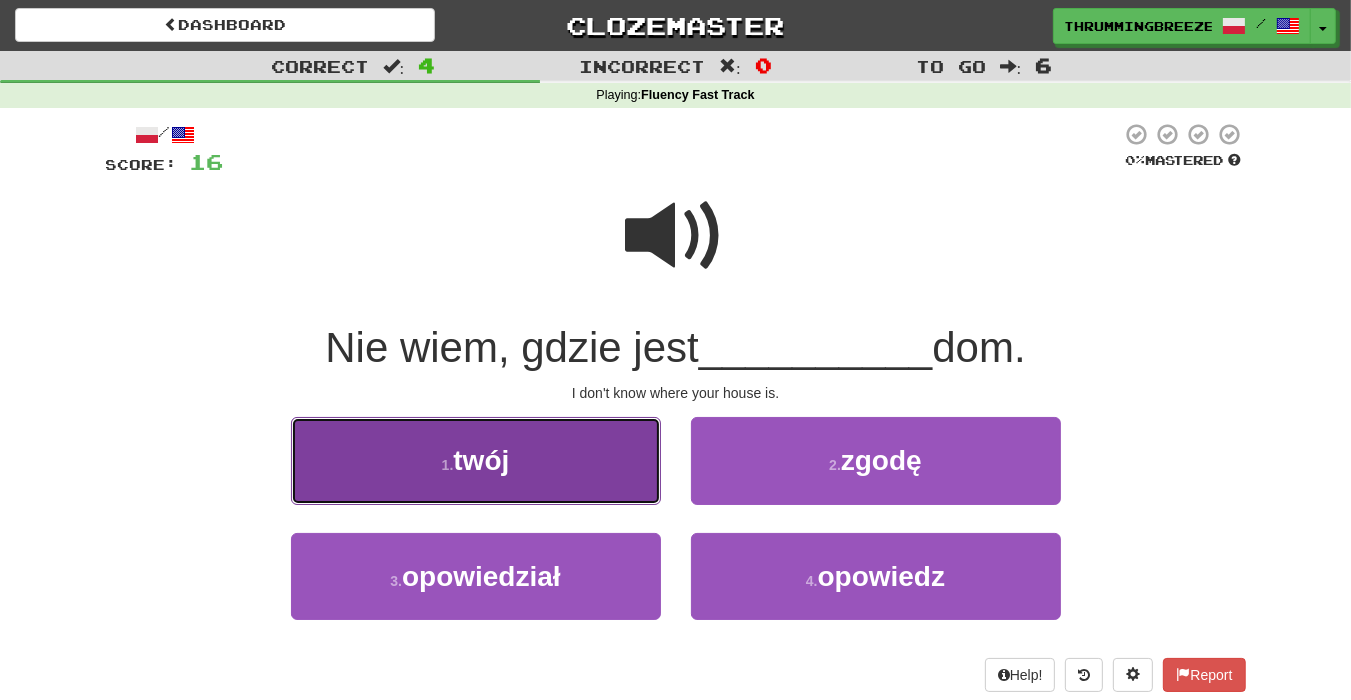 click on "1 .  twój" at bounding box center (476, 460) 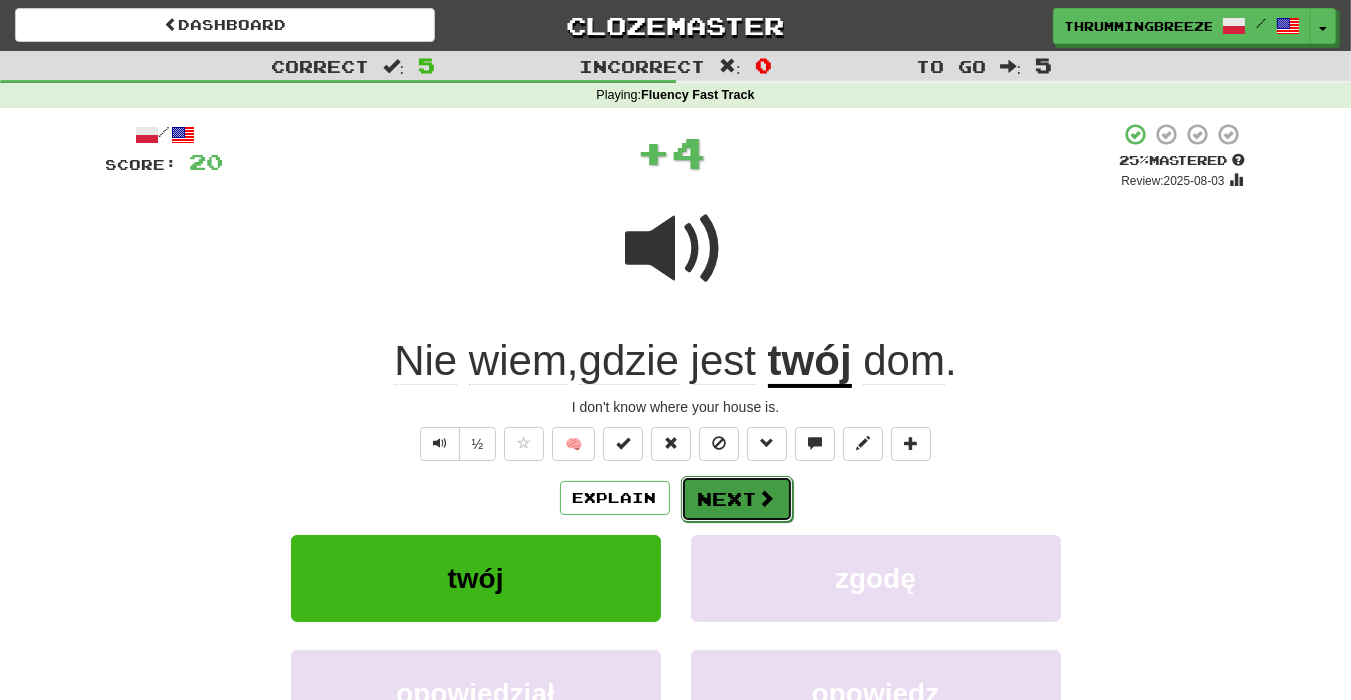 click at bounding box center (767, 498) 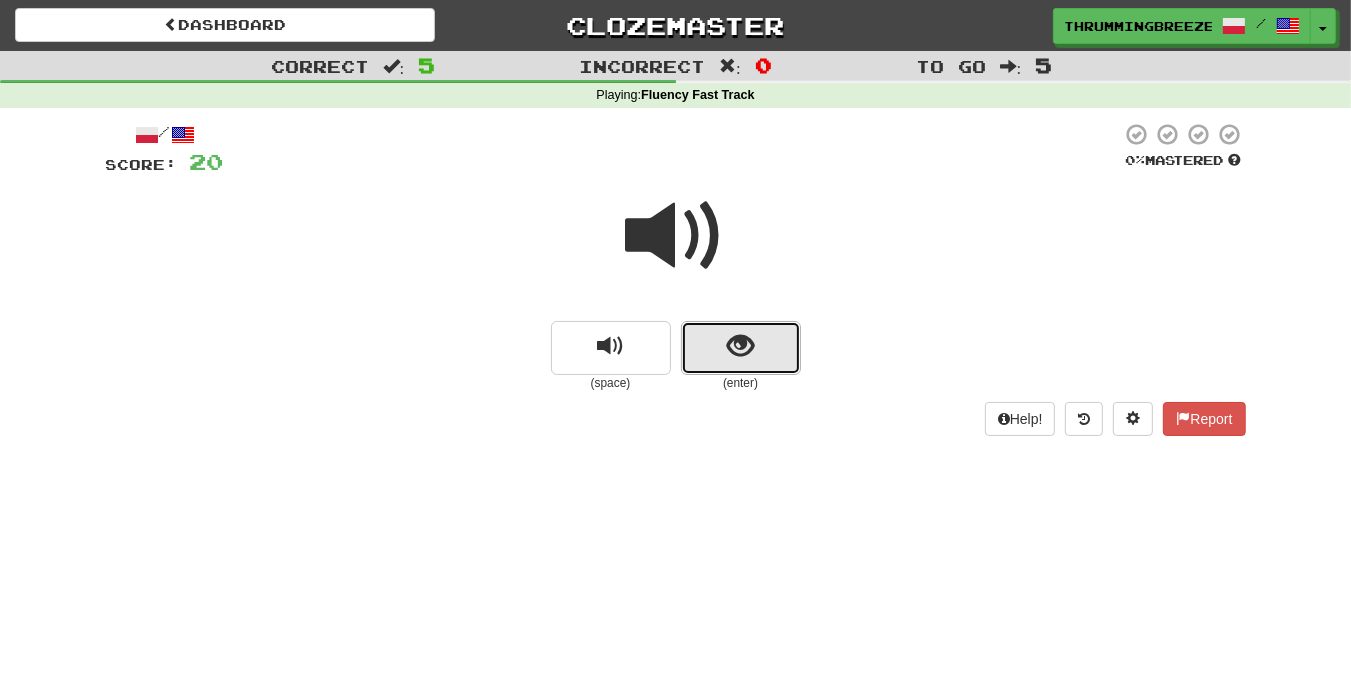 click at bounding box center [741, 348] 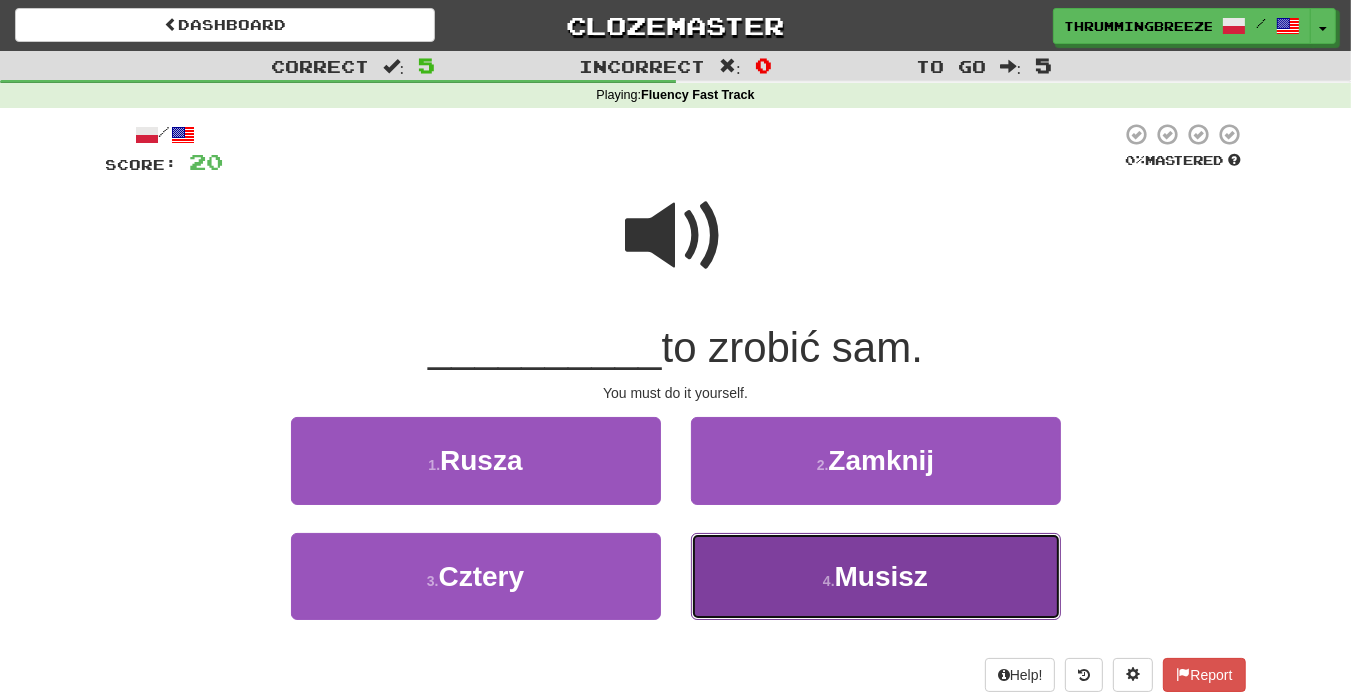 click on "4 .  Musisz" at bounding box center (876, 576) 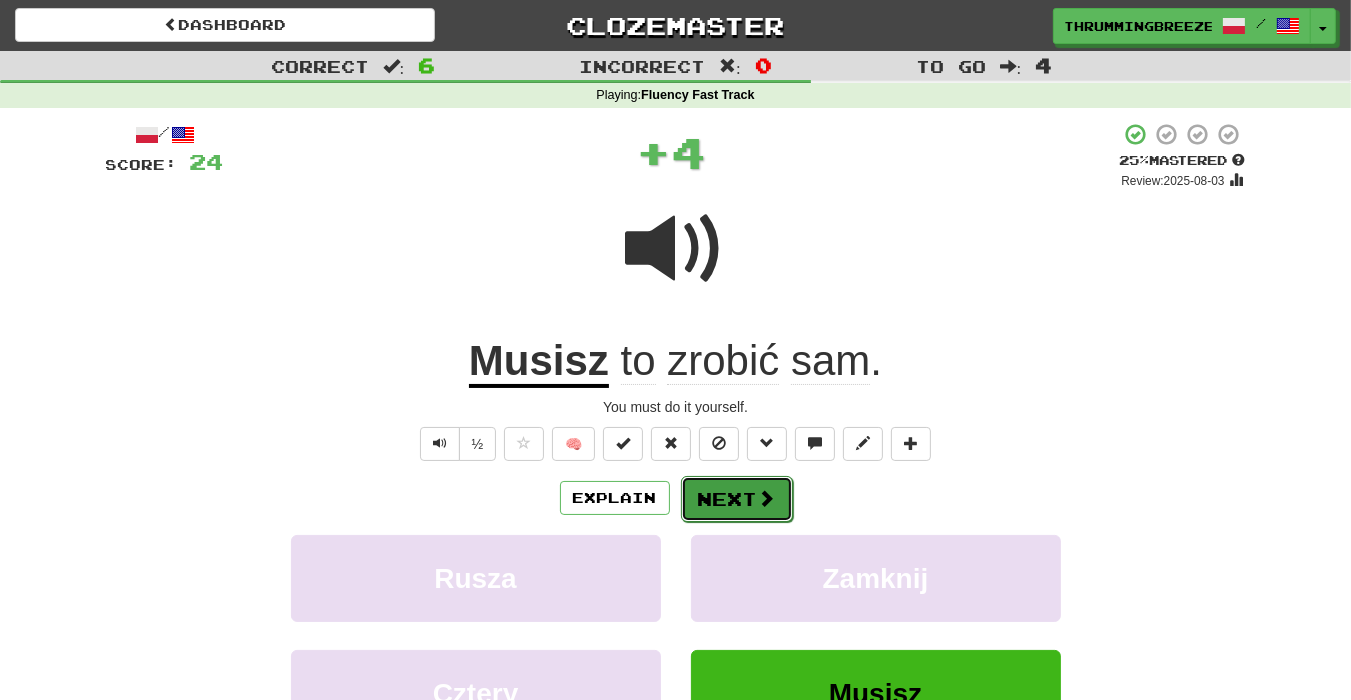 click at bounding box center (767, 498) 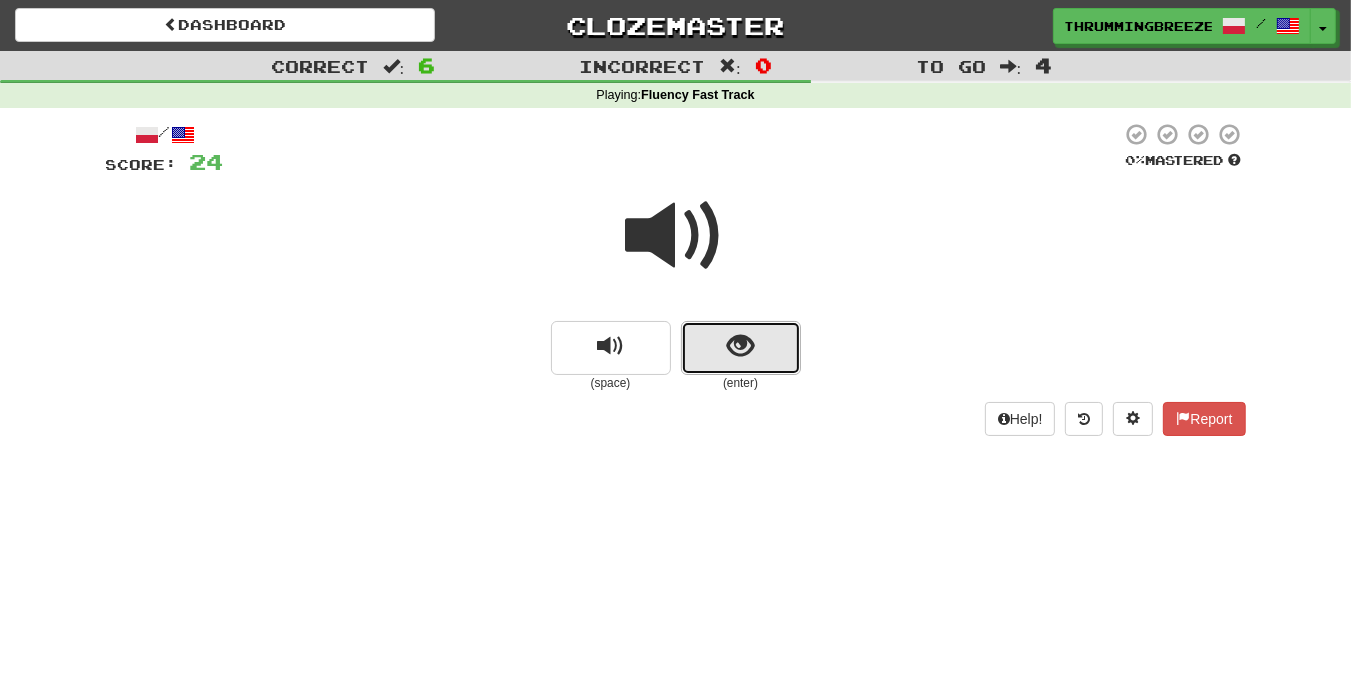 click at bounding box center [741, 348] 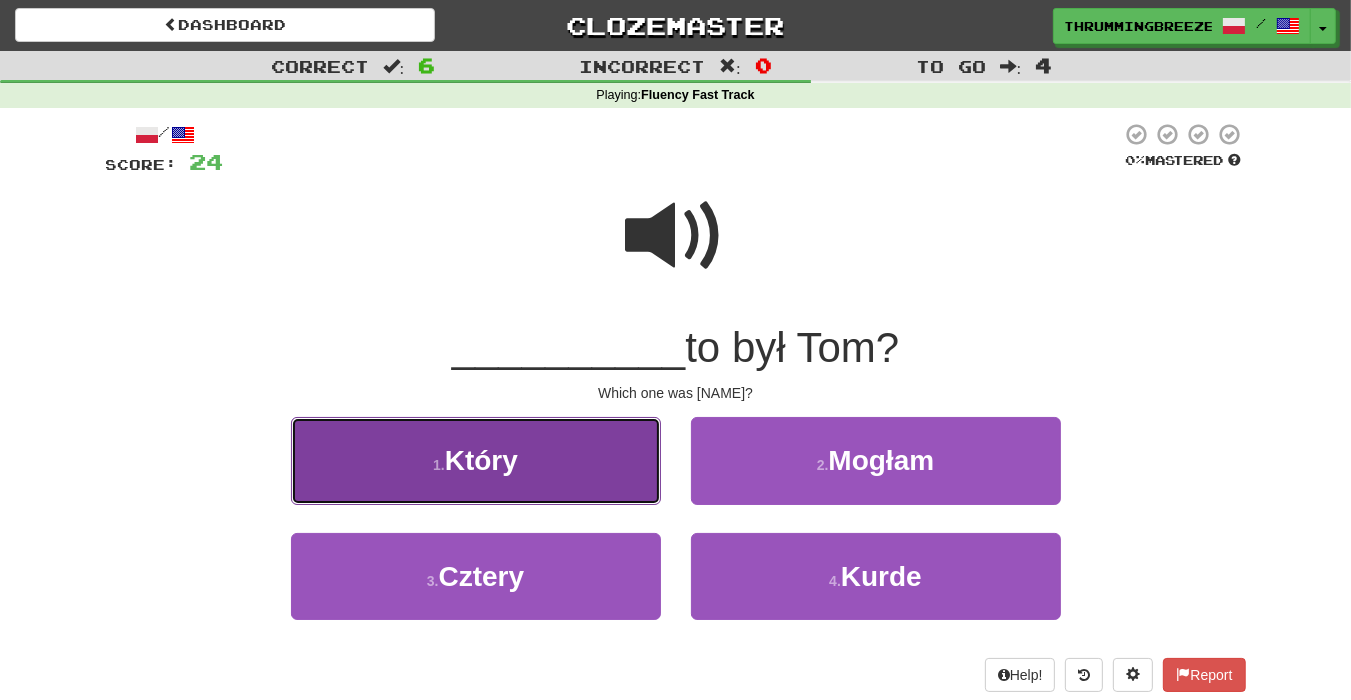 click on "1 .  Który" at bounding box center [476, 460] 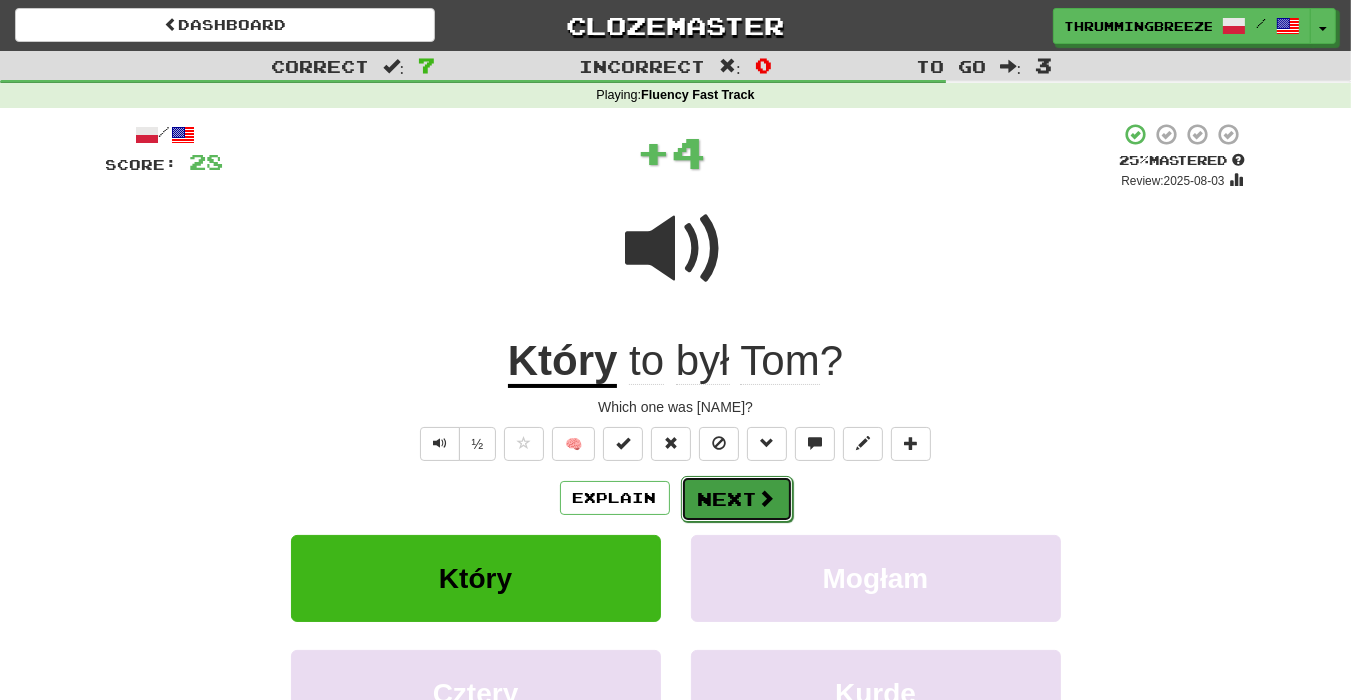 click on "Next" at bounding box center [737, 499] 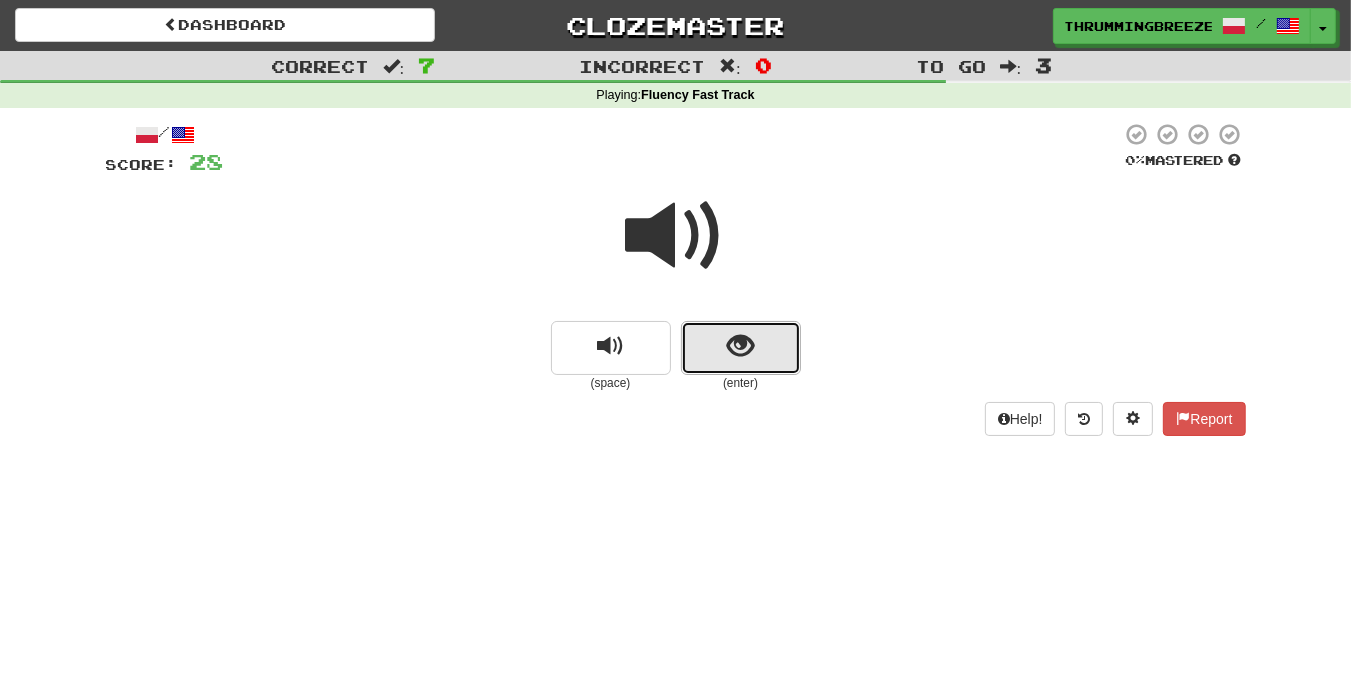 click at bounding box center (740, 346) 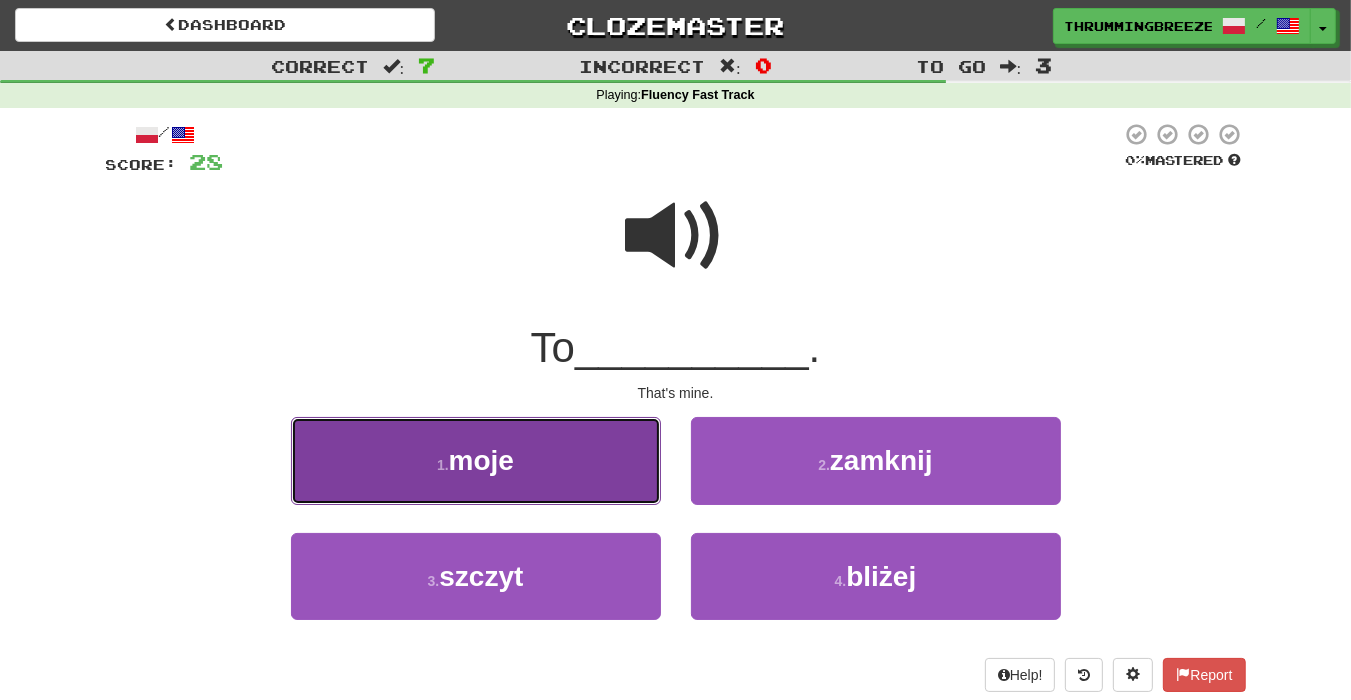 click on "1 .  moje" at bounding box center (476, 460) 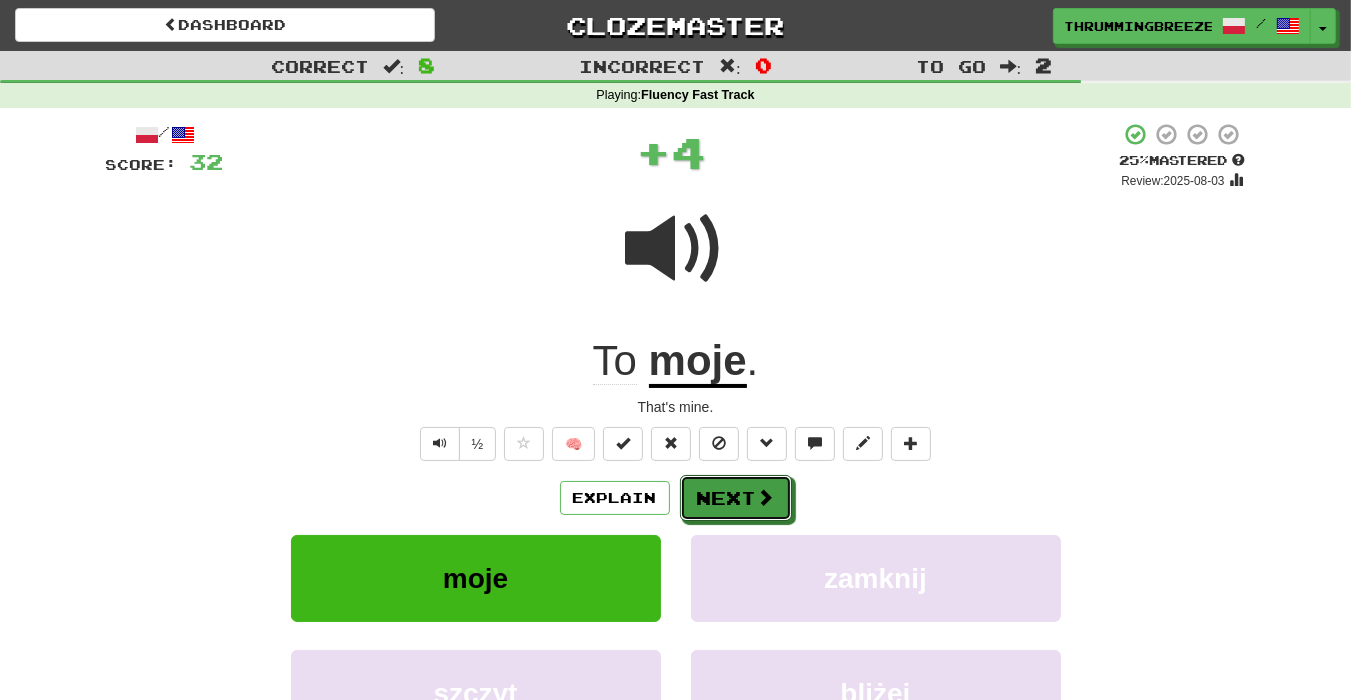 click on "Next" at bounding box center [736, 498] 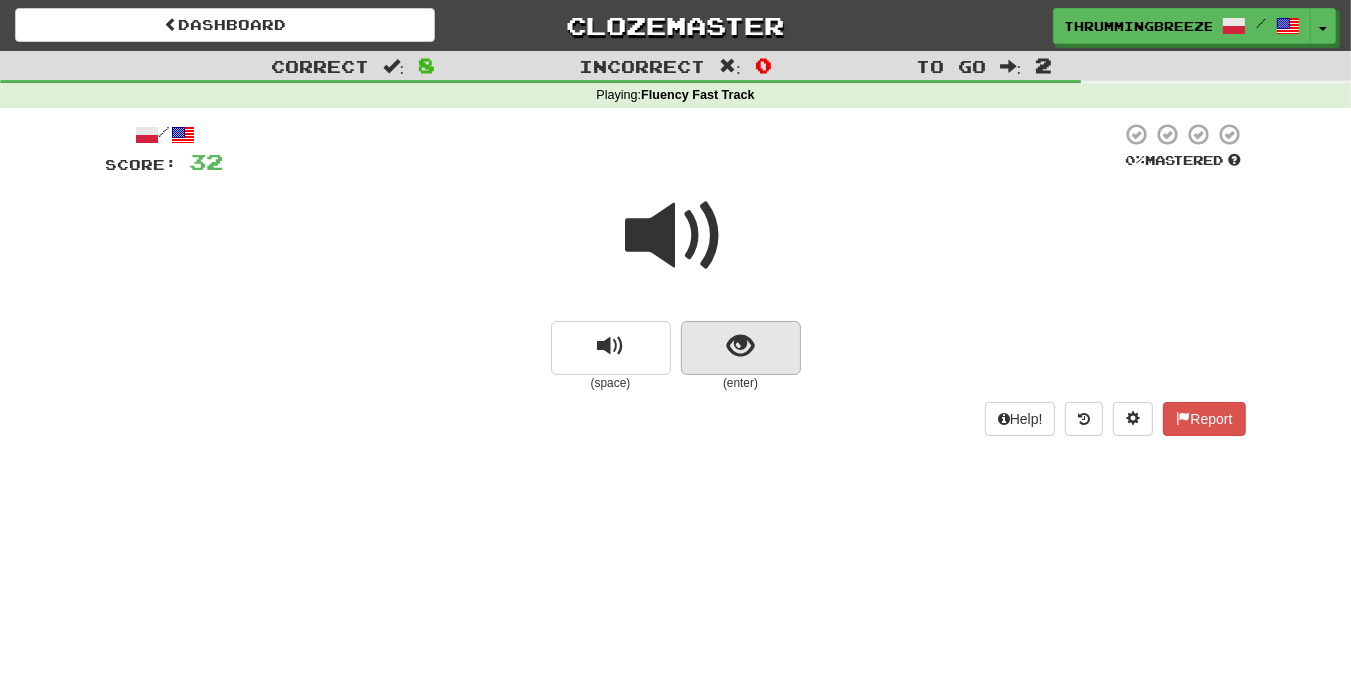 drag, startPoint x: 808, startPoint y: 339, endPoint x: 781, endPoint y: 348, distance: 28.460499 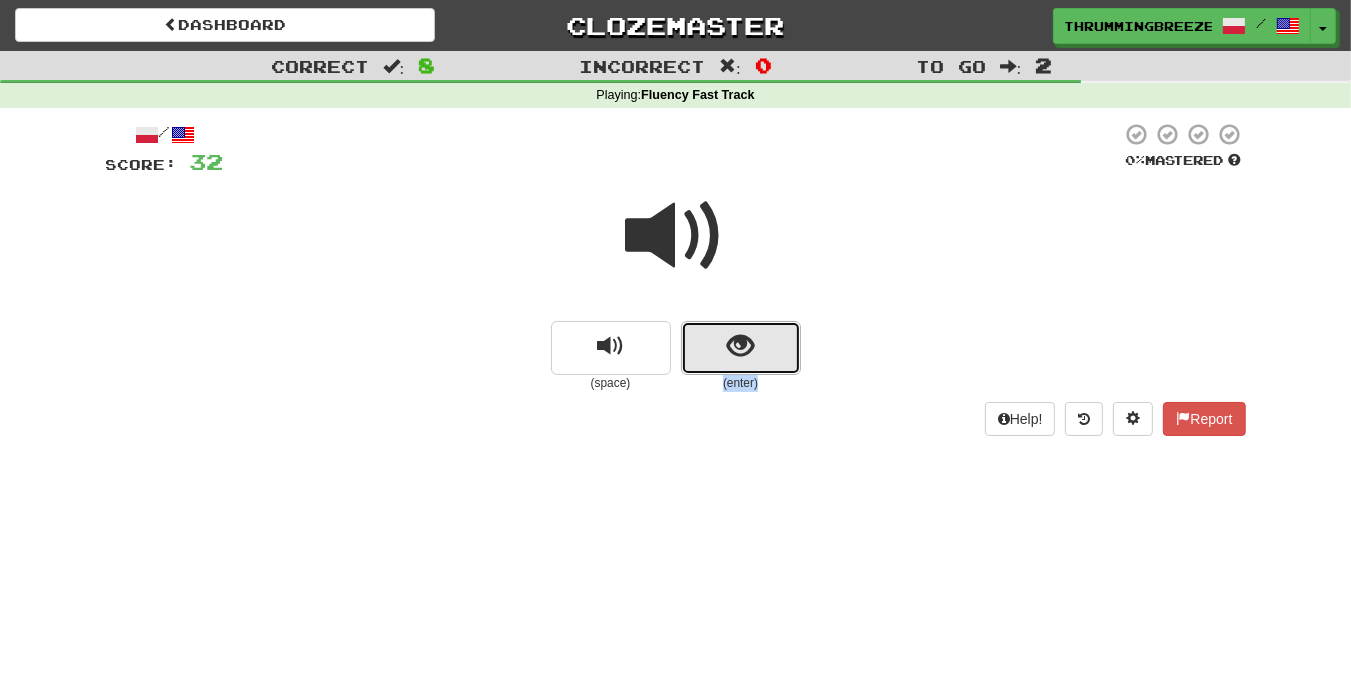 click at bounding box center (741, 348) 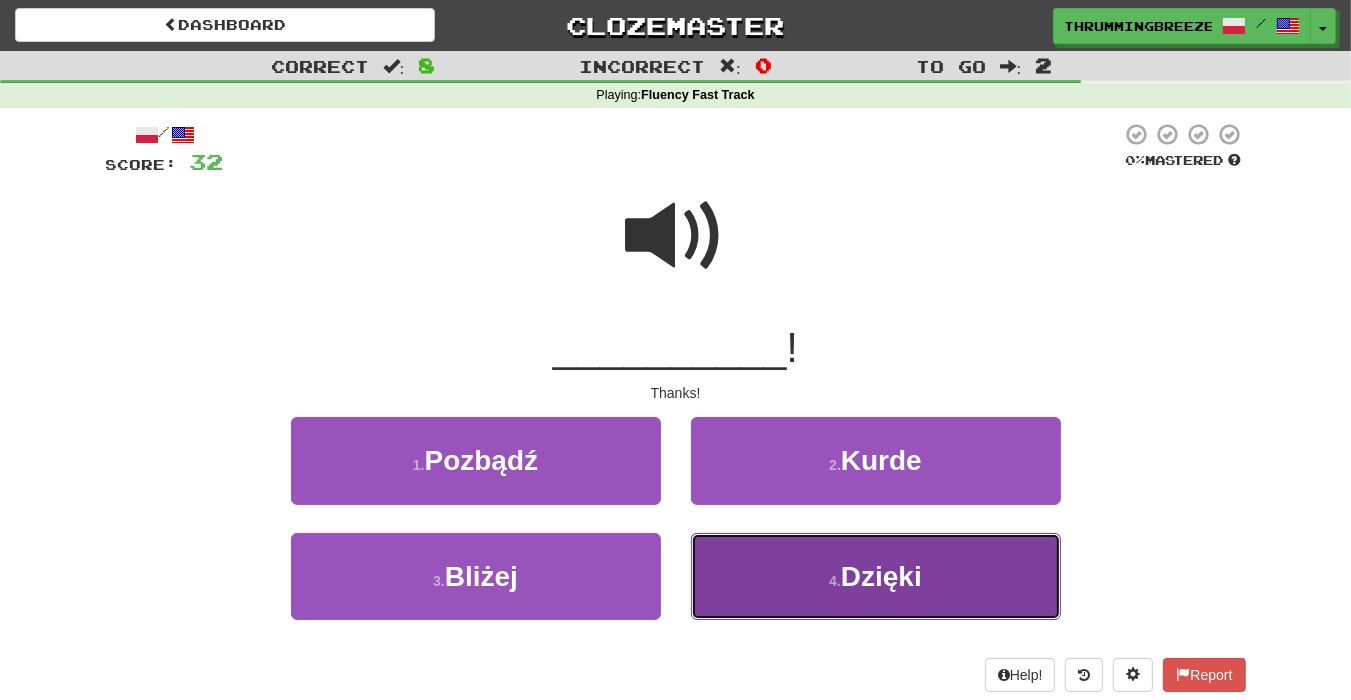 click on "4 .  Dzięki" at bounding box center [876, 576] 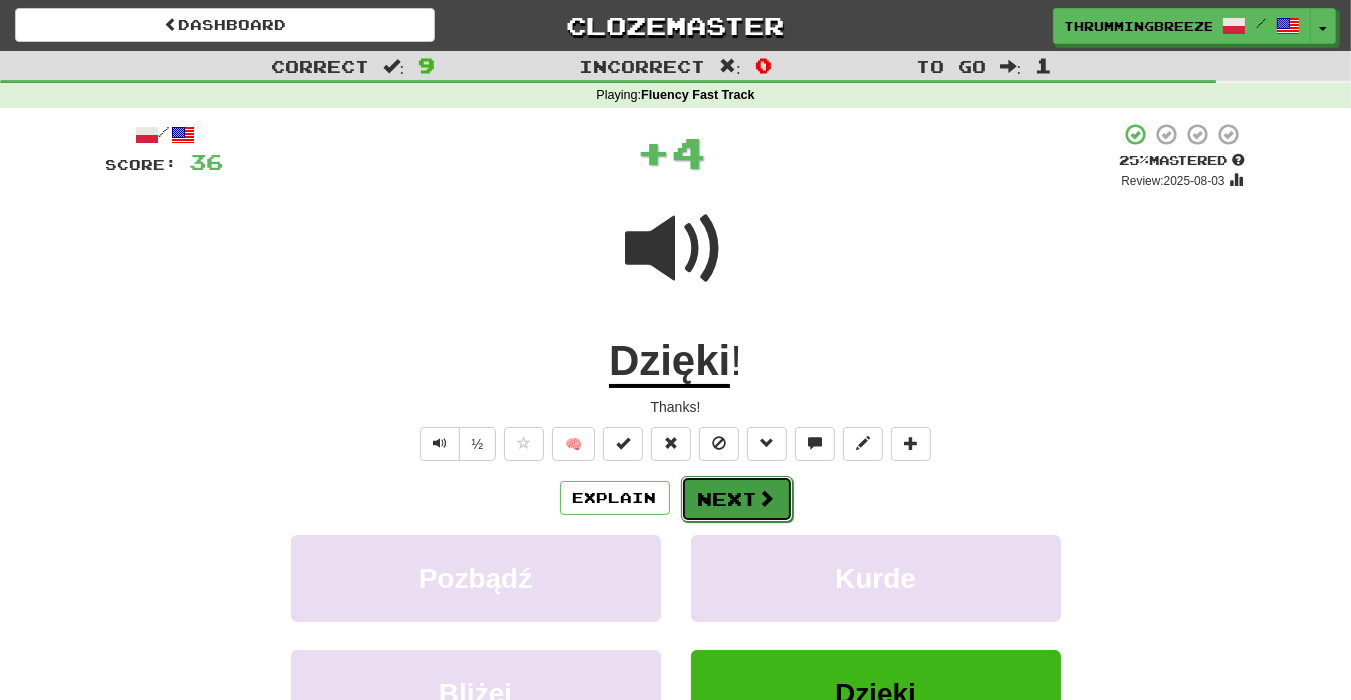 click on "Next" at bounding box center (737, 499) 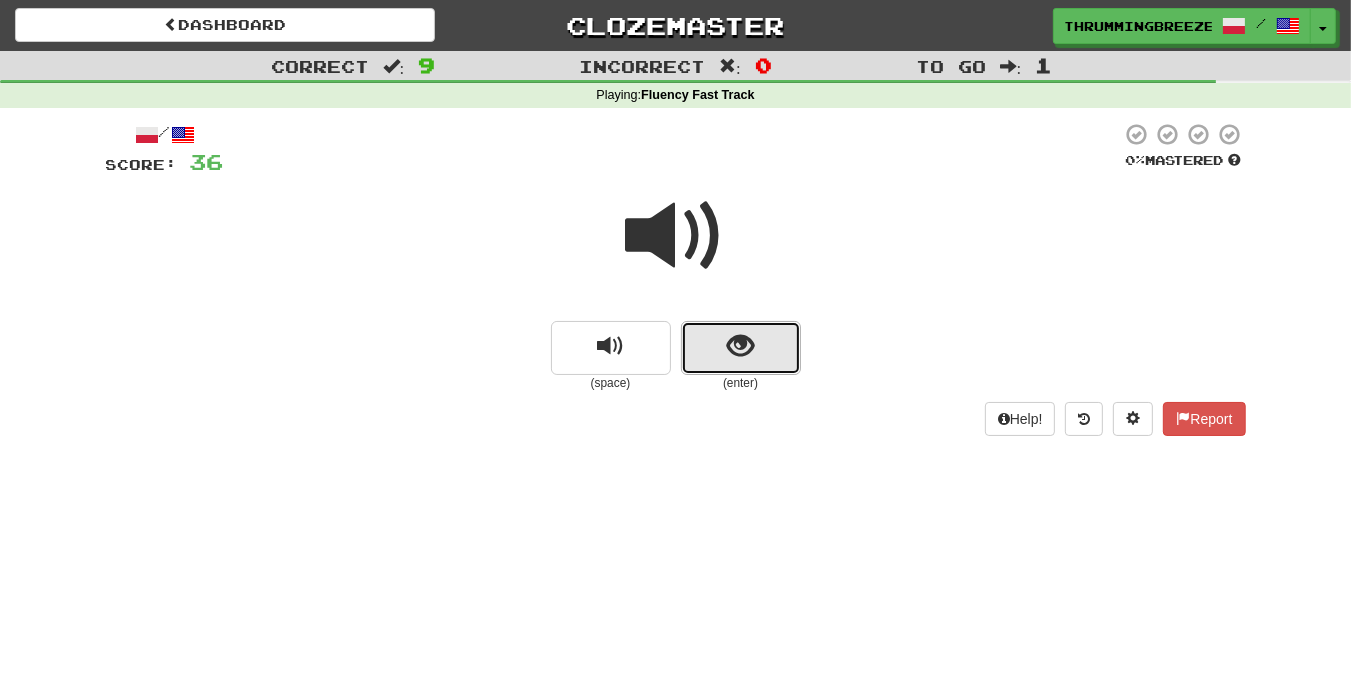 click at bounding box center [741, 348] 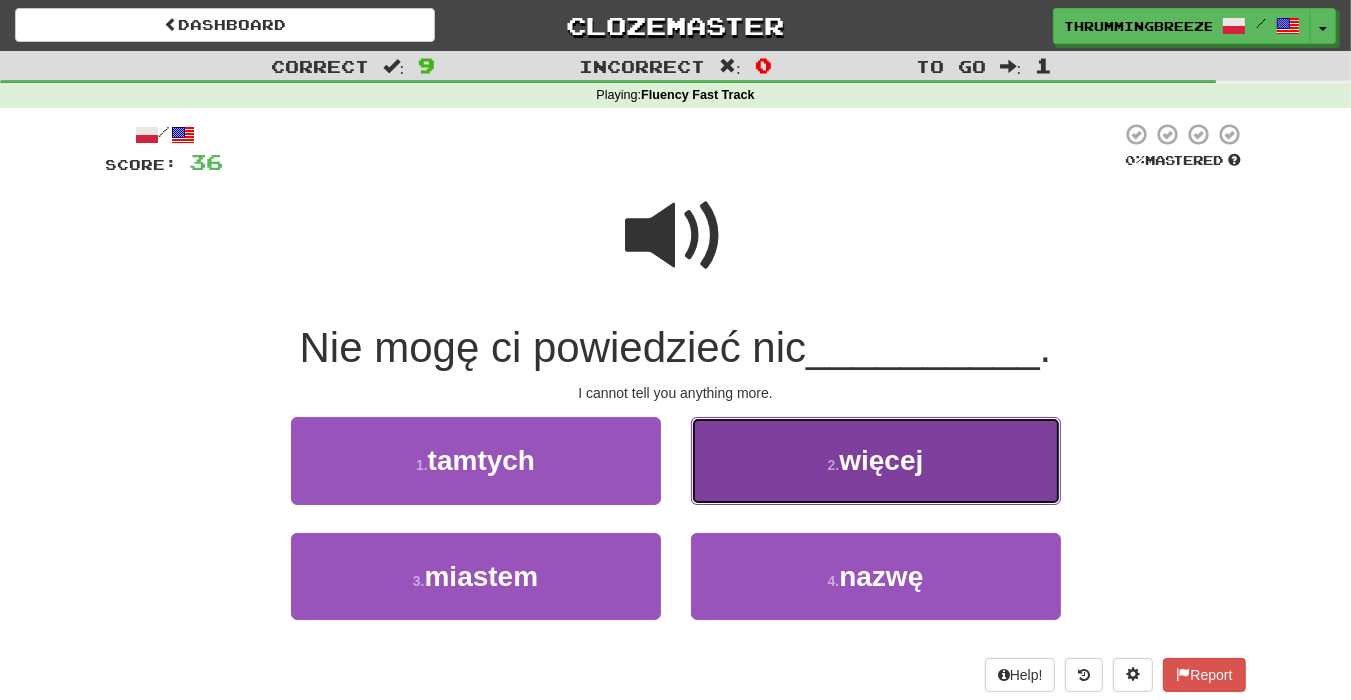 click on "2 ." at bounding box center [834, 465] 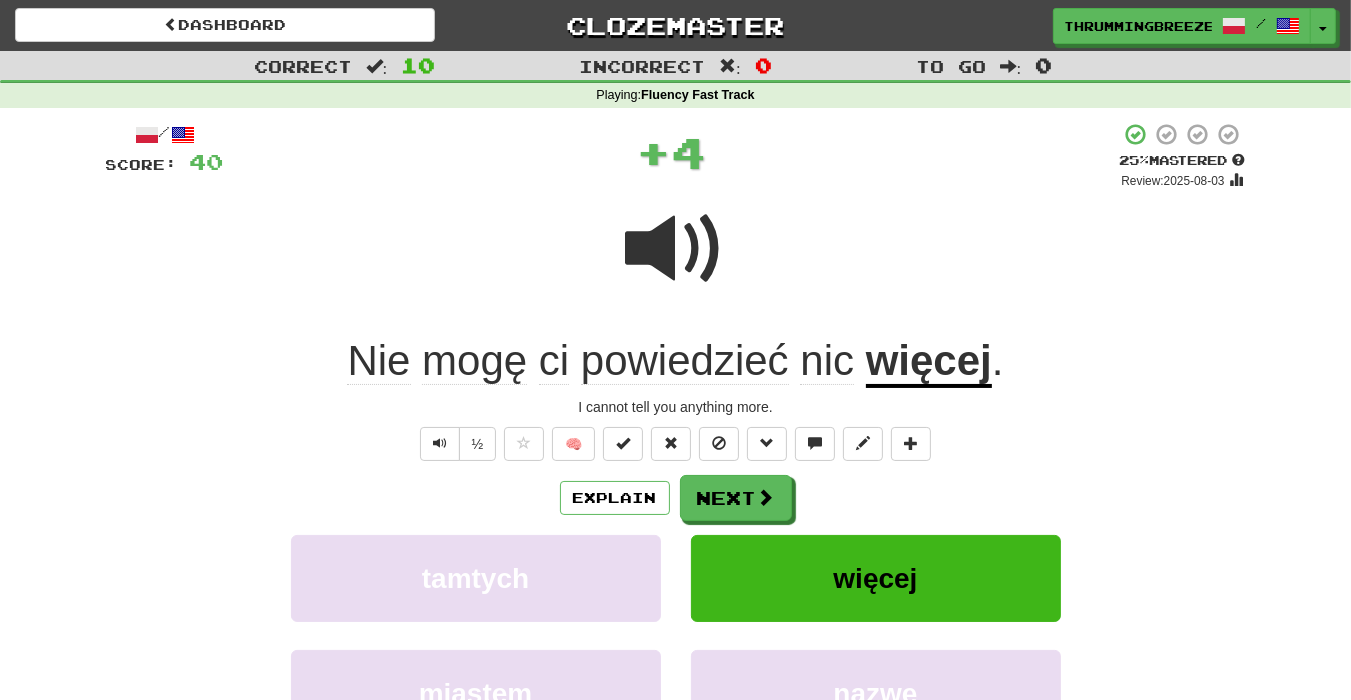 click on "więcej" at bounding box center [929, 362] 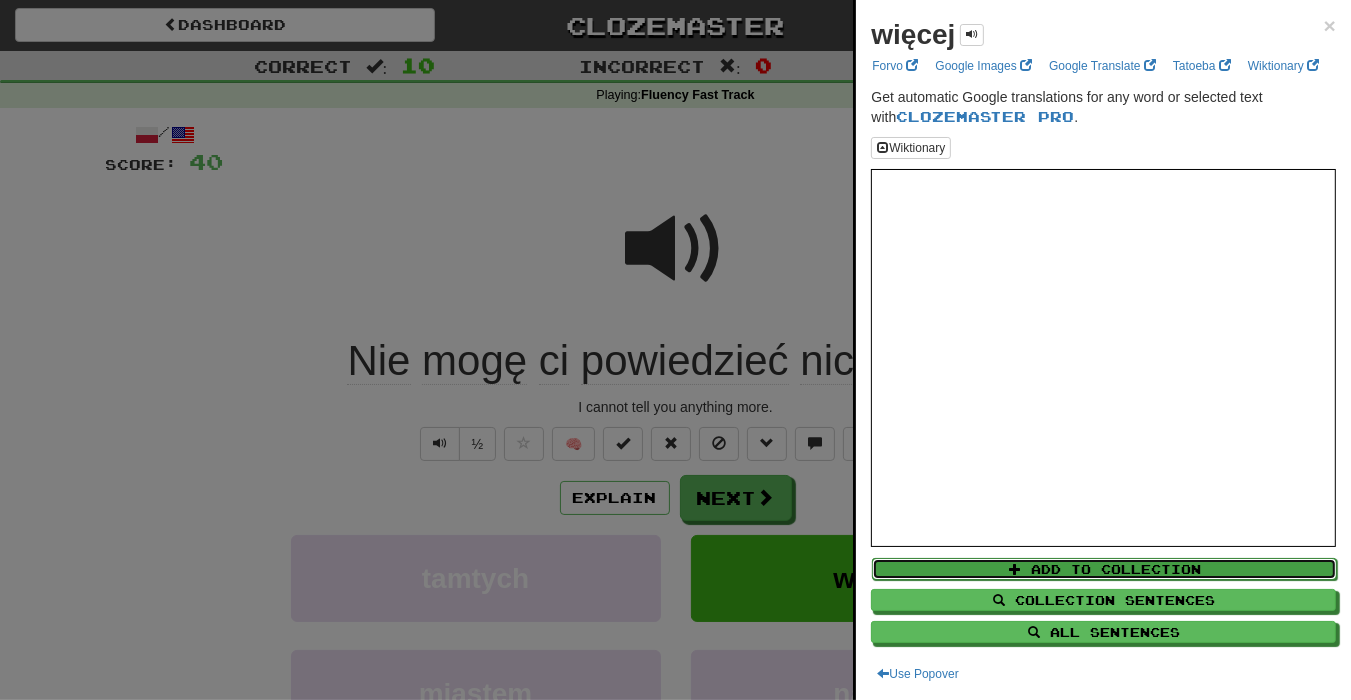 click on "Add to Collection" at bounding box center (1104, 569) 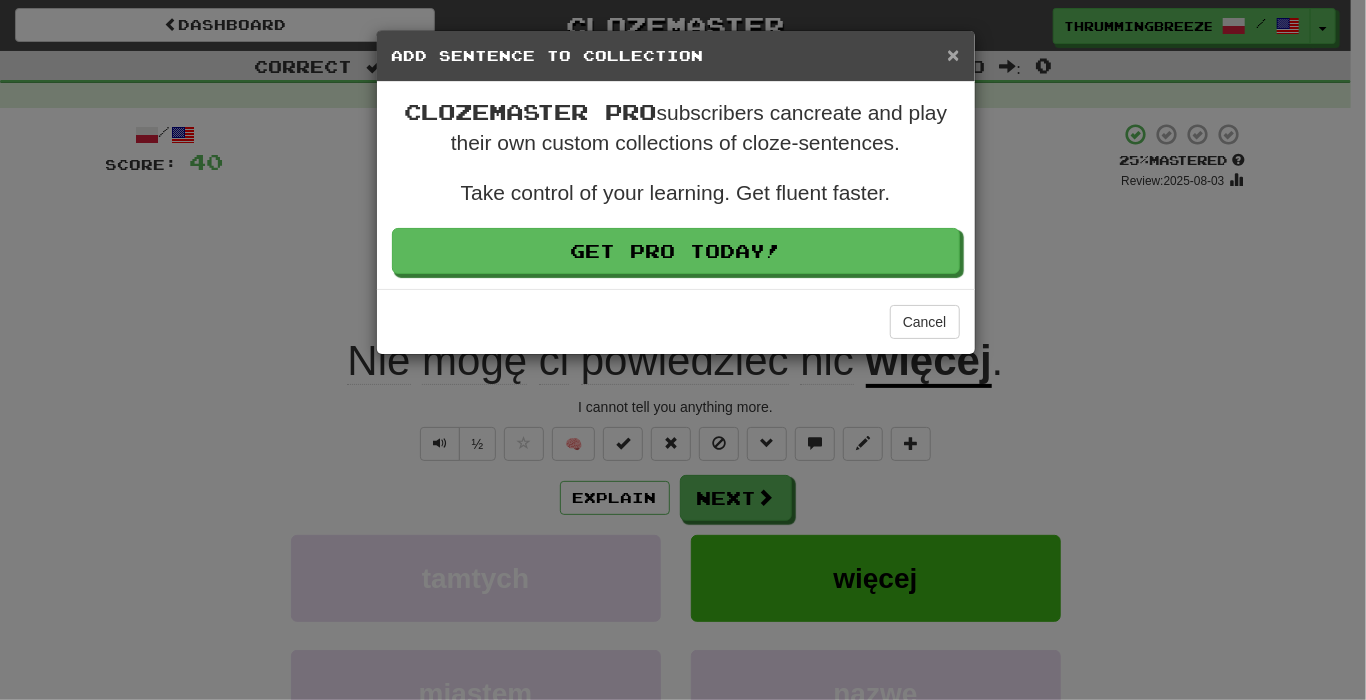 click on "×" at bounding box center (953, 54) 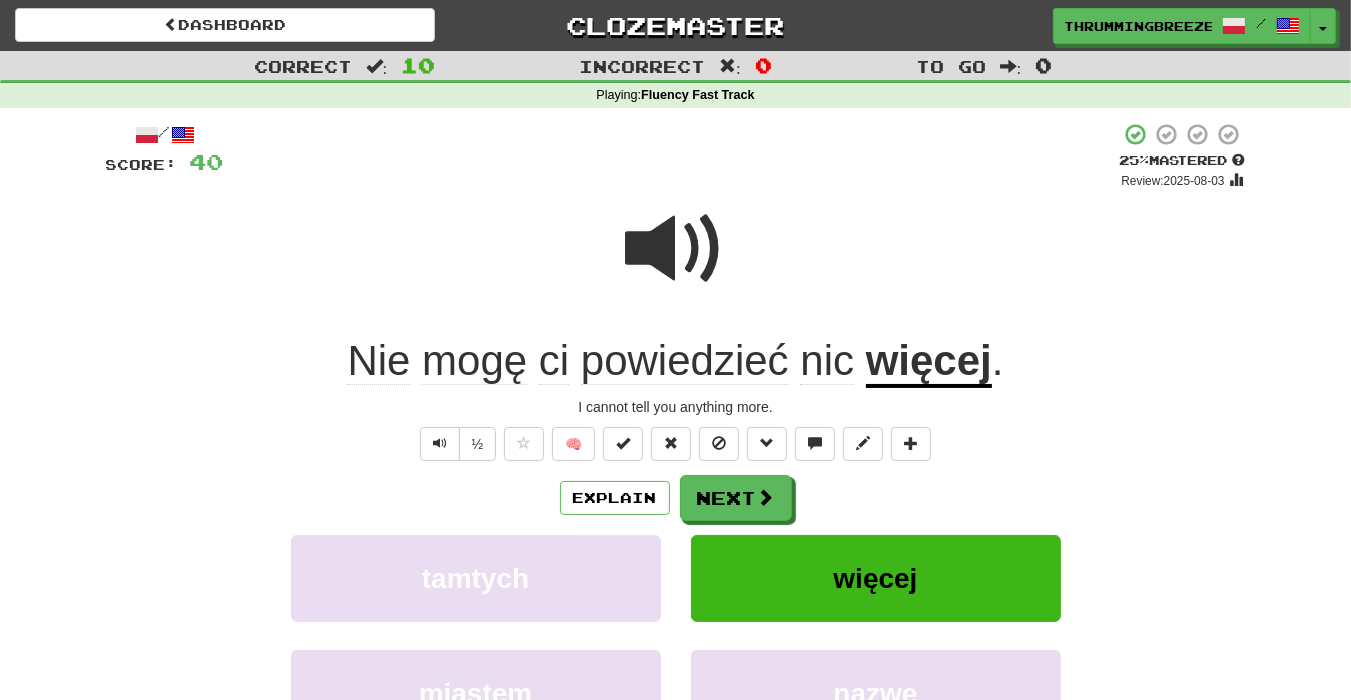click on "więcej" at bounding box center [929, 362] 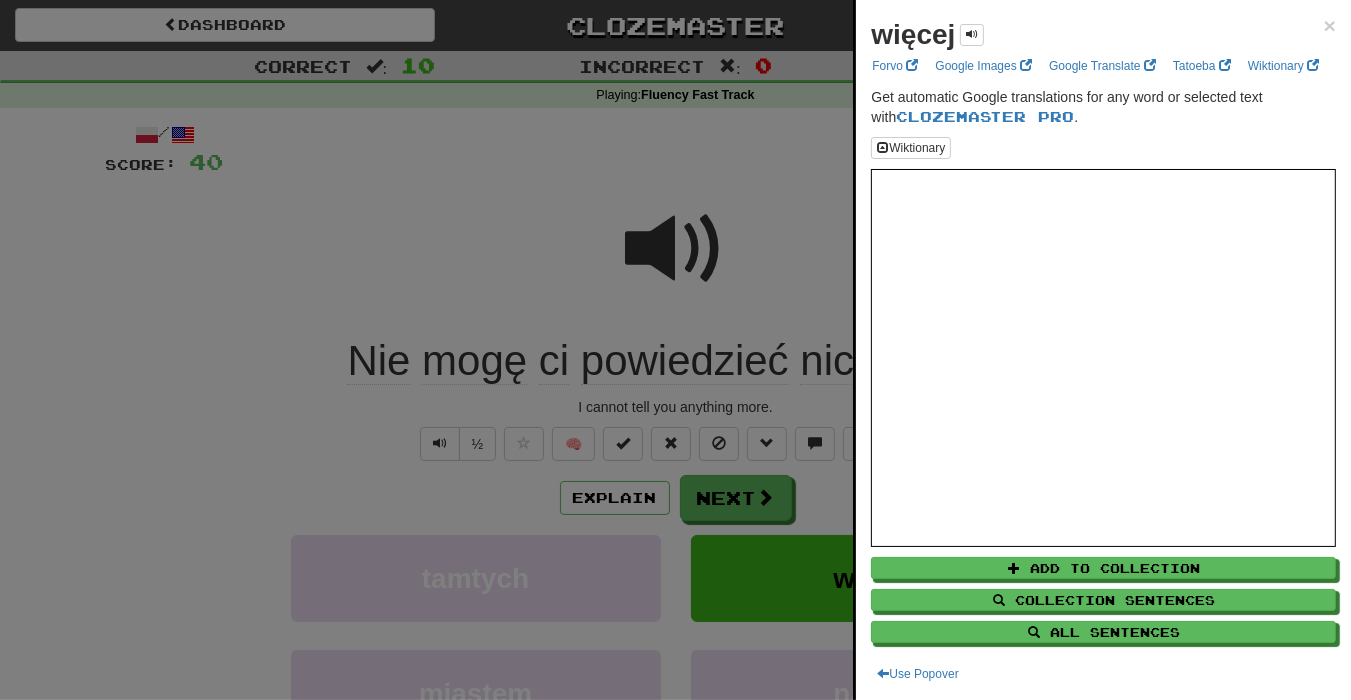 click at bounding box center [675, 350] 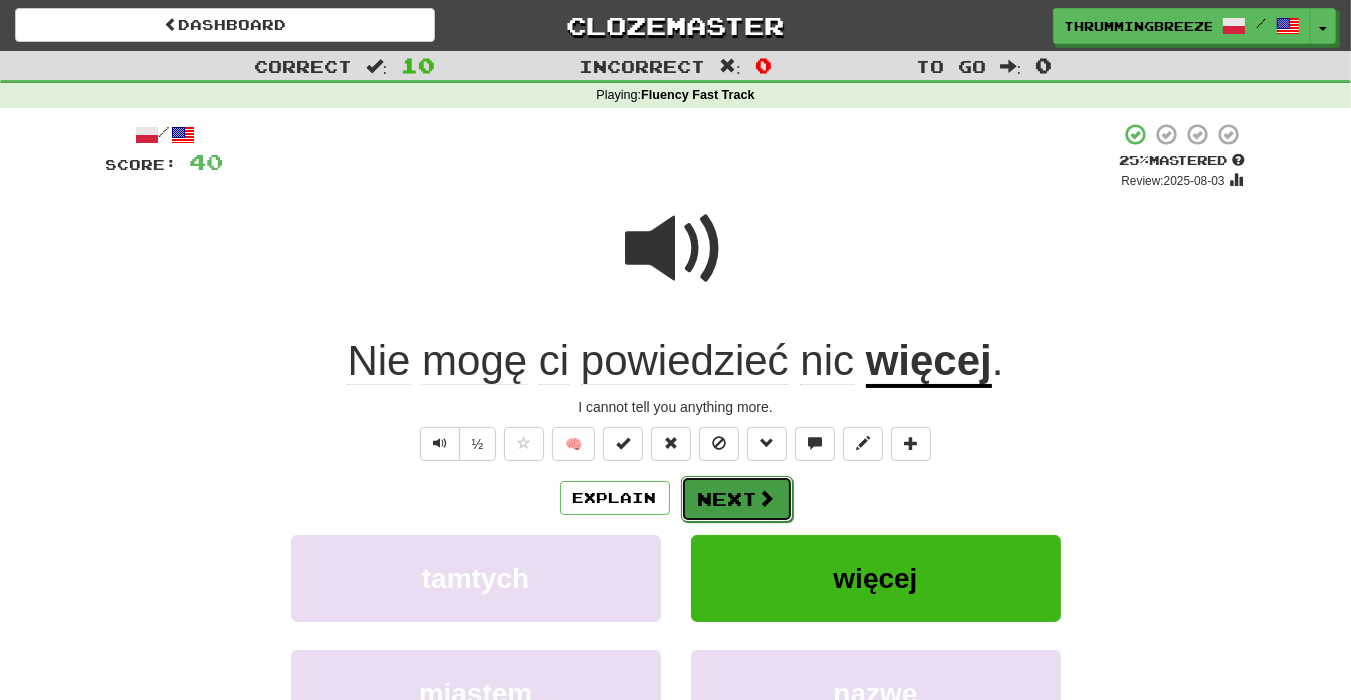 click at bounding box center (767, 498) 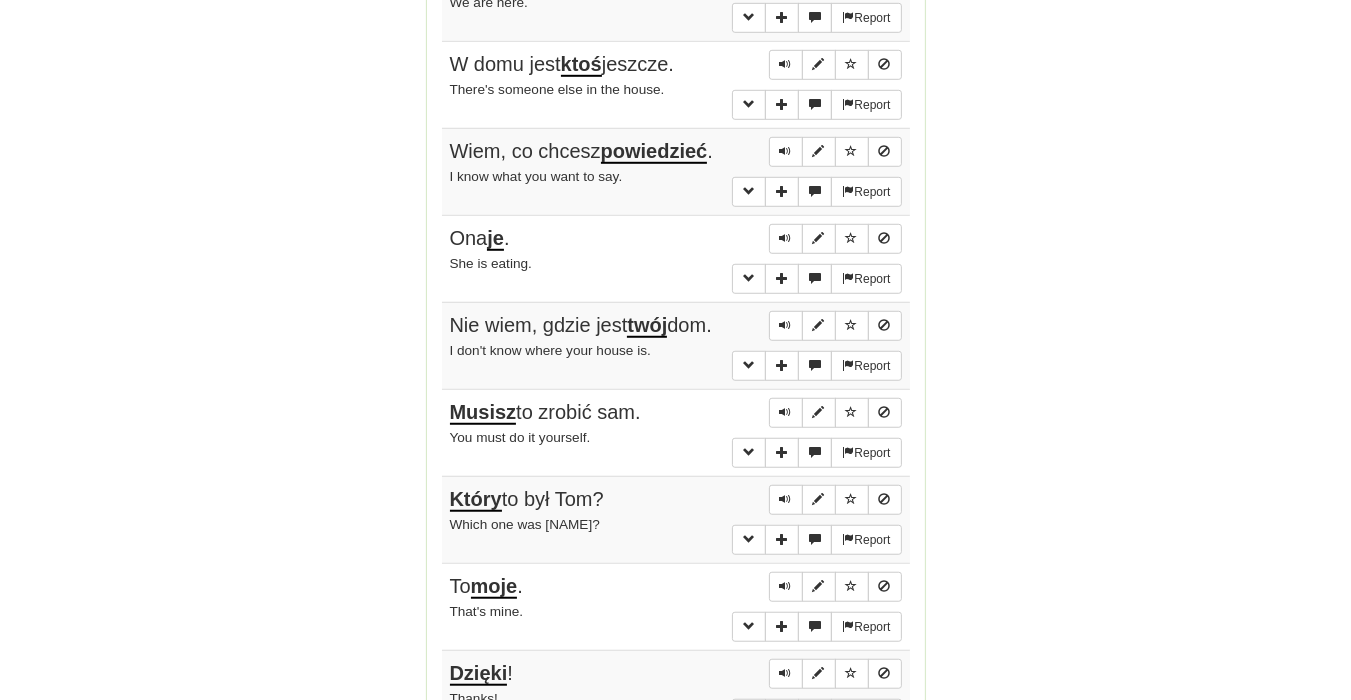 scroll, scrollTop: 1300, scrollLeft: 0, axis: vertical 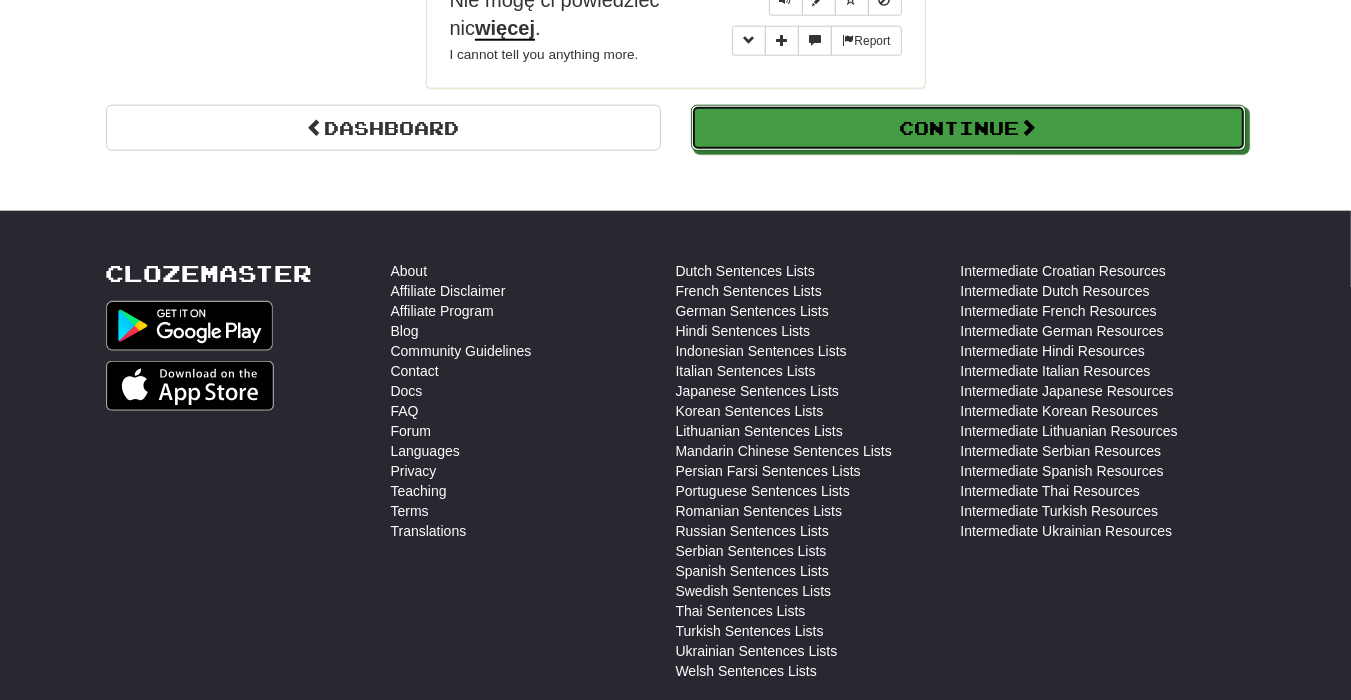 click on "Continue" at bounding box center (968, 128) 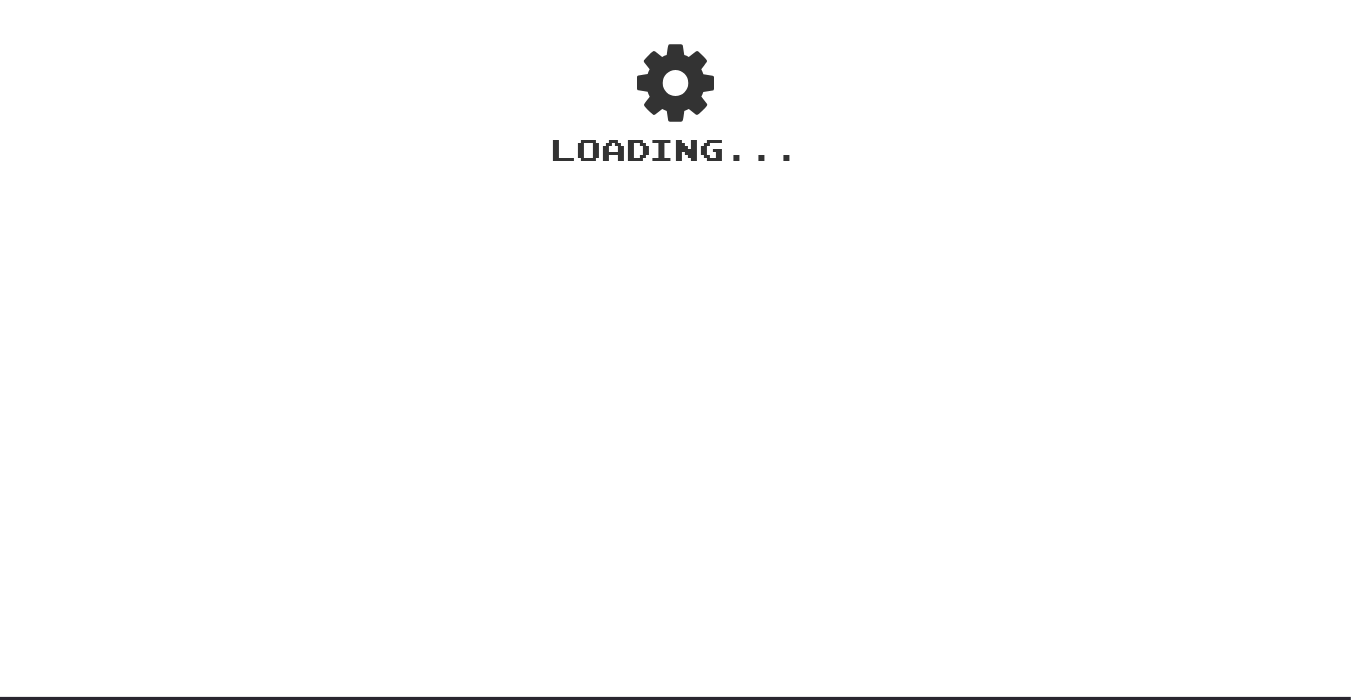 scroll, scrollTop: 0, scrollLeft: 0, axis: both 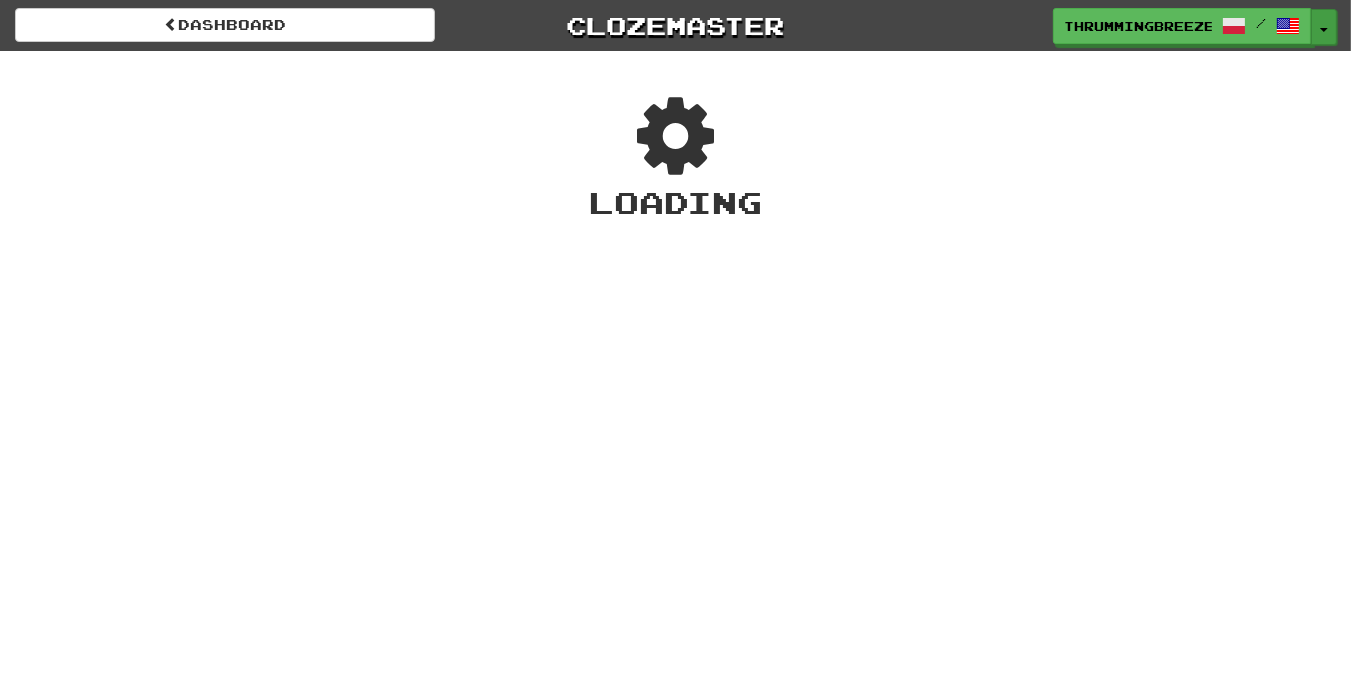 click on "Toggle Dropdown" at bounding box center [1324, 27] 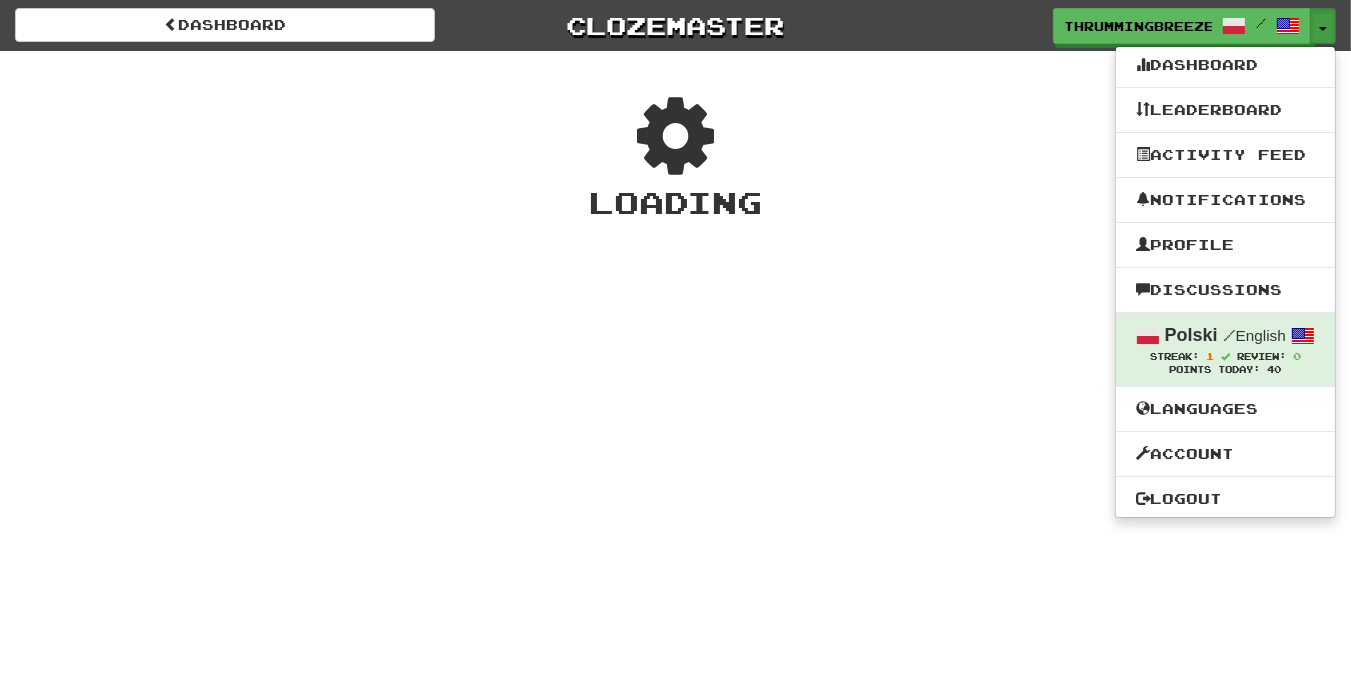 click on "Dashboard
Clozemaster
ThrummingBreeze6849
/
Toggle Dropdown
Dashboard
Leaderboard
Activity Feed
Notifications
Profile
Discussions
Polski
/
English
Streak:
1
Review:
0
Points Today: 40
Languages
Account
Logout
ThrummingBreeze6849
/
Toggle Dropdown
Dashboard
Leaderboard
Activity Feed
Notifications
Profile
Discussions
Polski
/
English
Streak:
1
Review:
0
Points Today: 40
Languages
Account
Logout
clozemaster
Loading" at bounding box center (675, 350) 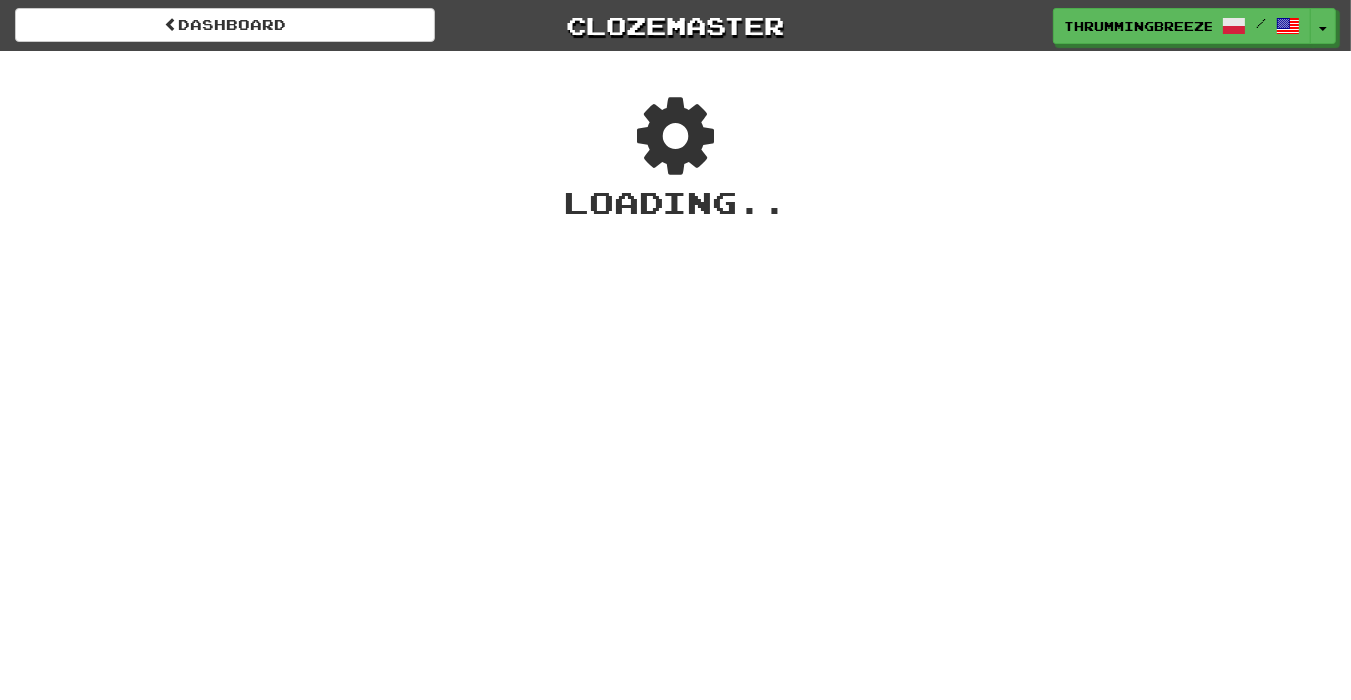 click on "Dashboard
Clozemaster
ThrummingBreeze6849
/
Toggle Dropdown
Dashboard
Leaderboard
Activity Feed
Notifications
Profile
Discussions
Polski
/
English
Streak:
1
Review:
0
Points Today: 40
Languages
Account
Logout
ThrummingBreeze6849
/
Toggle Dropdown
Dashboard
Leaderboard
Activity Feed
Notifications
Profile
Discussions
Polski
/
English
Streak:
1
Review:
0
Points Today: 40
Languages
Account
Logout
clozemaster" at bounding box center (675, 22) 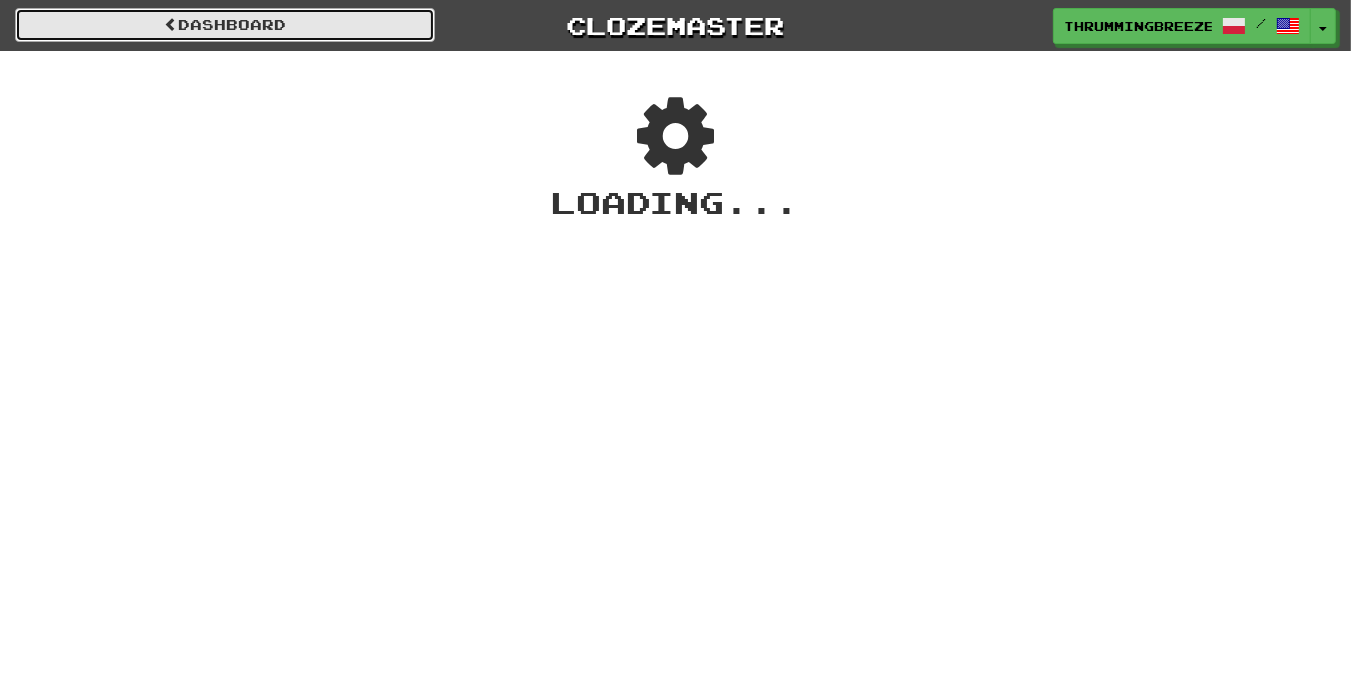 click on "Dashboard" at bounding box center [225, 25] 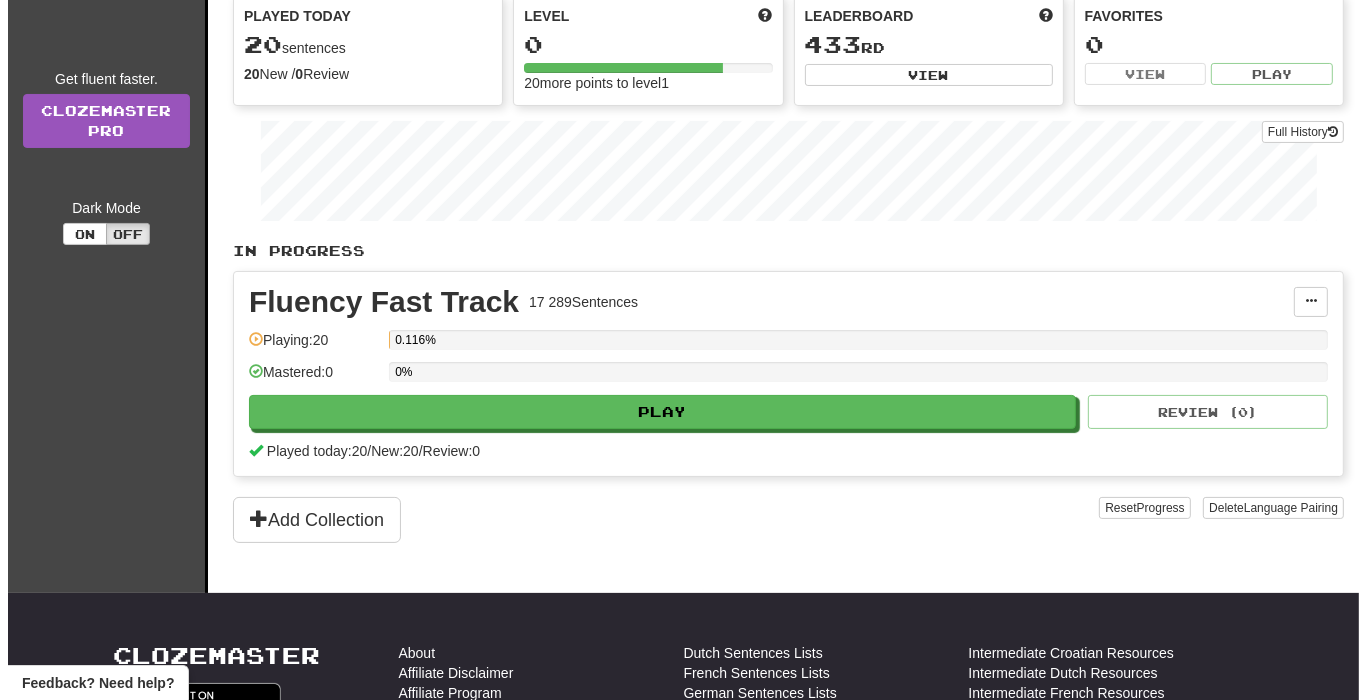 scroll, scrollTop: 300, scrollLeft: 0, axis: vertical 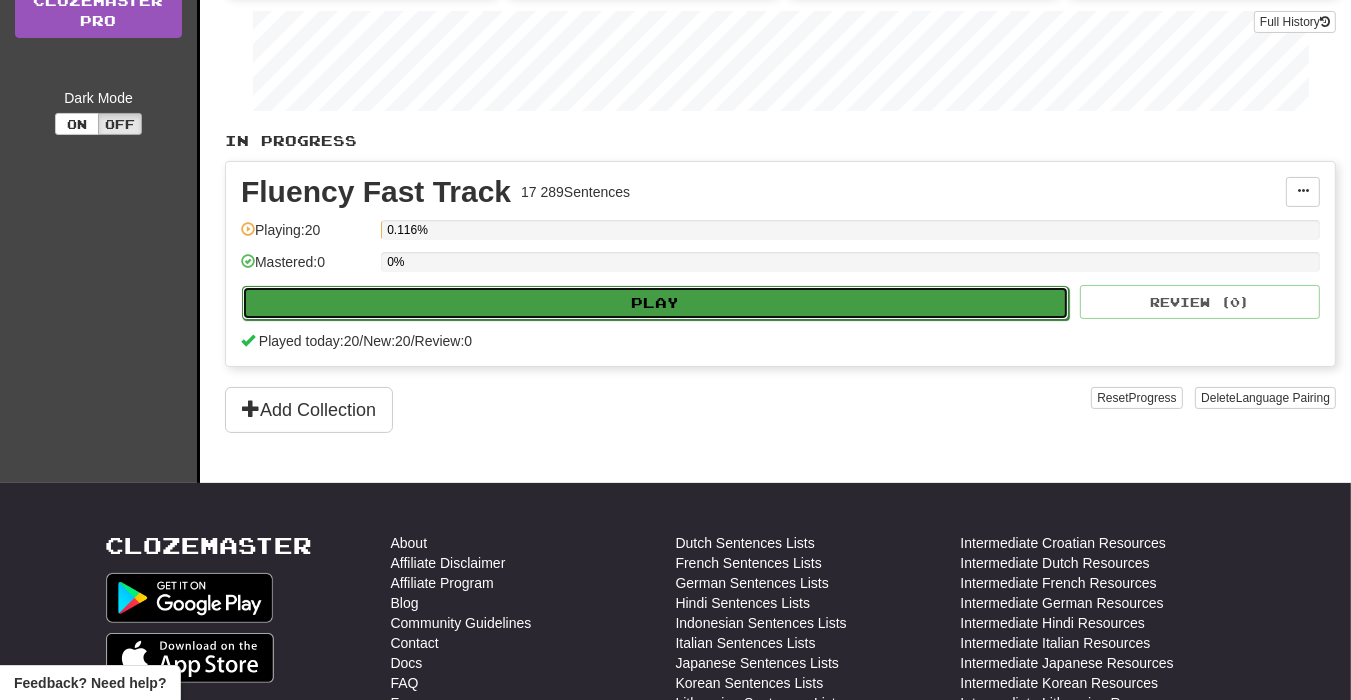 click on "Play" at bounding box center [655, 303] 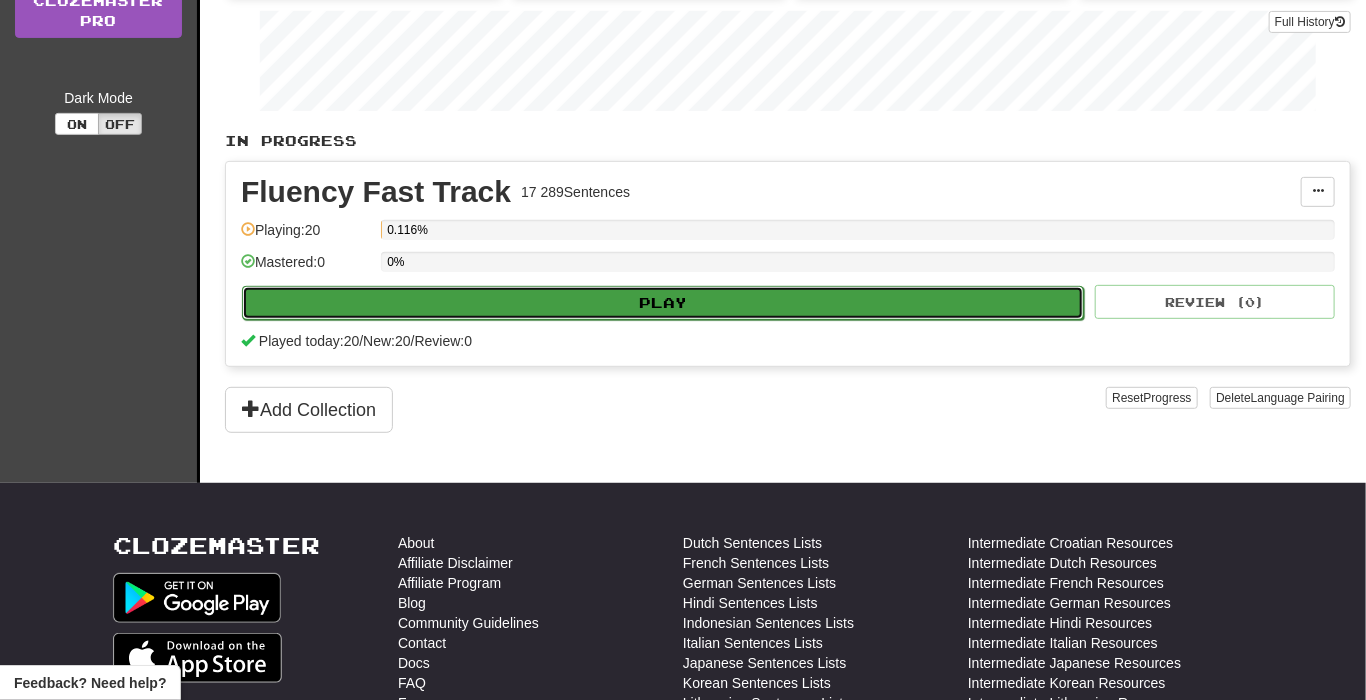 select on "**" 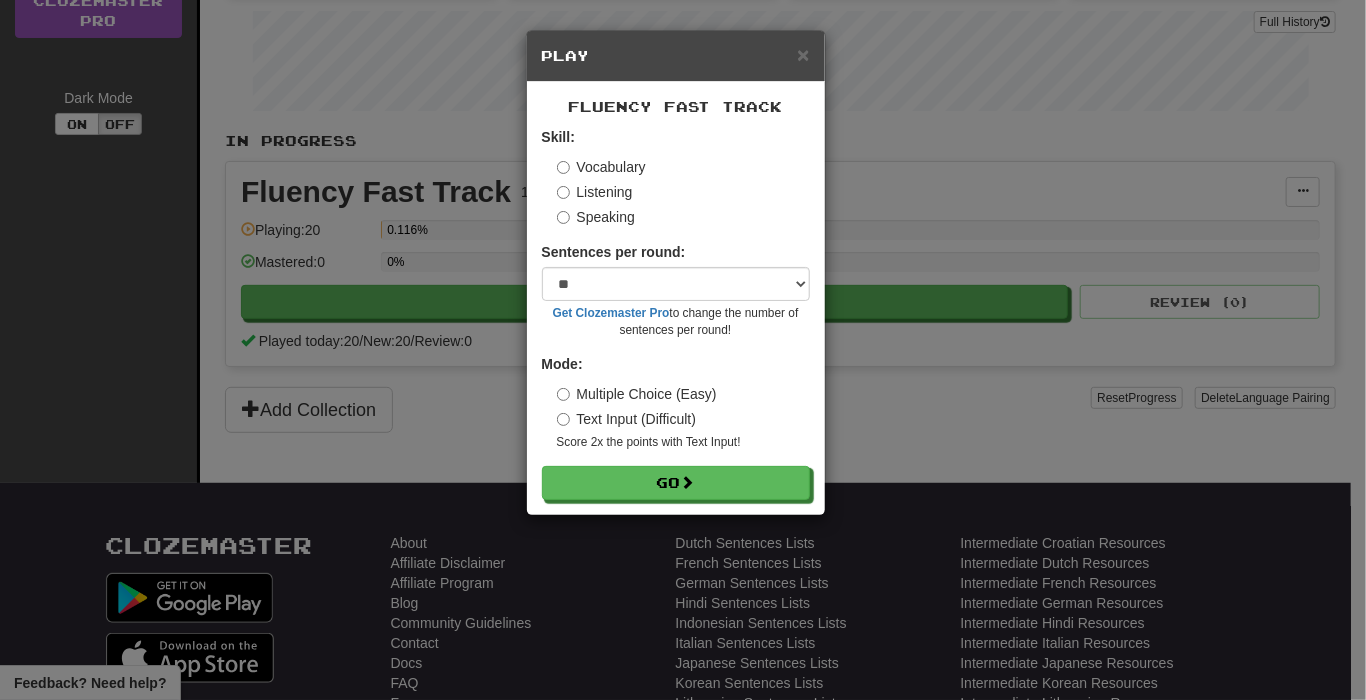 click on "Speaking" at bounding box center (596, 217) 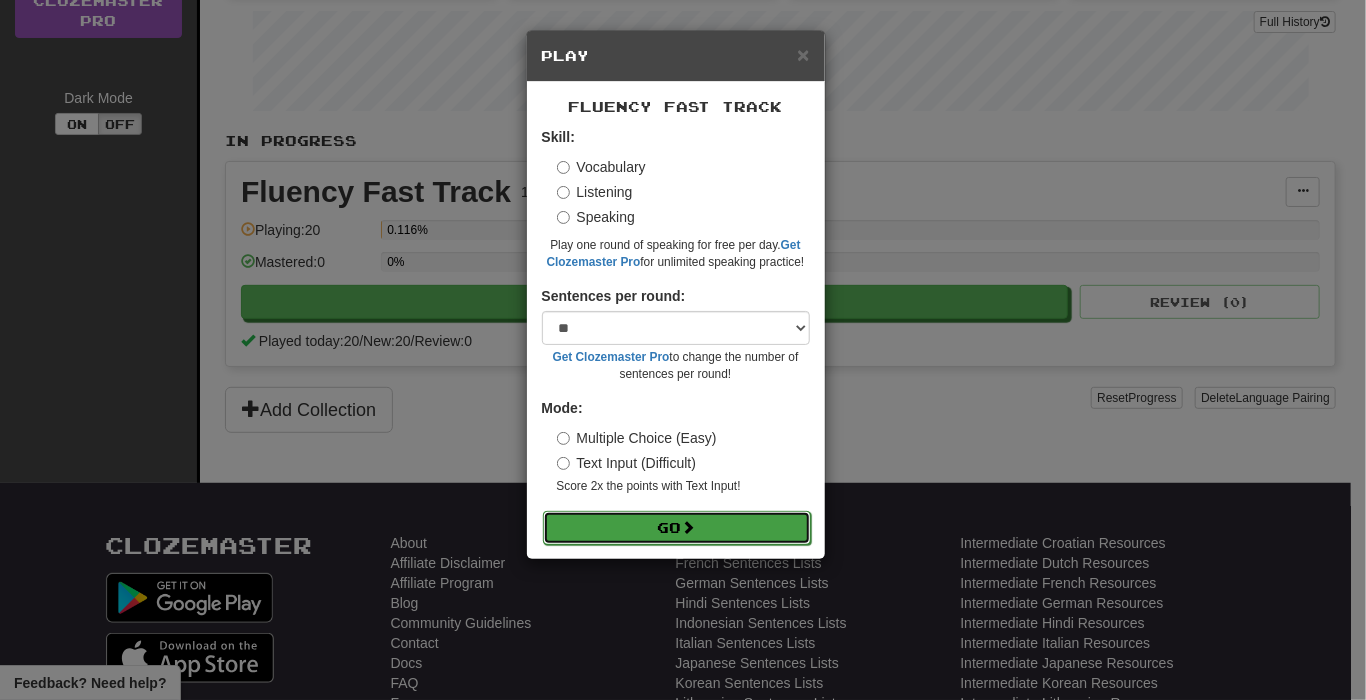 click on "Go" at bounding box center (677, 528) 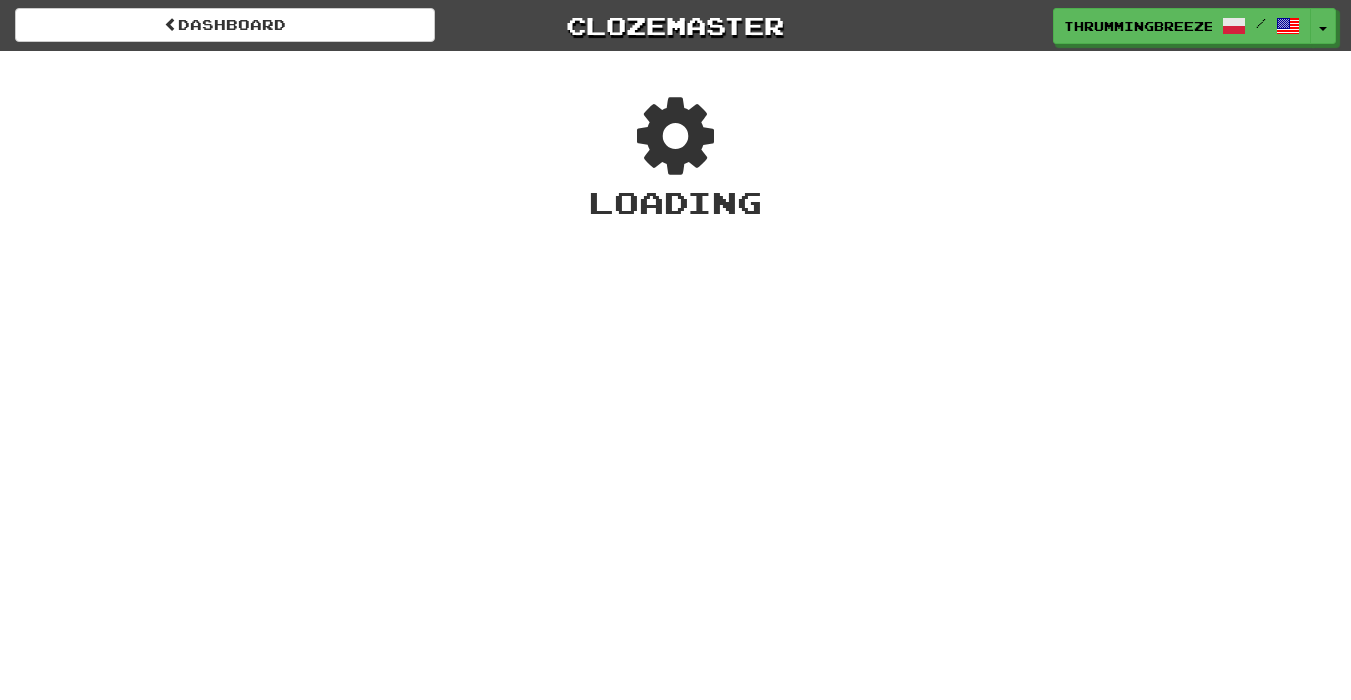 scroll, scrollTop: 0, scrollLeft: 0, axis: both 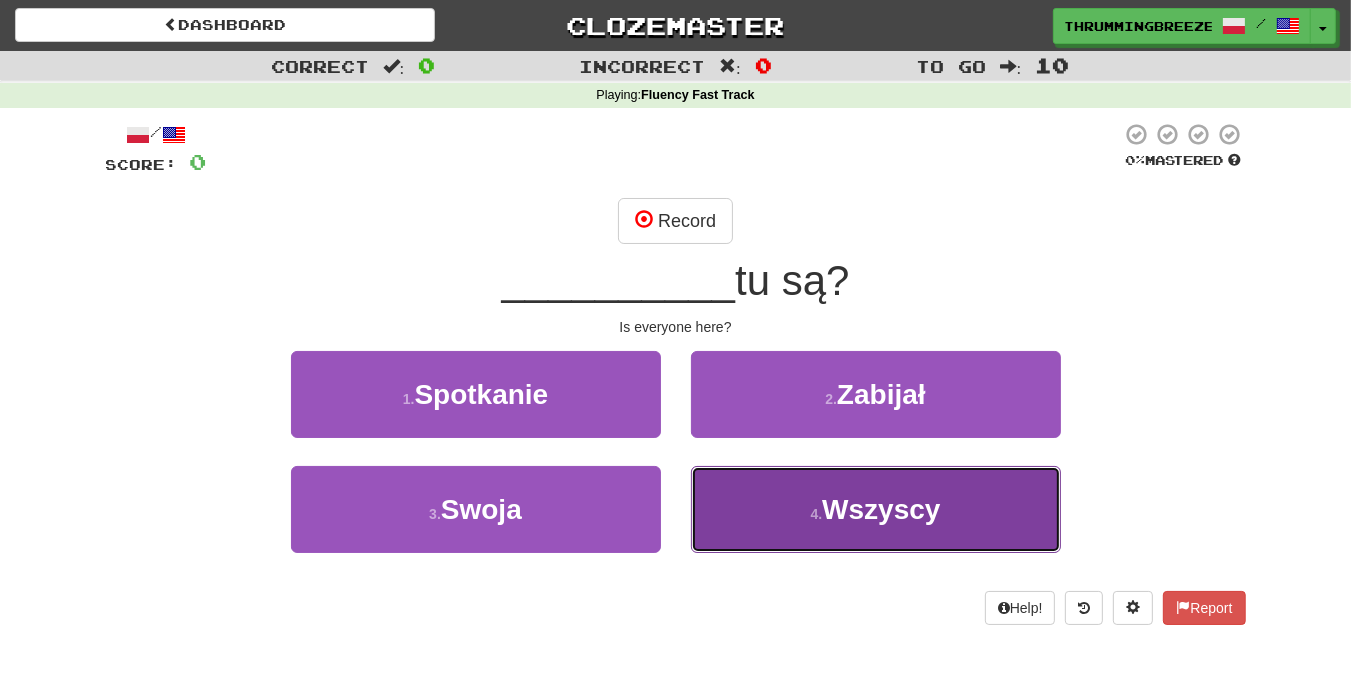 click on "4 .  Wszyscy" at bounding box center [876, 509] 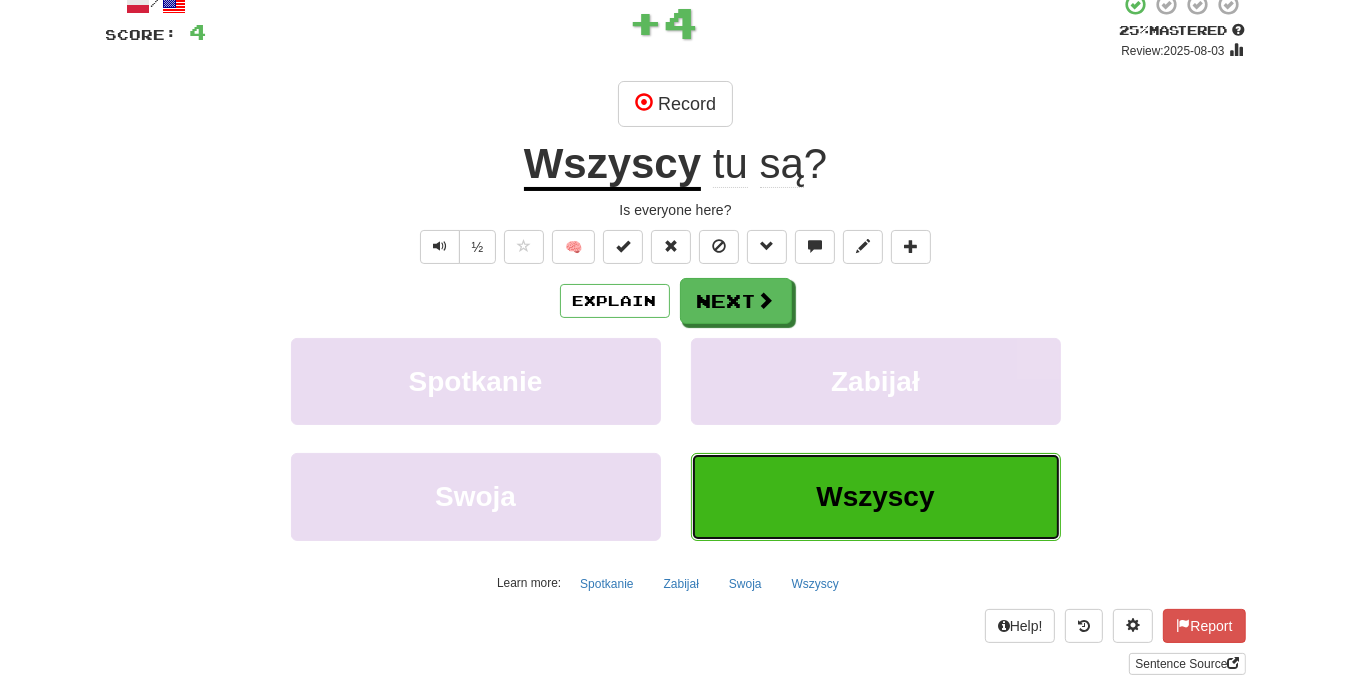 scroll, scrollTop: 100, scrollLeft: 0, axis: vertical 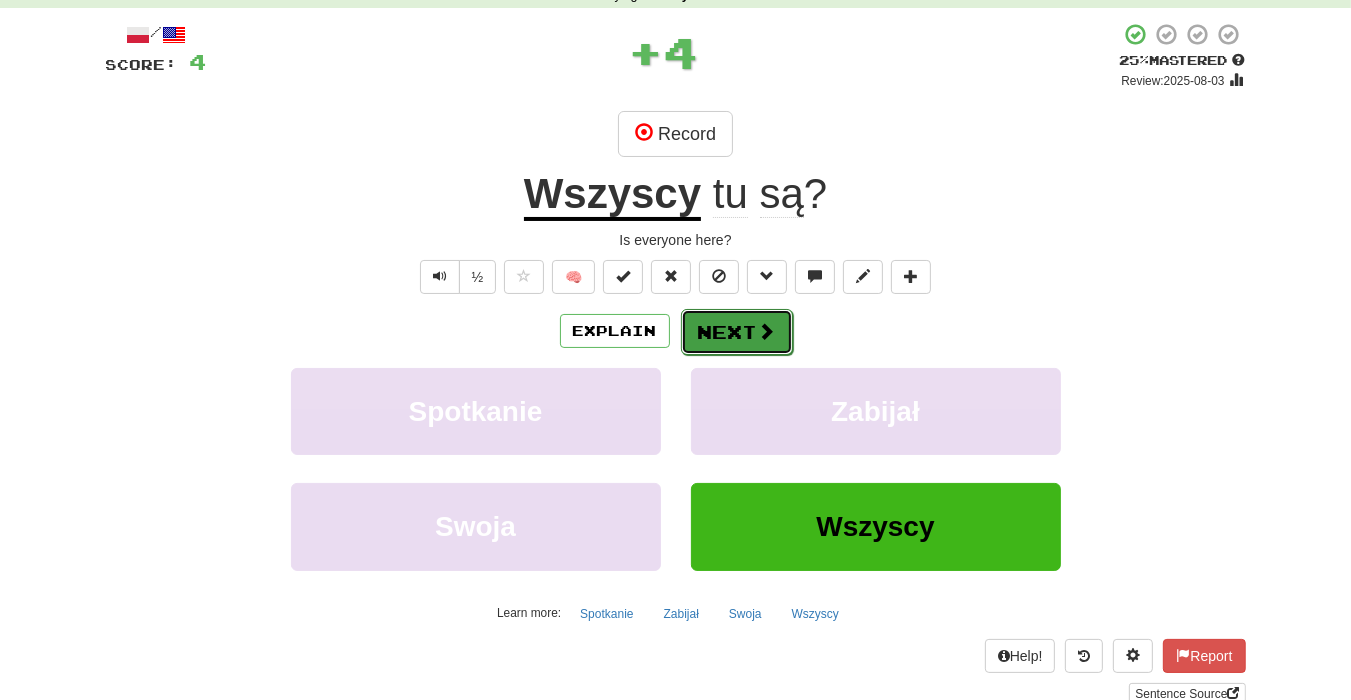 click on "Next" at bounding box center [737, 332] 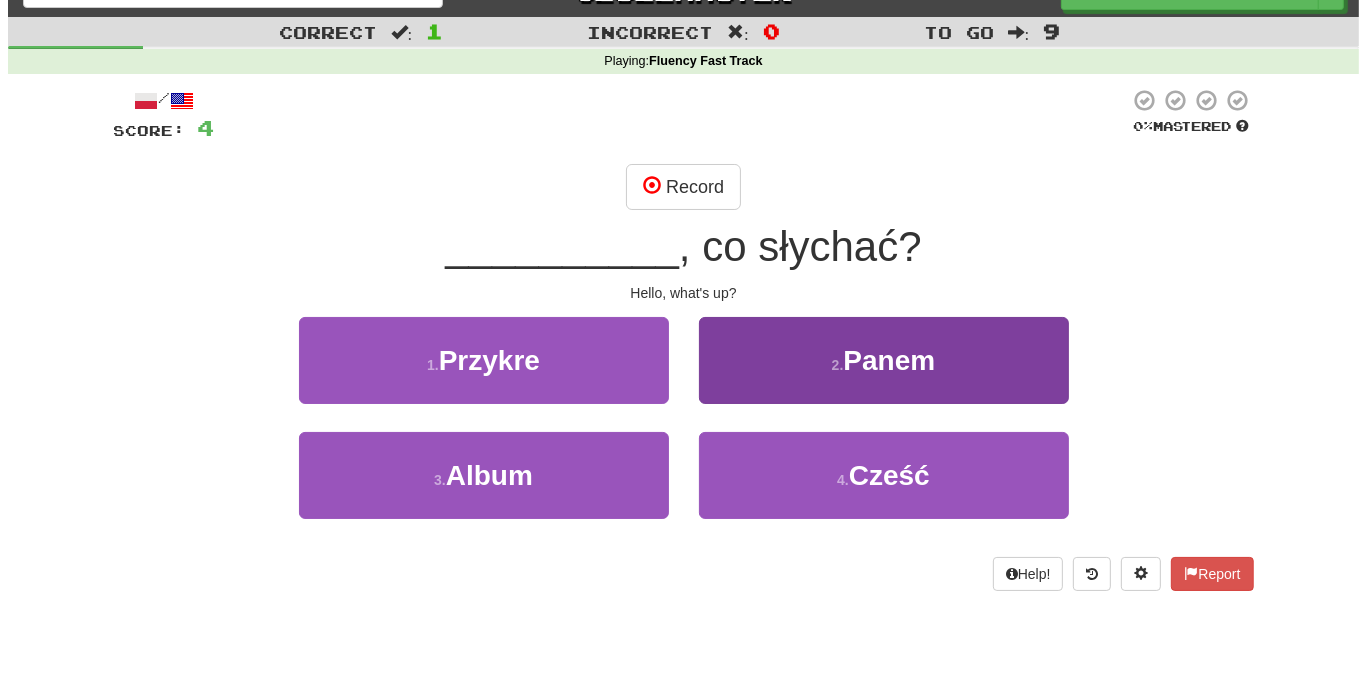 scroll, scrollTop: 0, scrollLeft: 0, axis: both 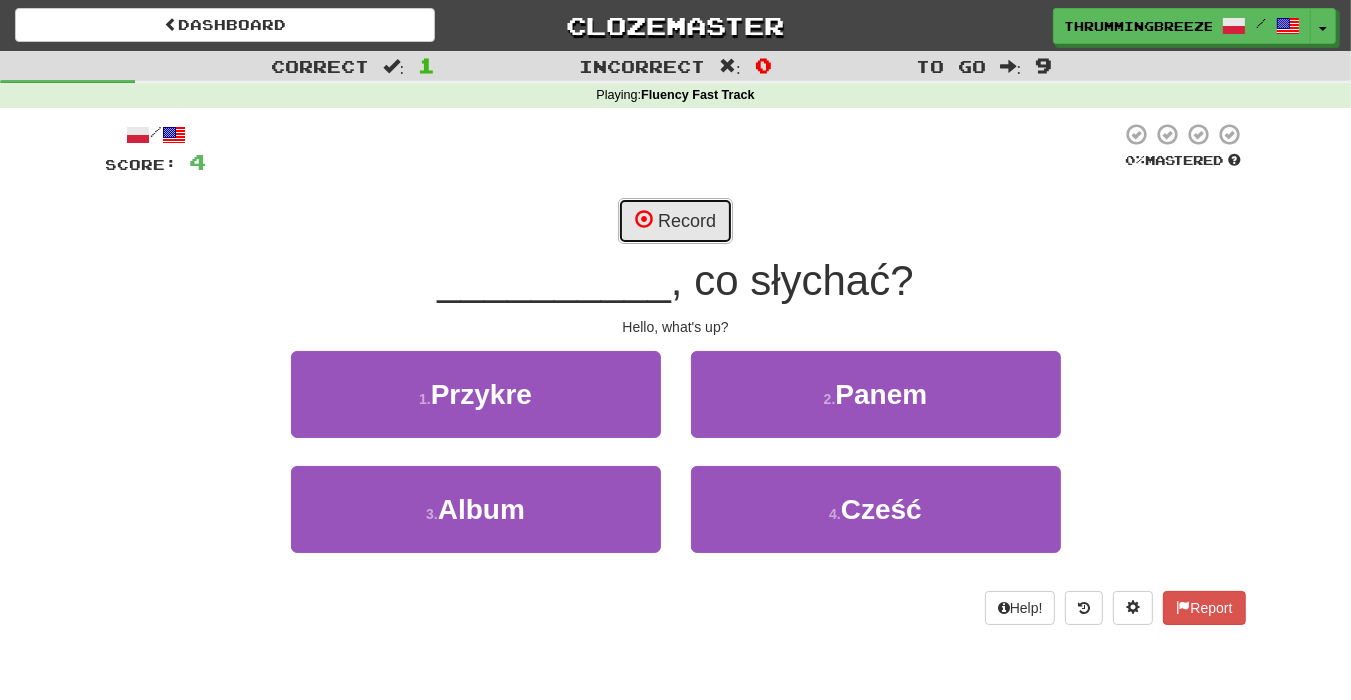 click on "Record" at bounding box center [675, 221] 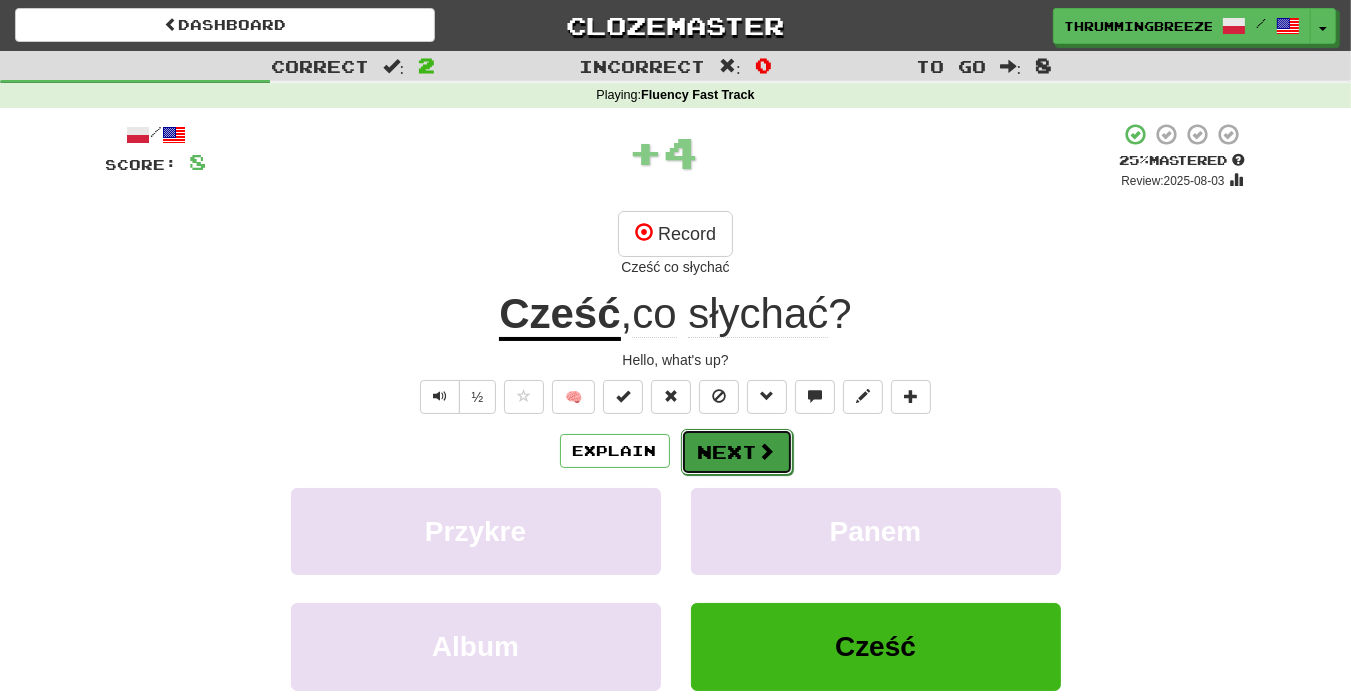 click on "Next" at bounding box center (737, 452) 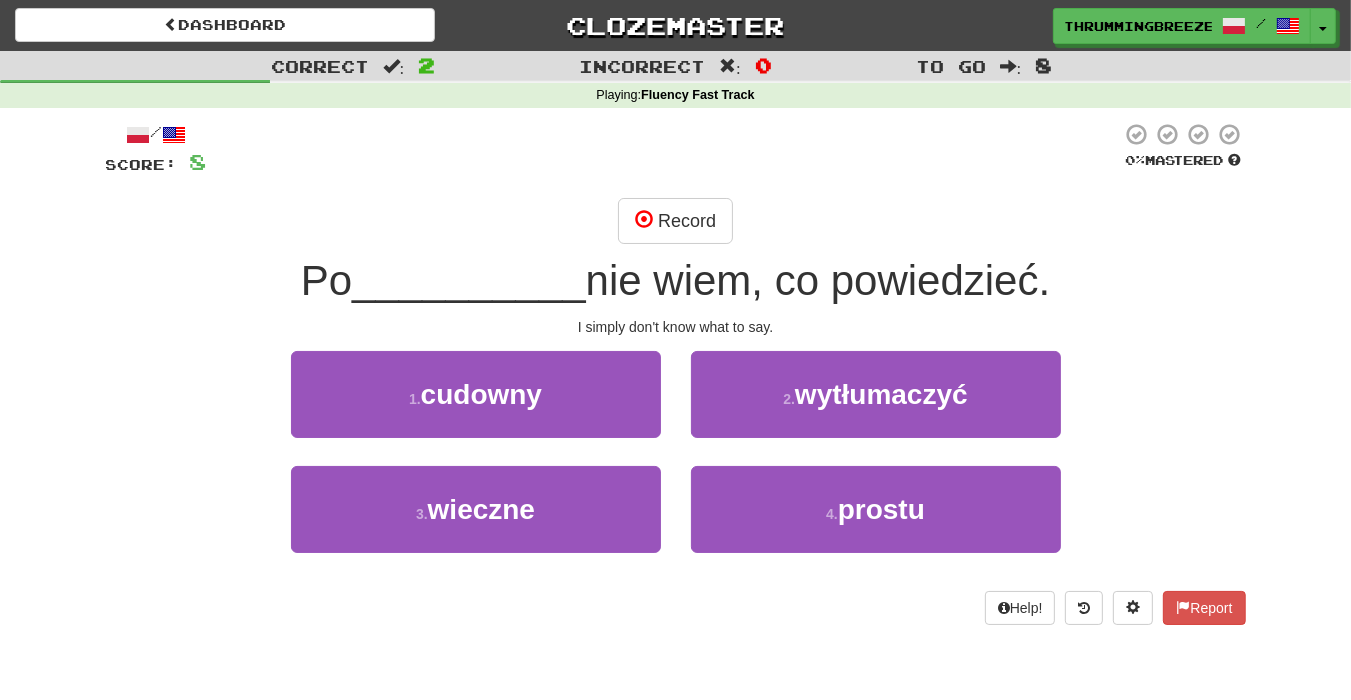 drag, startPoint x: 932, startPoint y: 168, endPoint x: 918, endPoint y: 135, distance: 35.846897 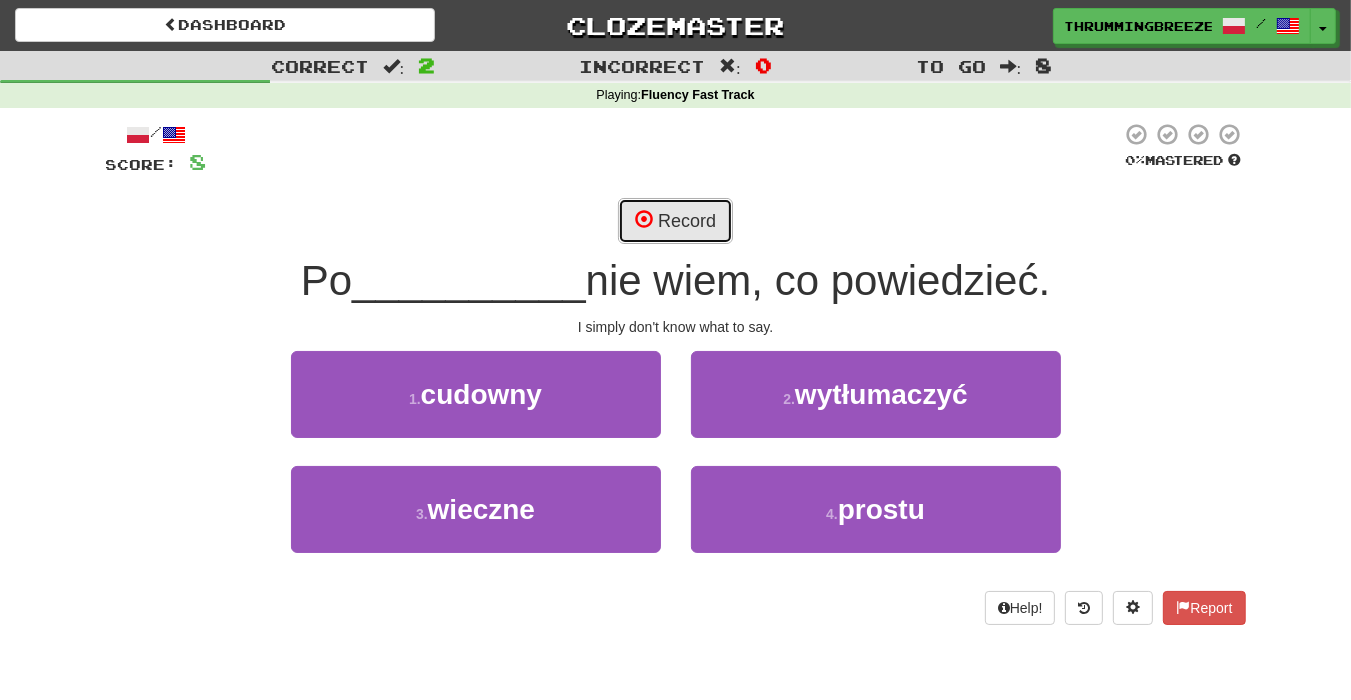 click on "Record" at bounding box center (675, 221) 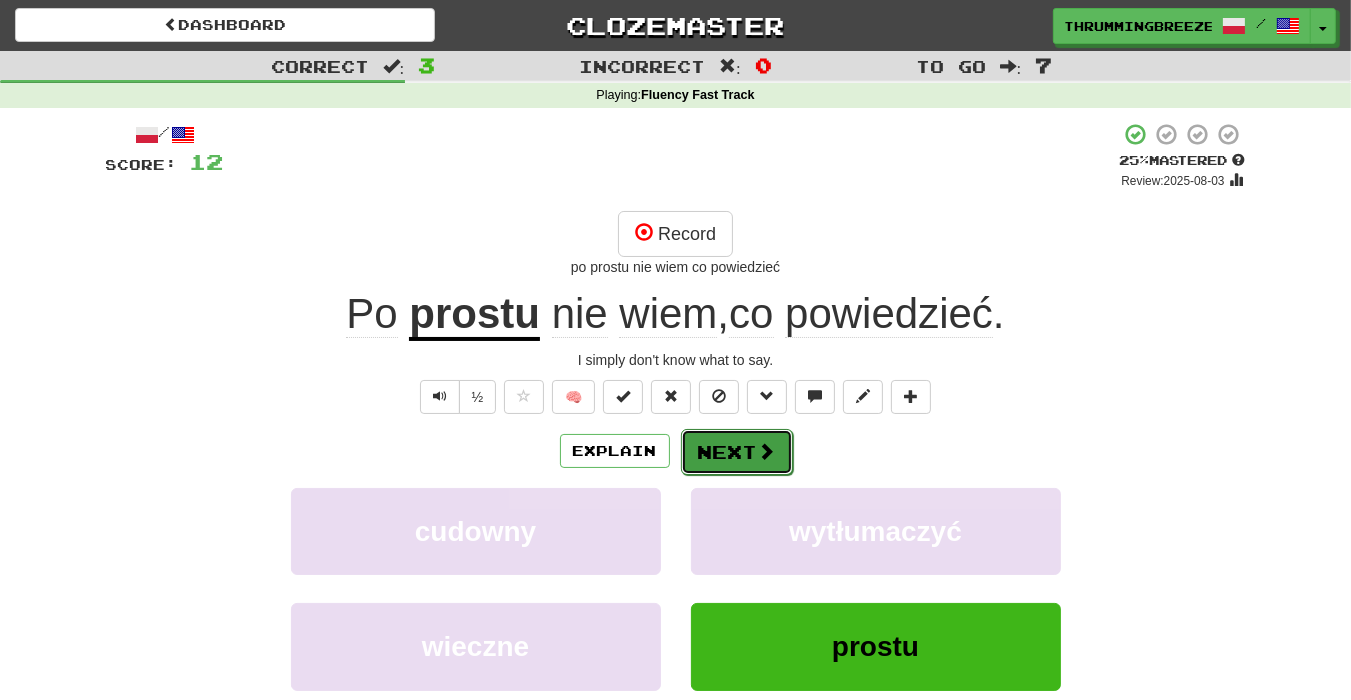 click on "Next" at bounding box center (737, 452) 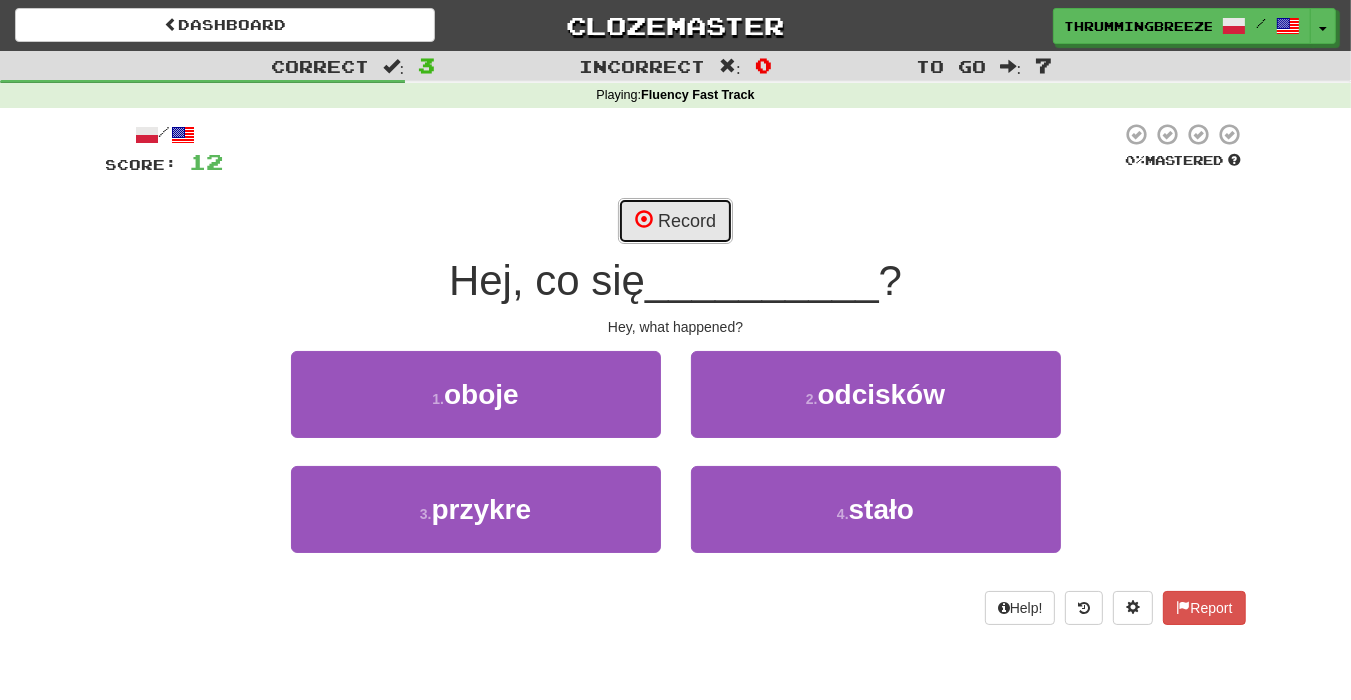 click on "Record" at bounding box center (675, 221) 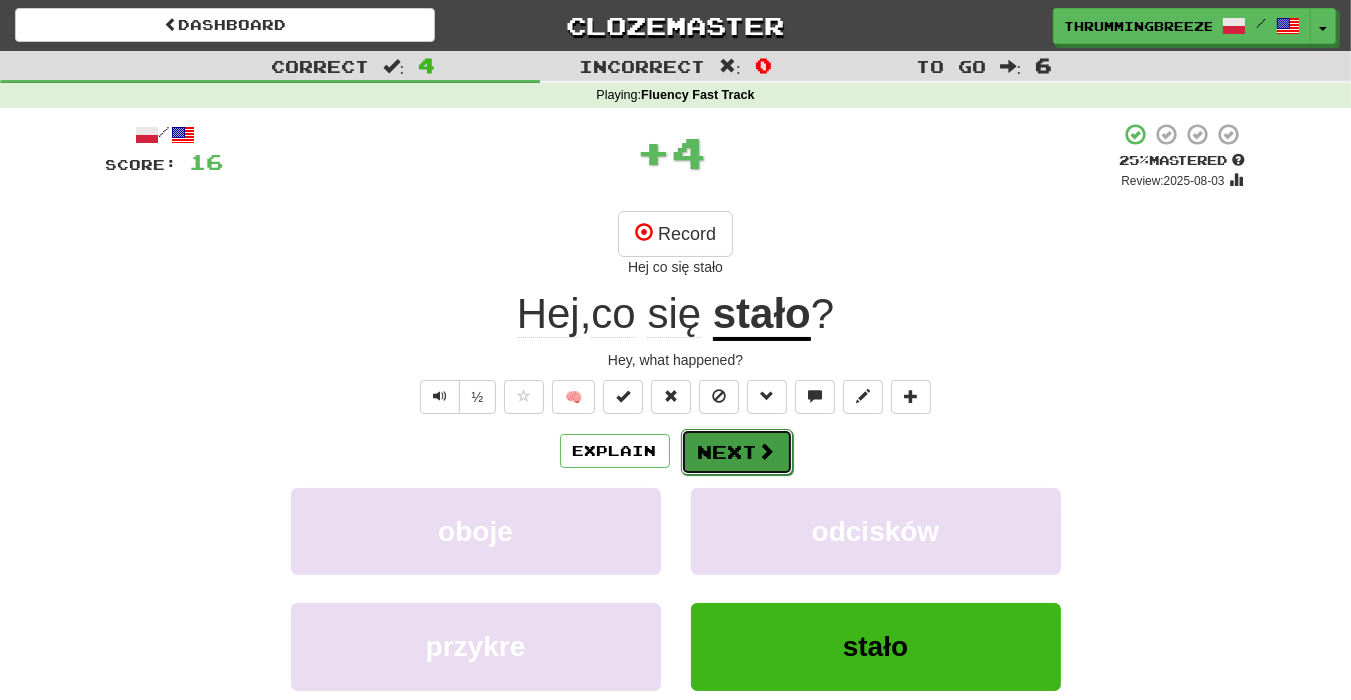click at bounding box center [767, 451] 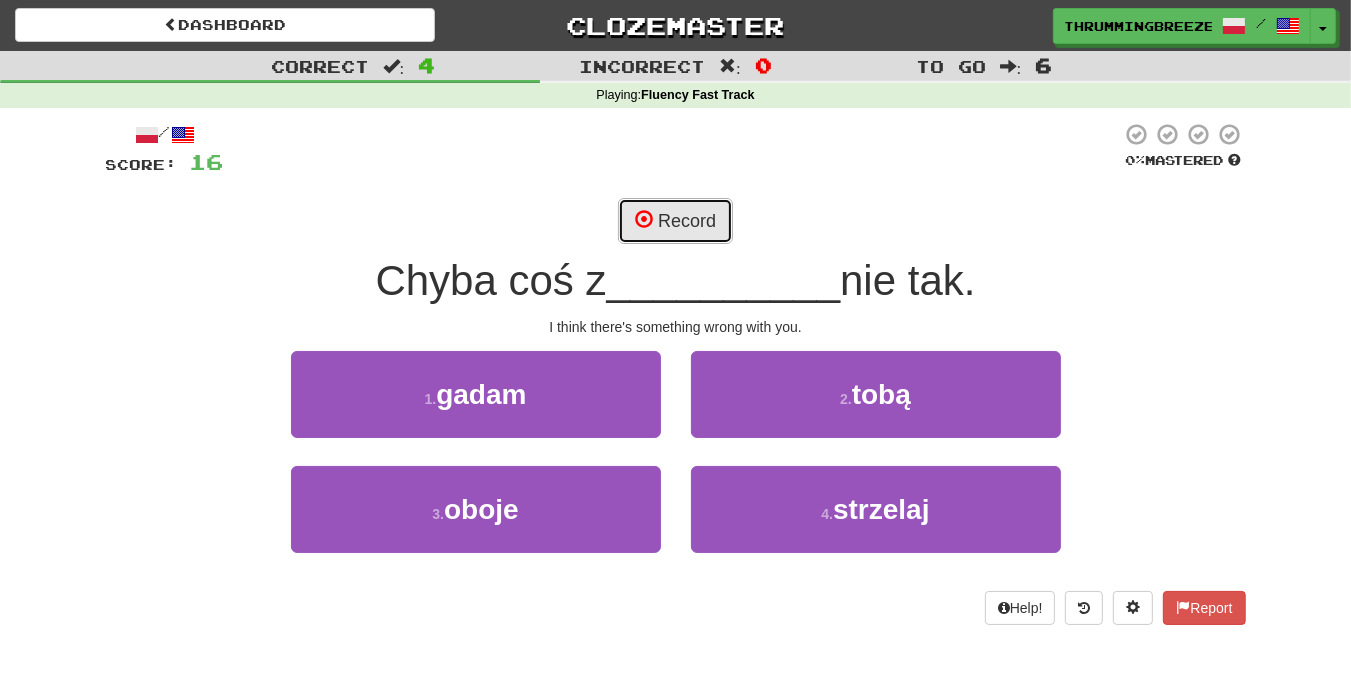 click on "Record" at bounding box center (675, 221) 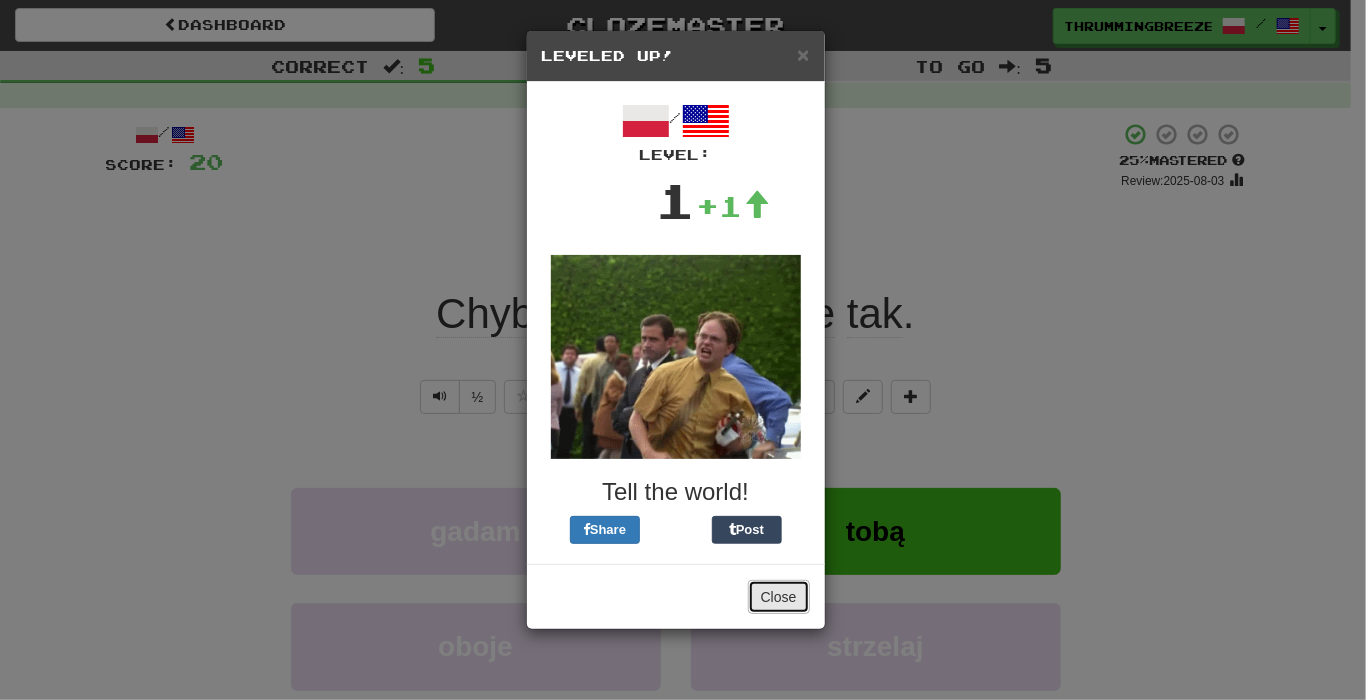 click on "Close" at bounding box center (779, 597) 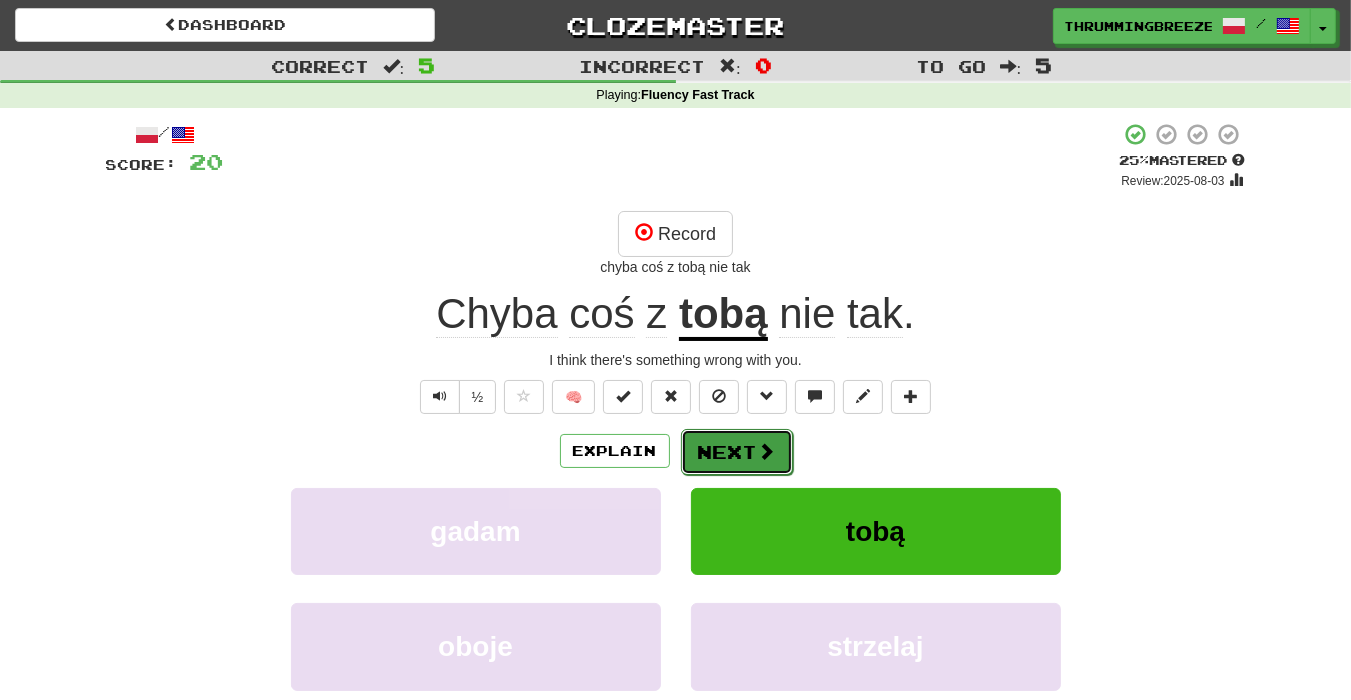 click on "Next" at bounding box center [737, 452] 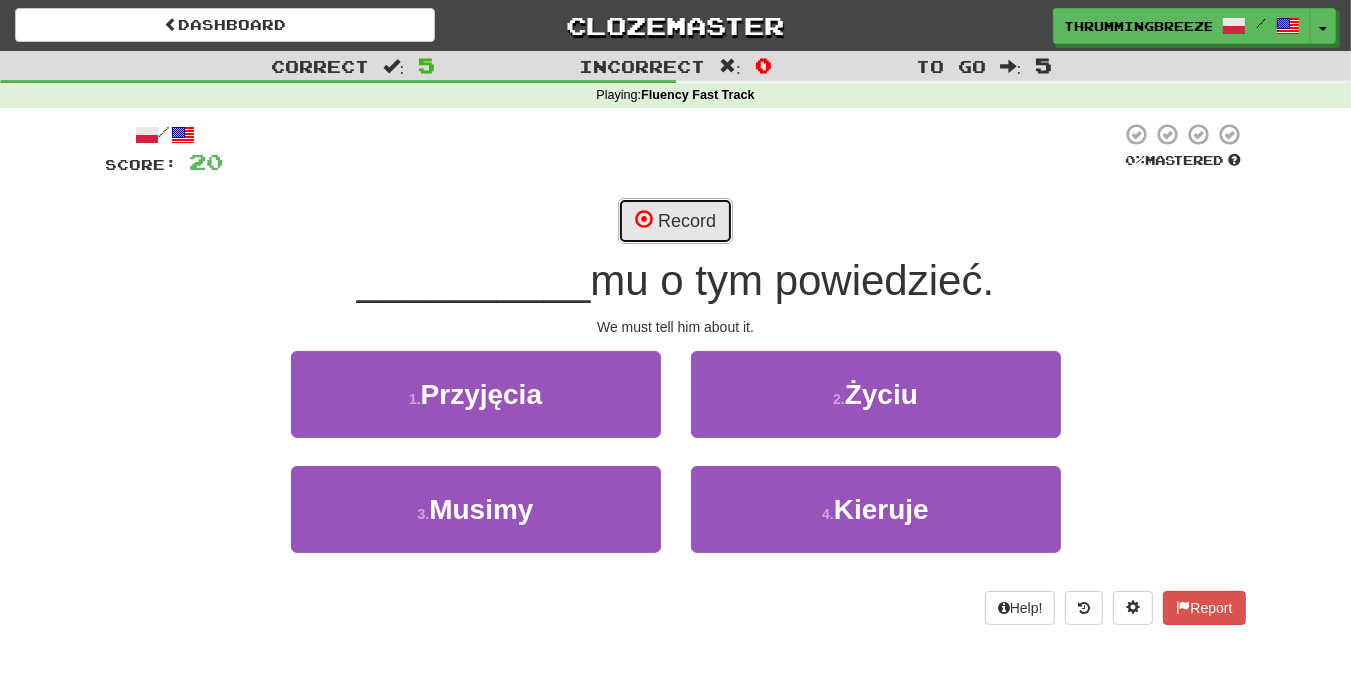 click on "Record" at bounding box center [675, 221] 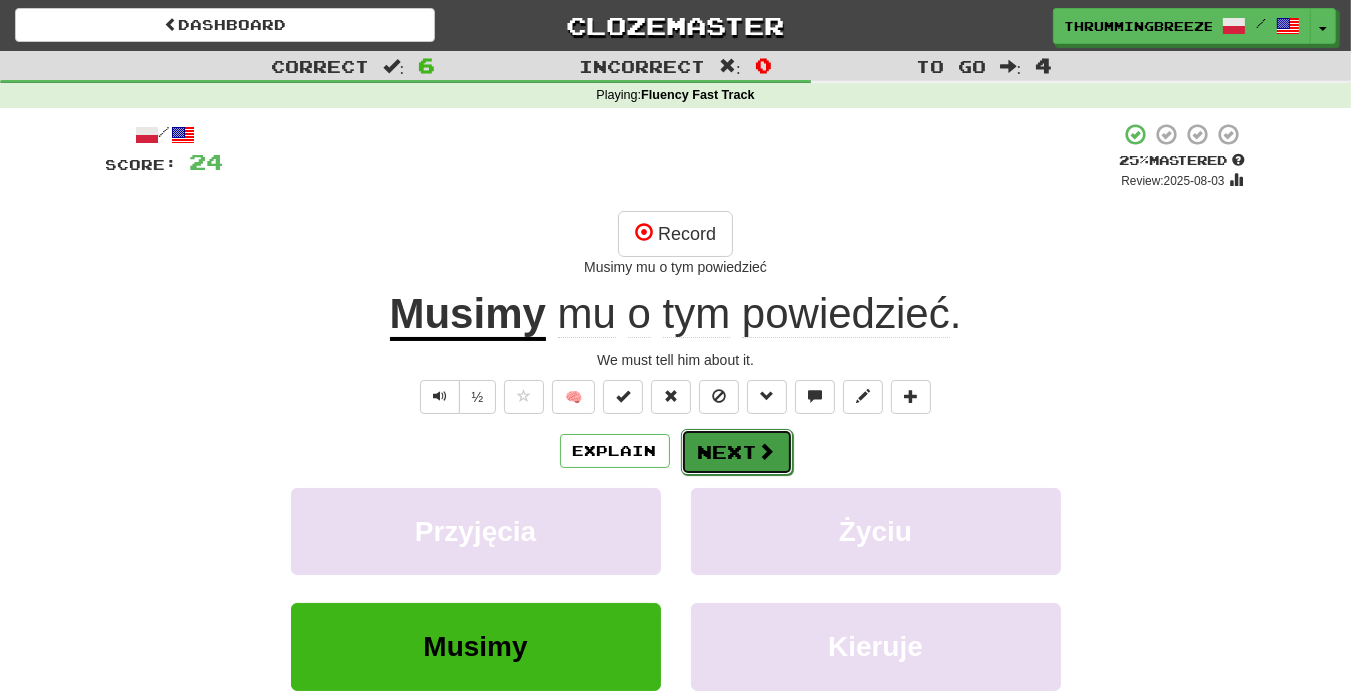 click on "Next" at bounding box center [737, 452] 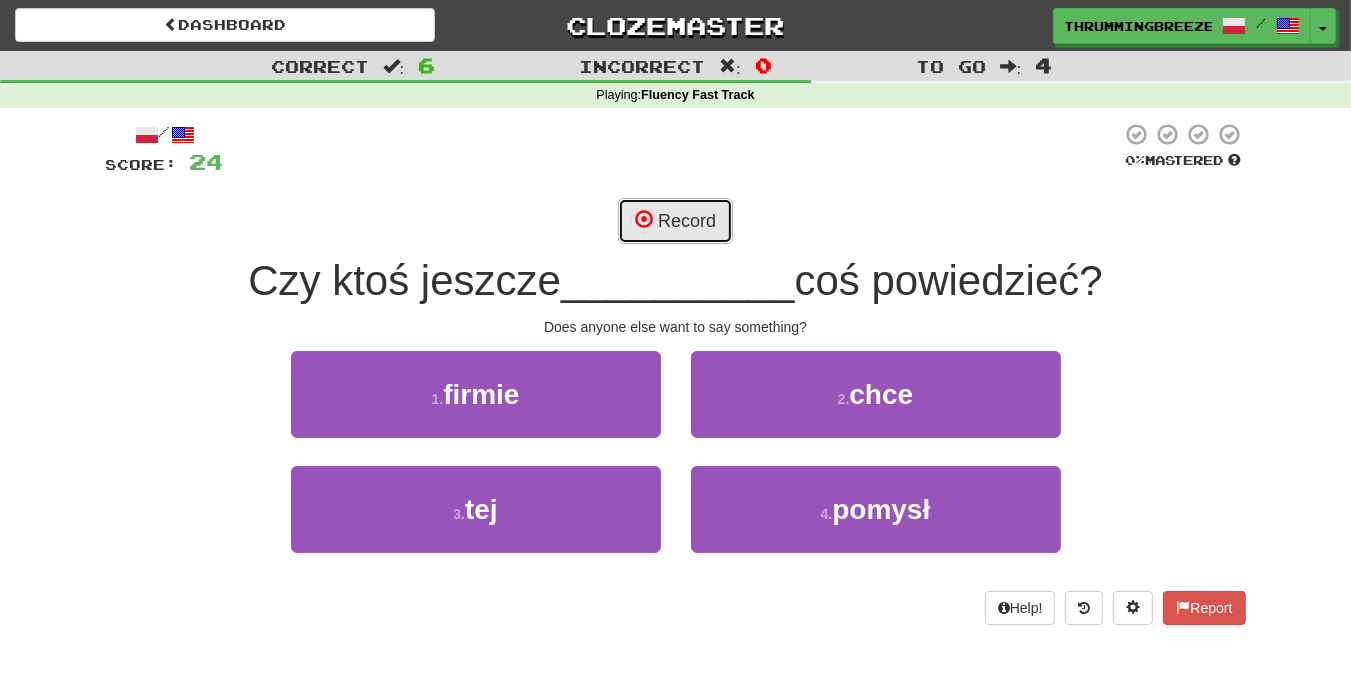 click on "Record" at bounding box center (675, 221) 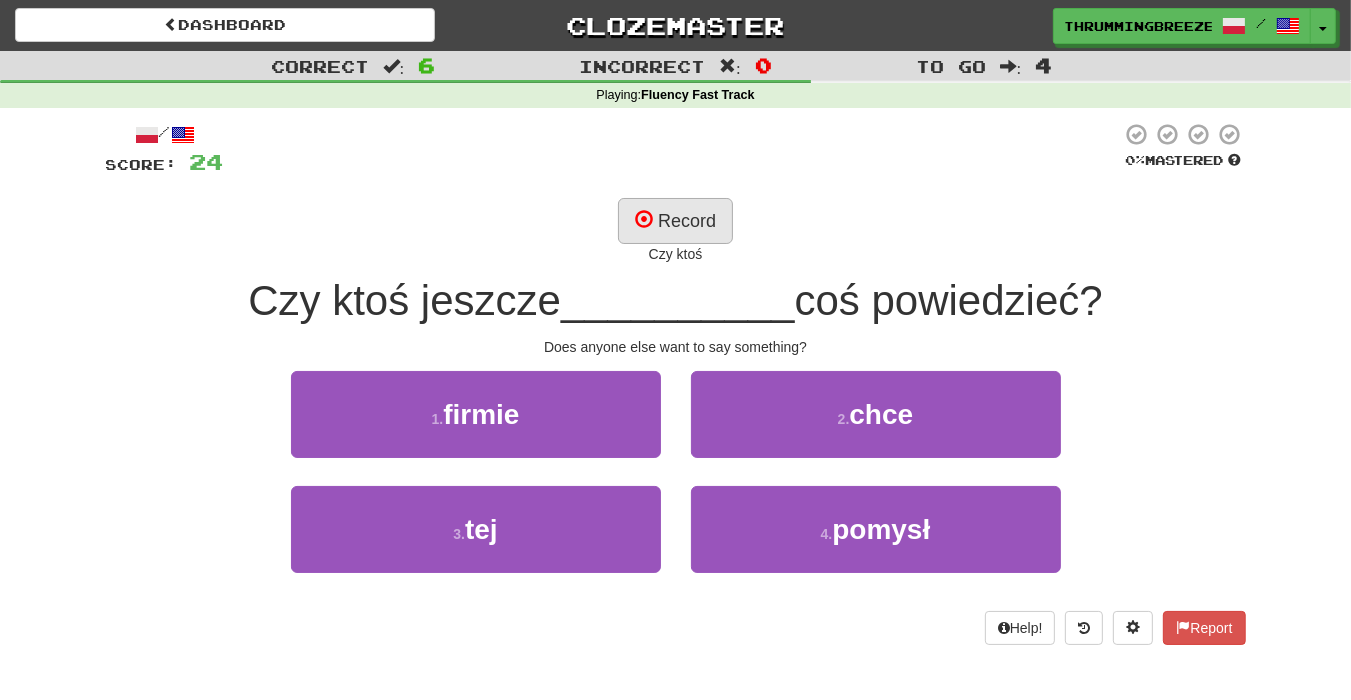 click on "Record Czy ktoś" at bounding box center (676, 231) 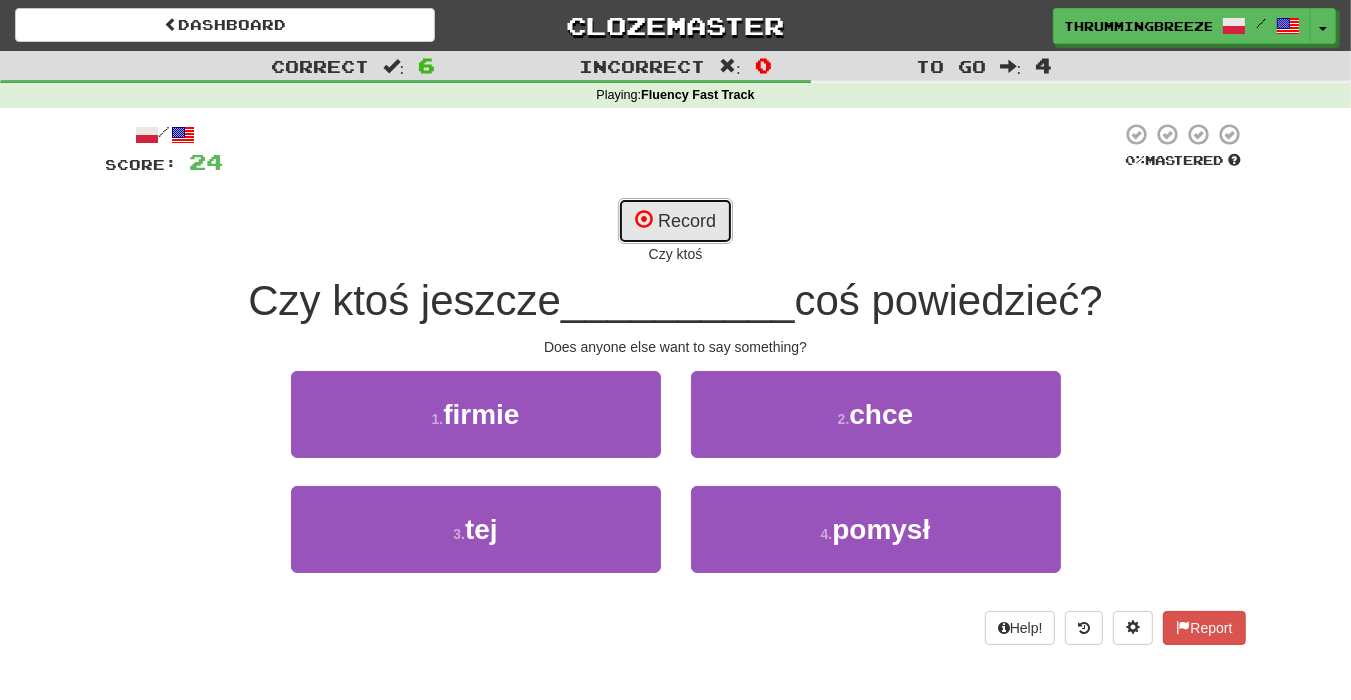 click on "Record" at bounding box center [675, 221] 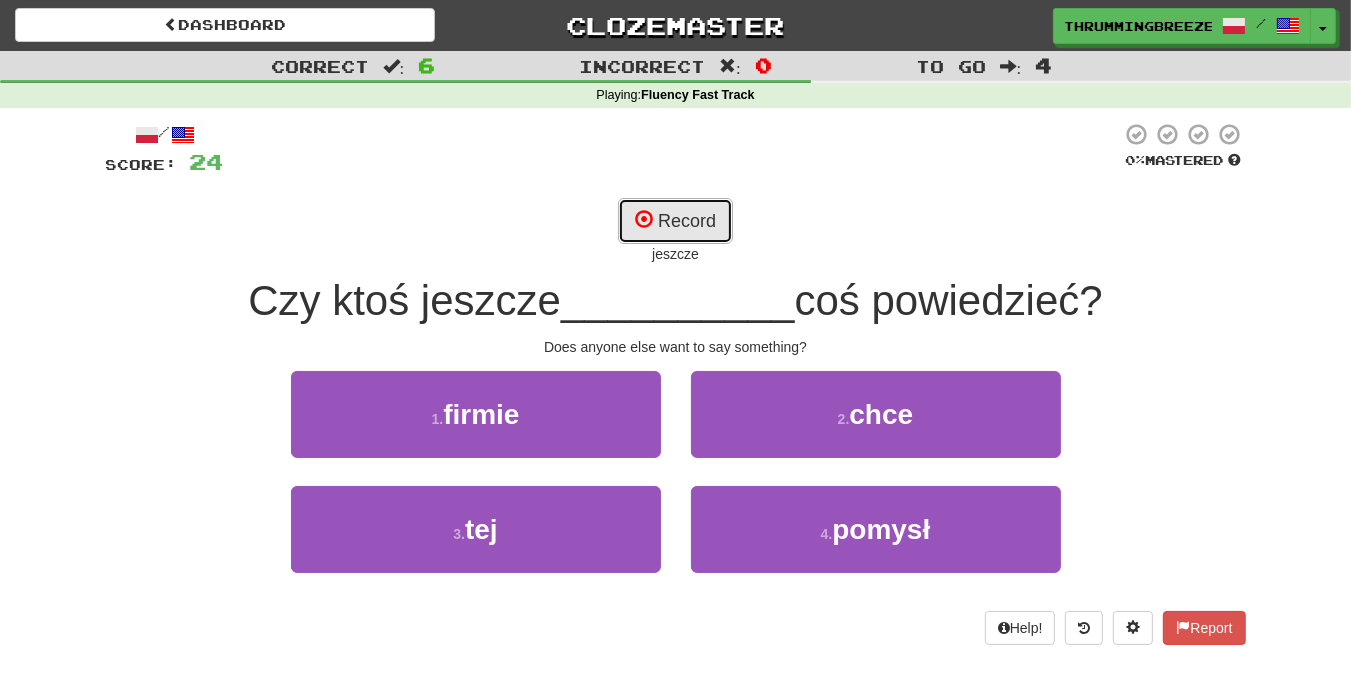 drag, startPoint x: 664, startPoint y: 219, endPoint x: 667, endPoint y: 209, distance: 10.440307 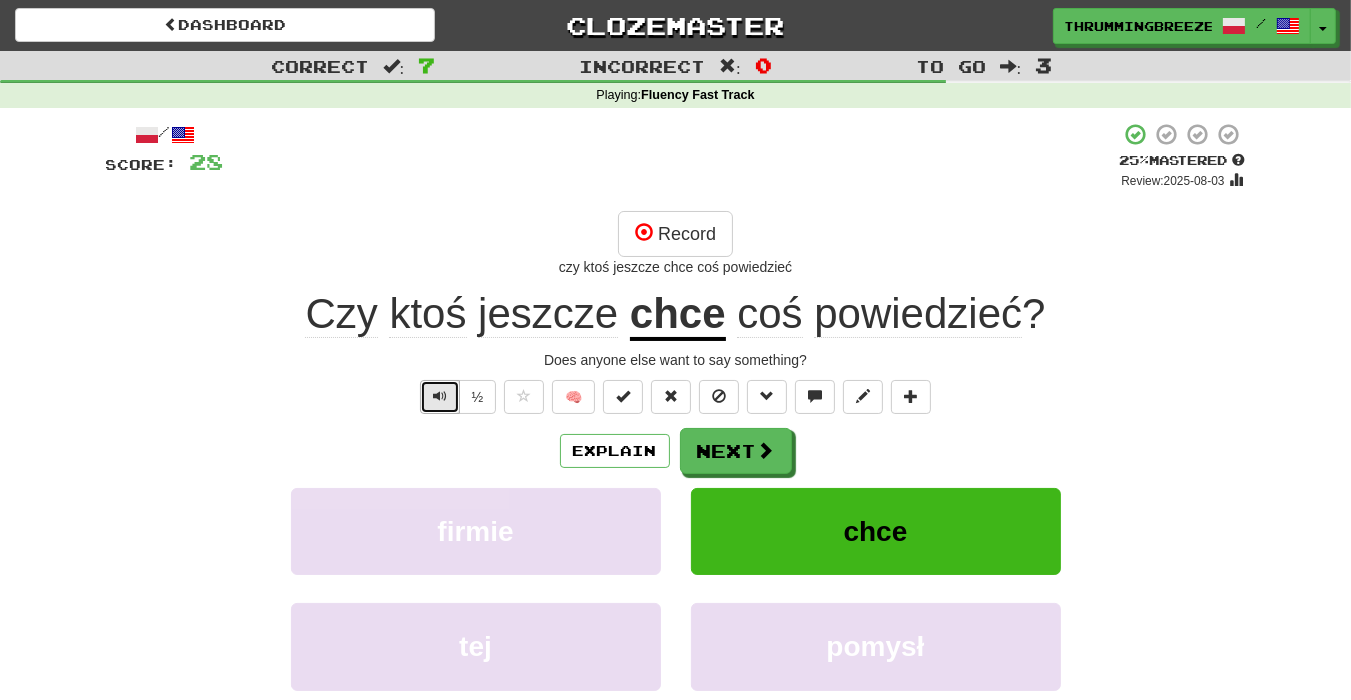 click at bounding box center (440, 396) 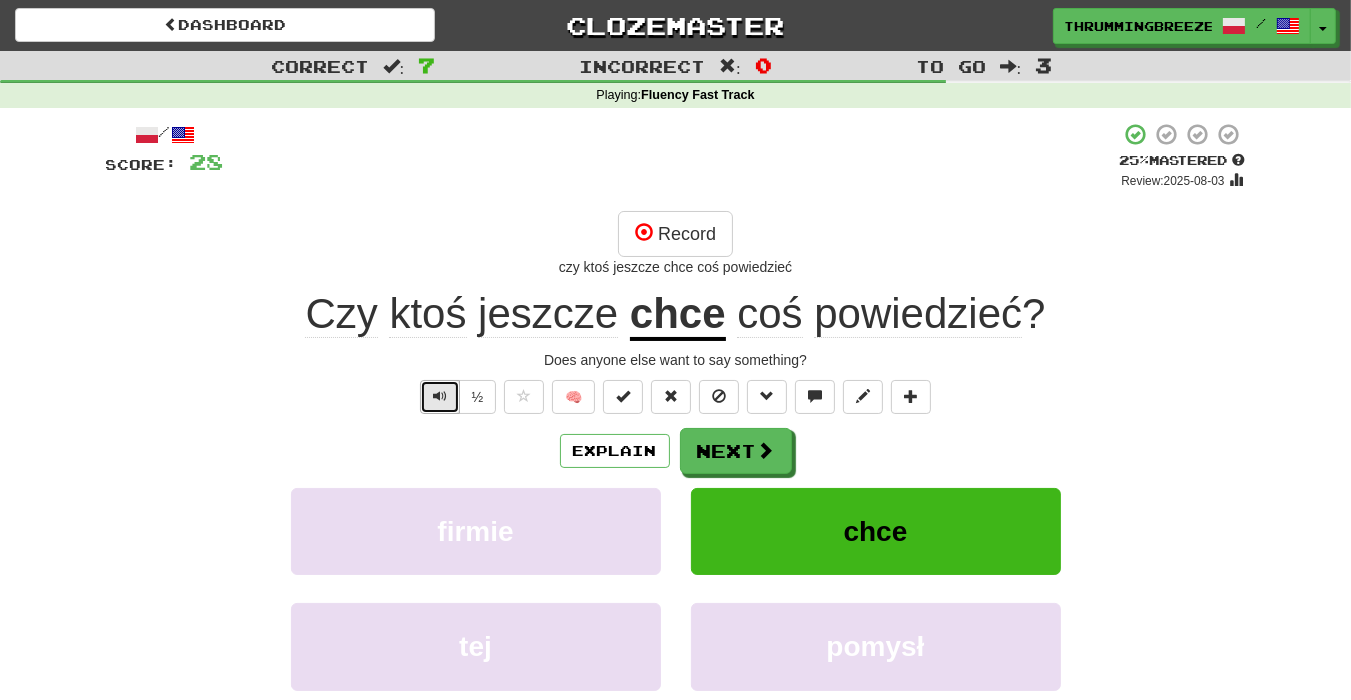 click at bounding box center [440, 396] 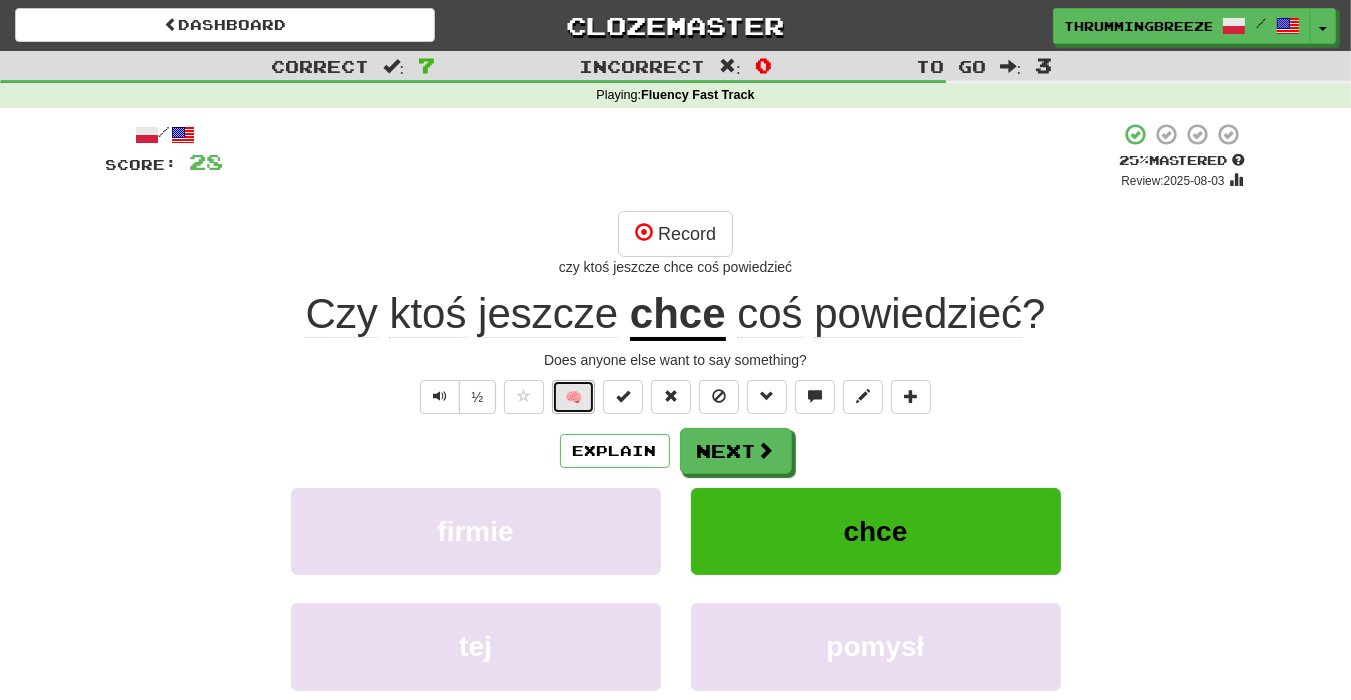click on "🧠" at bounding box center [573, 397] 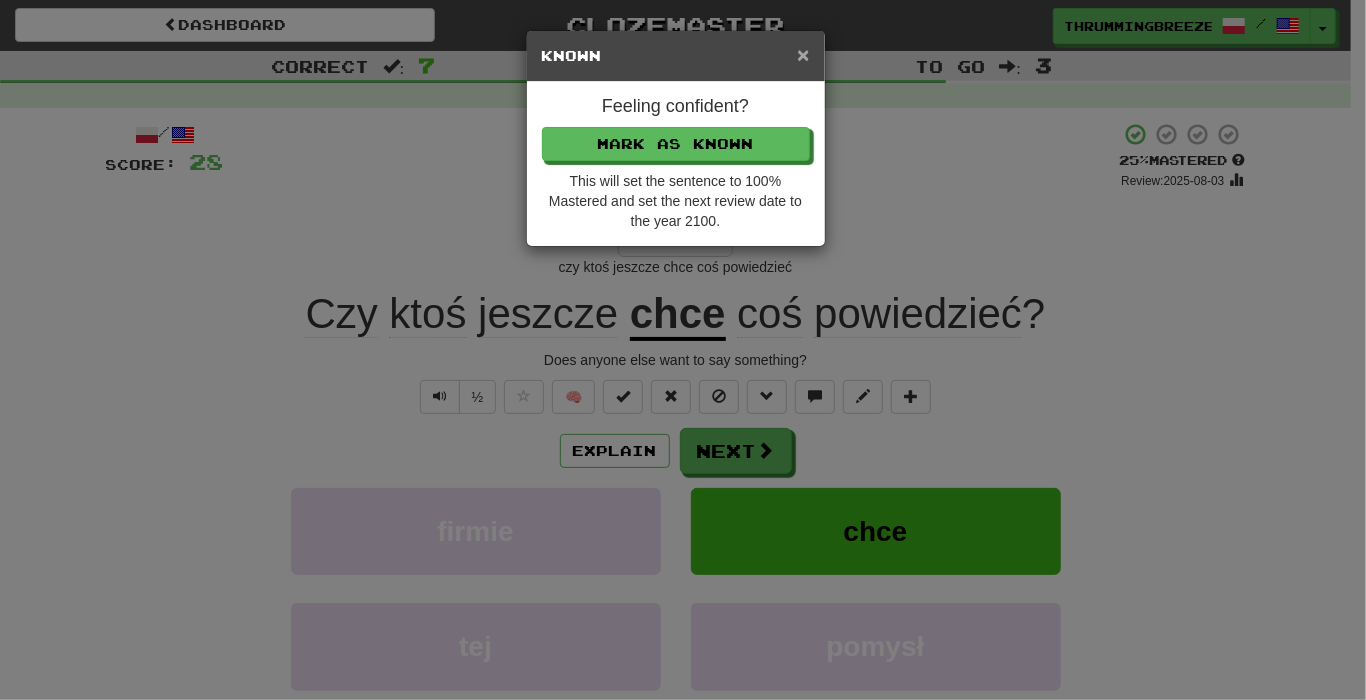 click on "×" at bounding box center (803, 54) 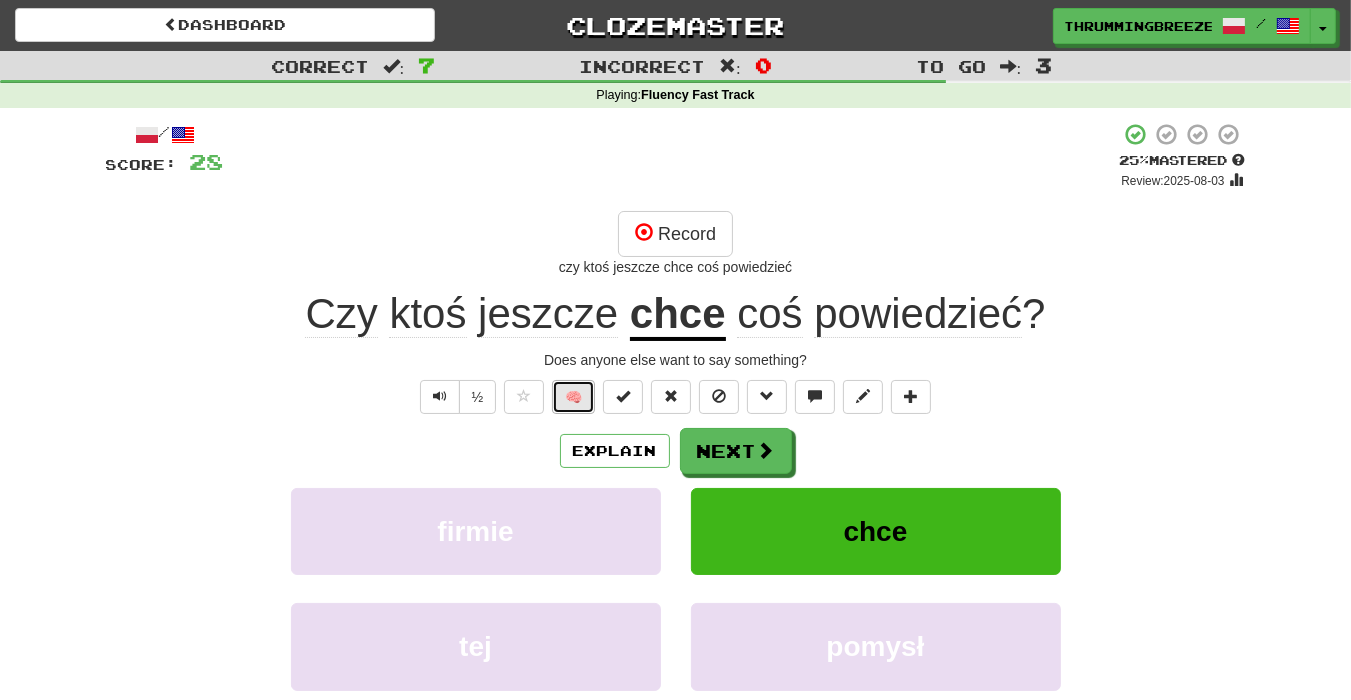 click on "🧠" at bounding box center (573, 397) 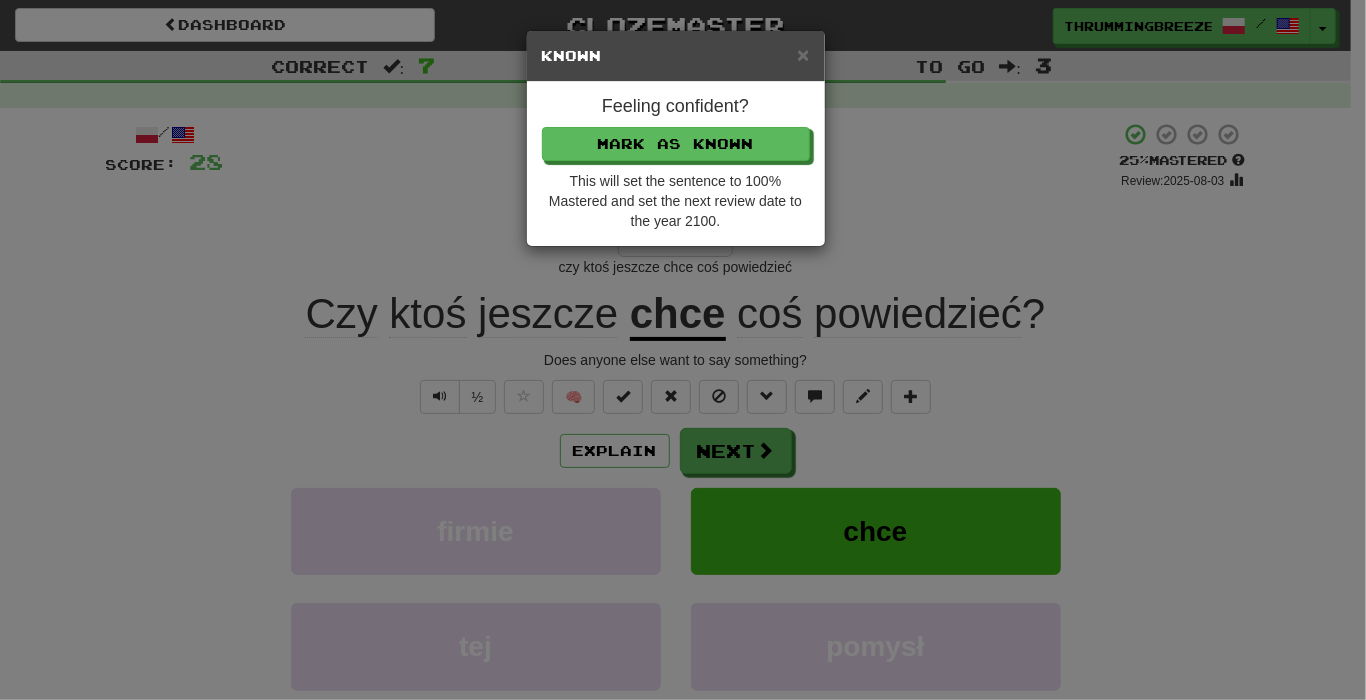 click on "× Known" at bounding box center [676, 56] 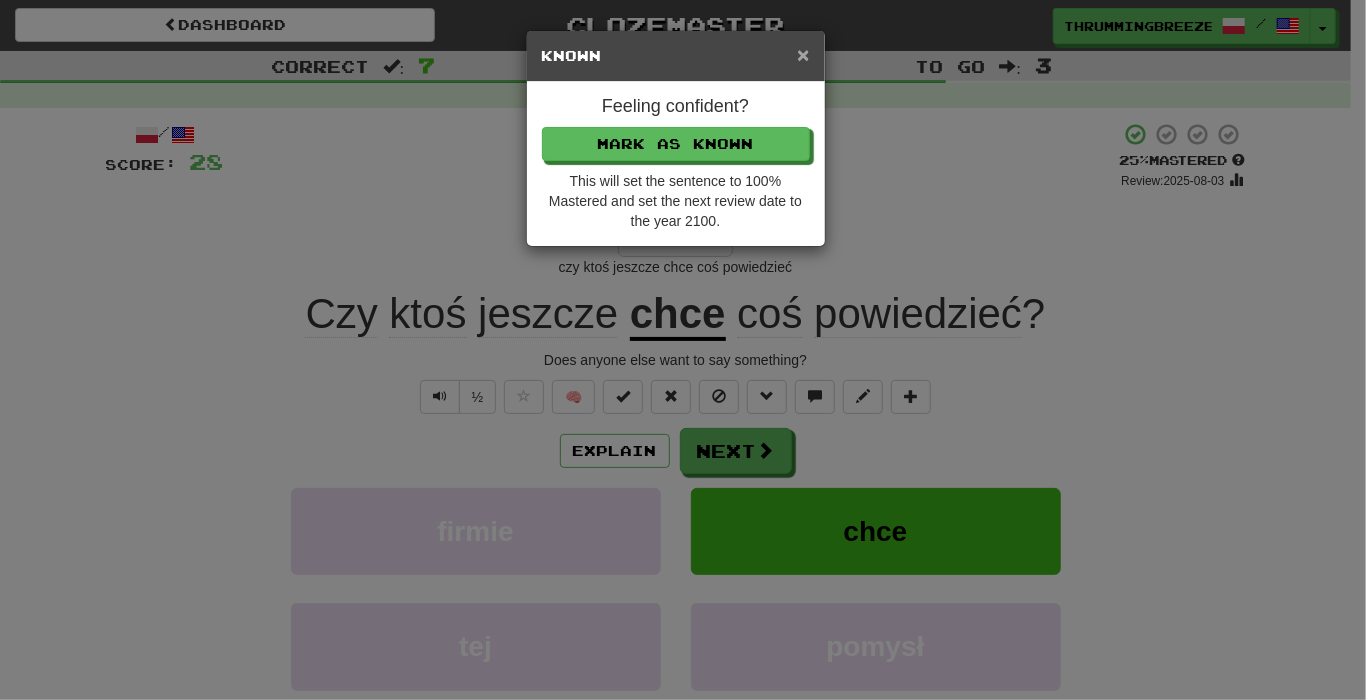 click on "×" at bounding box center [803, 54] 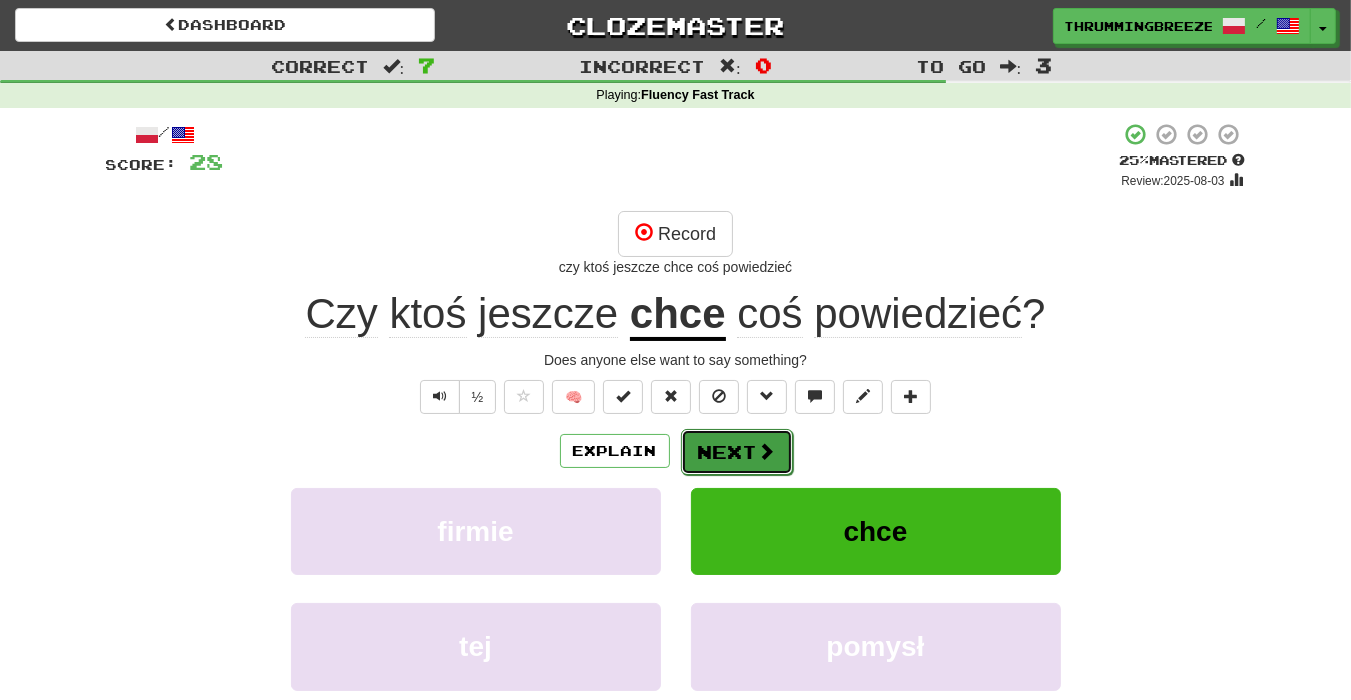 click on "Next" at bounding box center [737, 452] 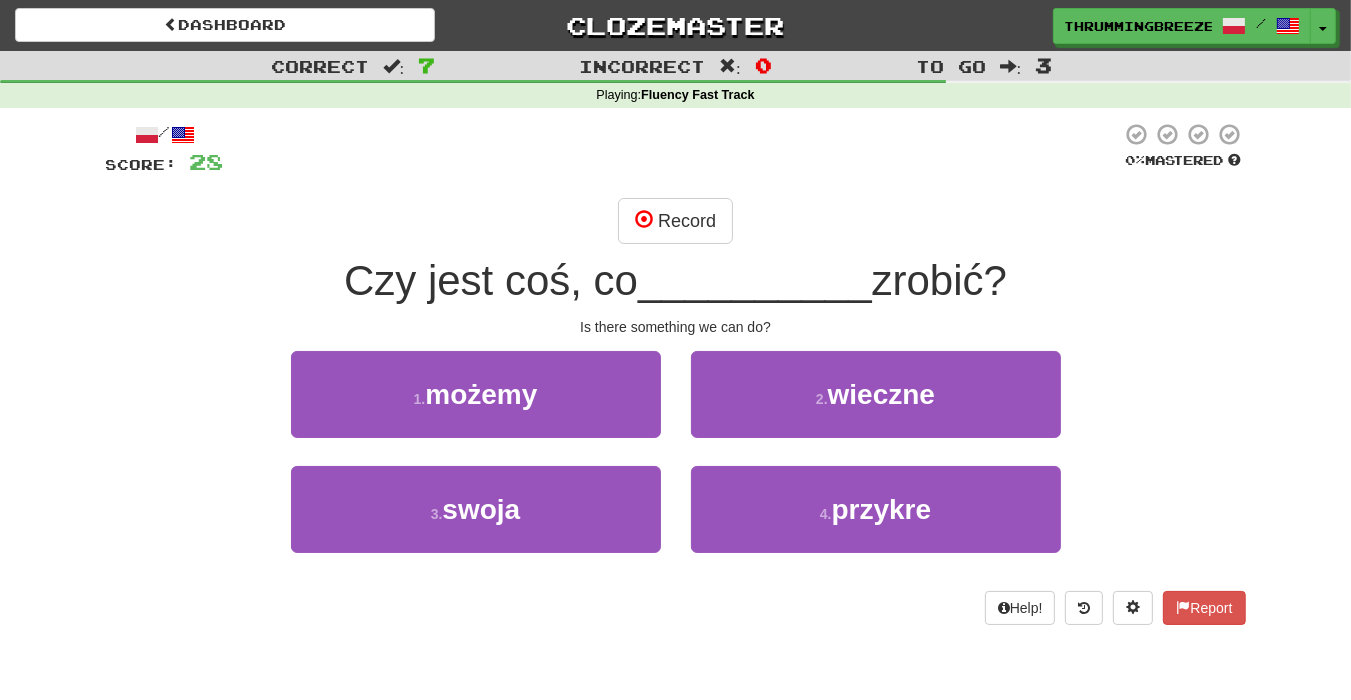 click on "/  Score:   28 0 %  Mastered   Record Czy jest coś, co  __________  zrobić? Is there something we can do? 1 .  możemy 2 .  wieczne 3 .  swoja 4 .  przykre  Help!  Report" at bounding box center (676, 373) 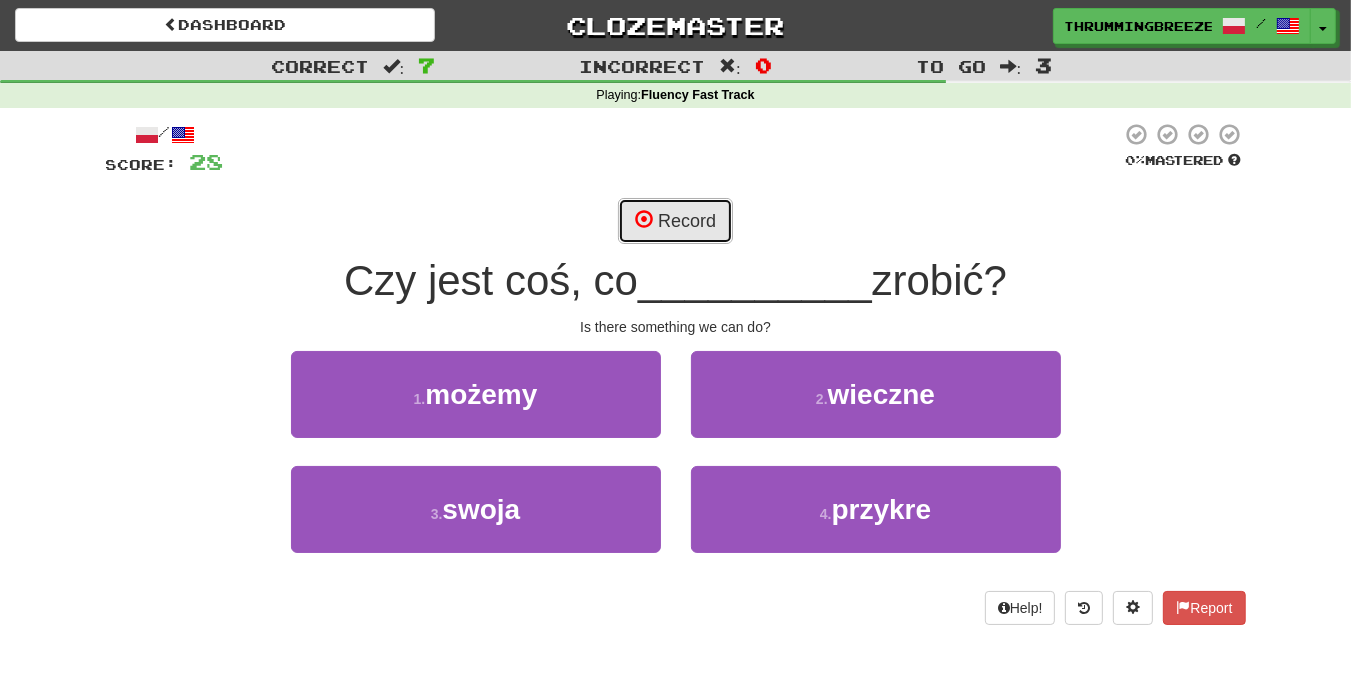 click on "Record" at bounding box center [675, 221] 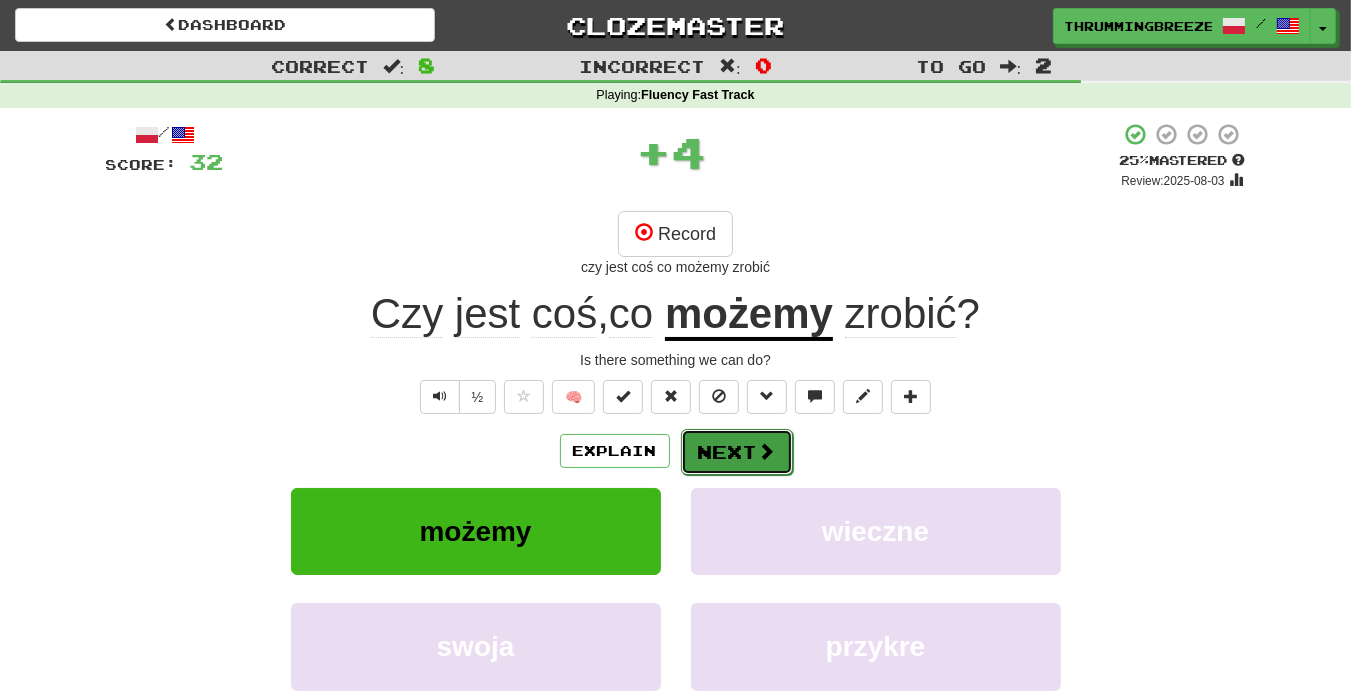 click on "Next" at bounding box center (737, 452) 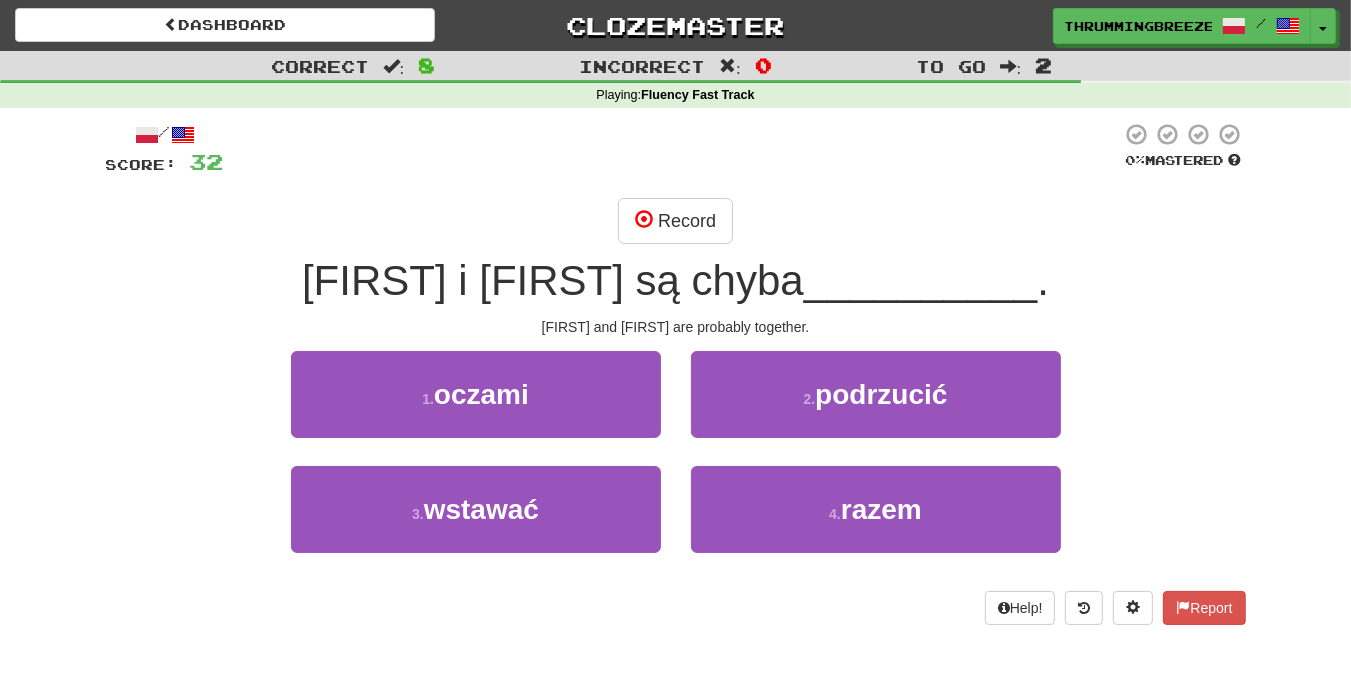 click on "Tom i Mary są chyba" at bounding box center [553, 280] 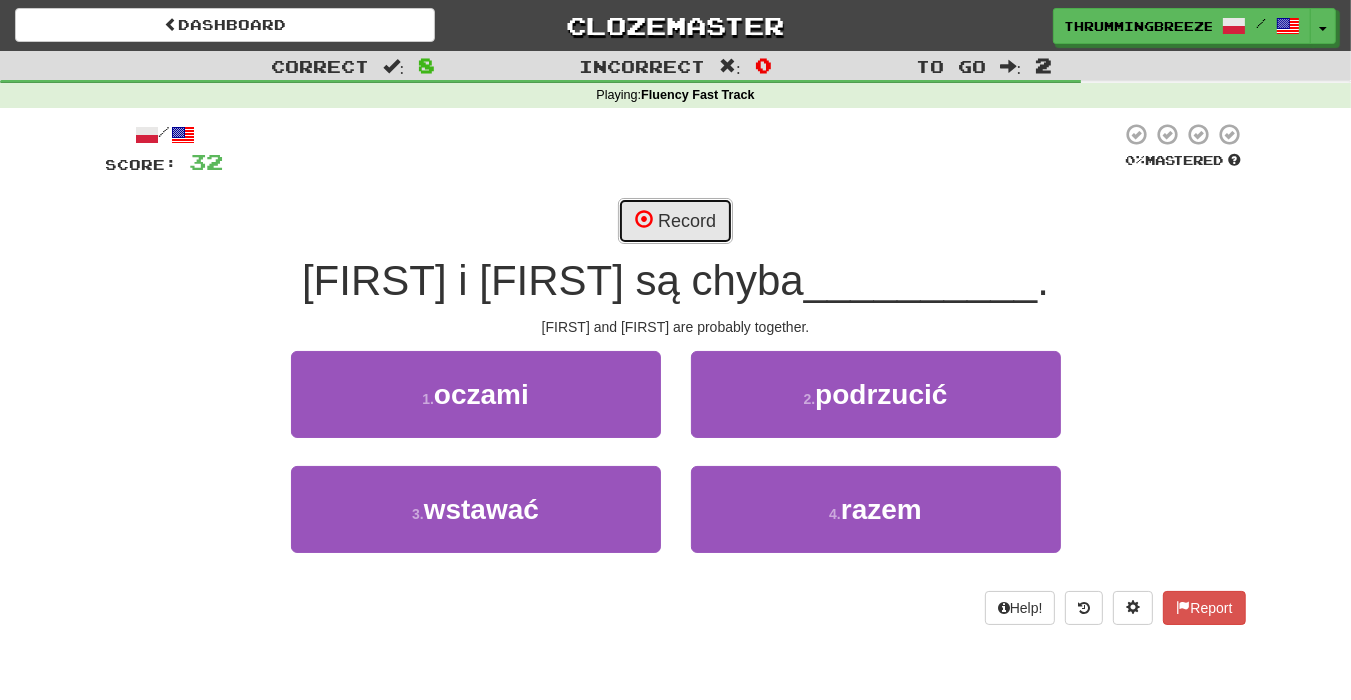 click at bounding box center (644, 219) 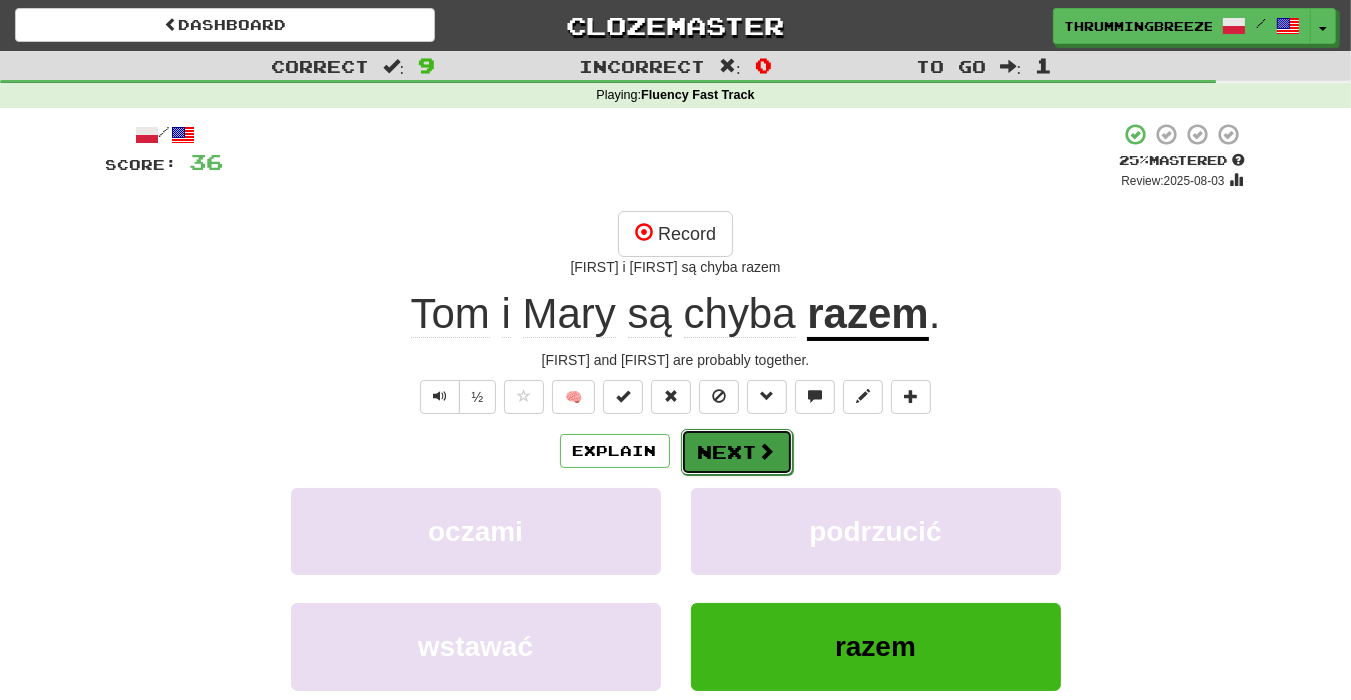 click on "Next" at bounding box center [737, 452] 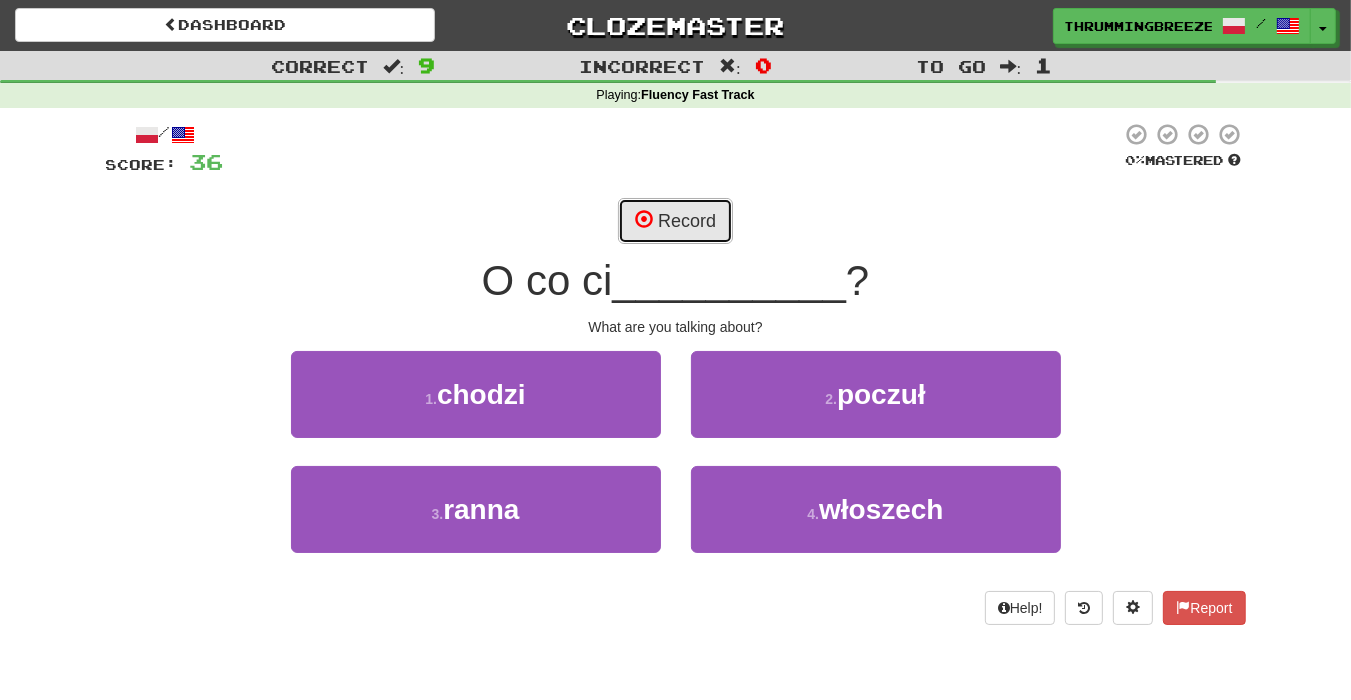 click on "Record" at bounding box center [675, 221] 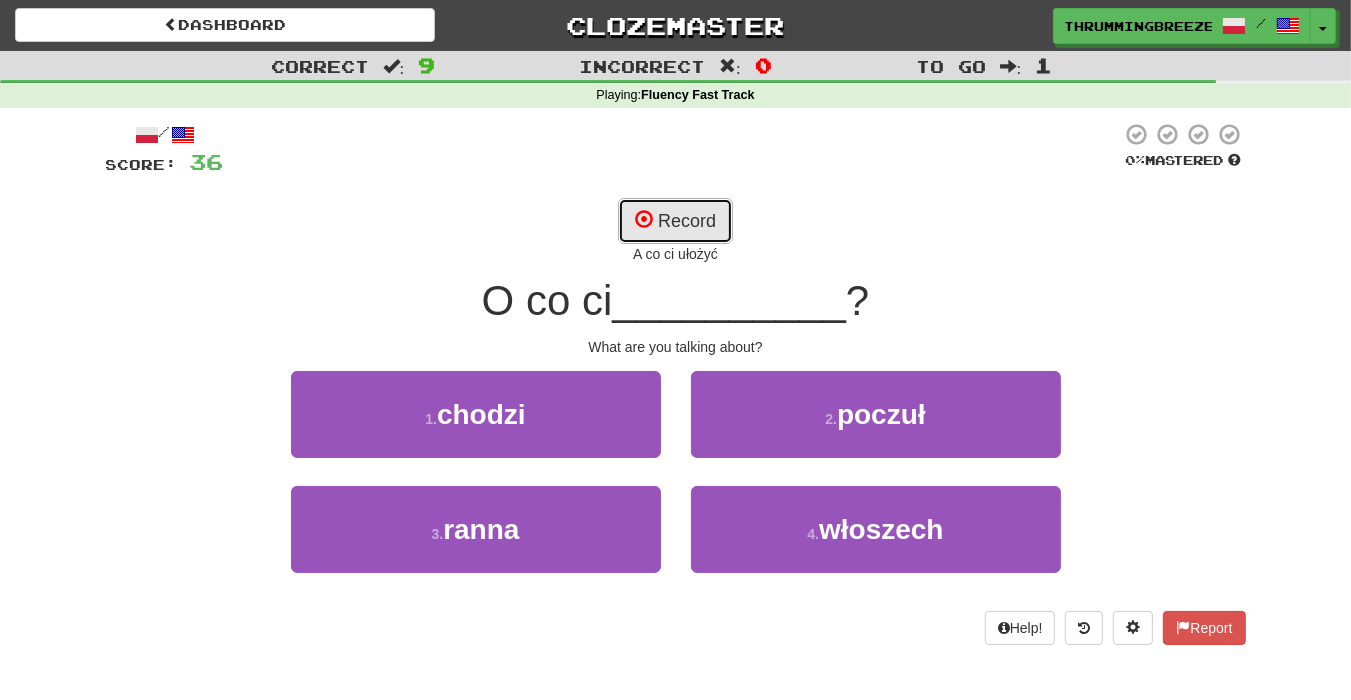 click on "Record" at bounding box center [675, 221] 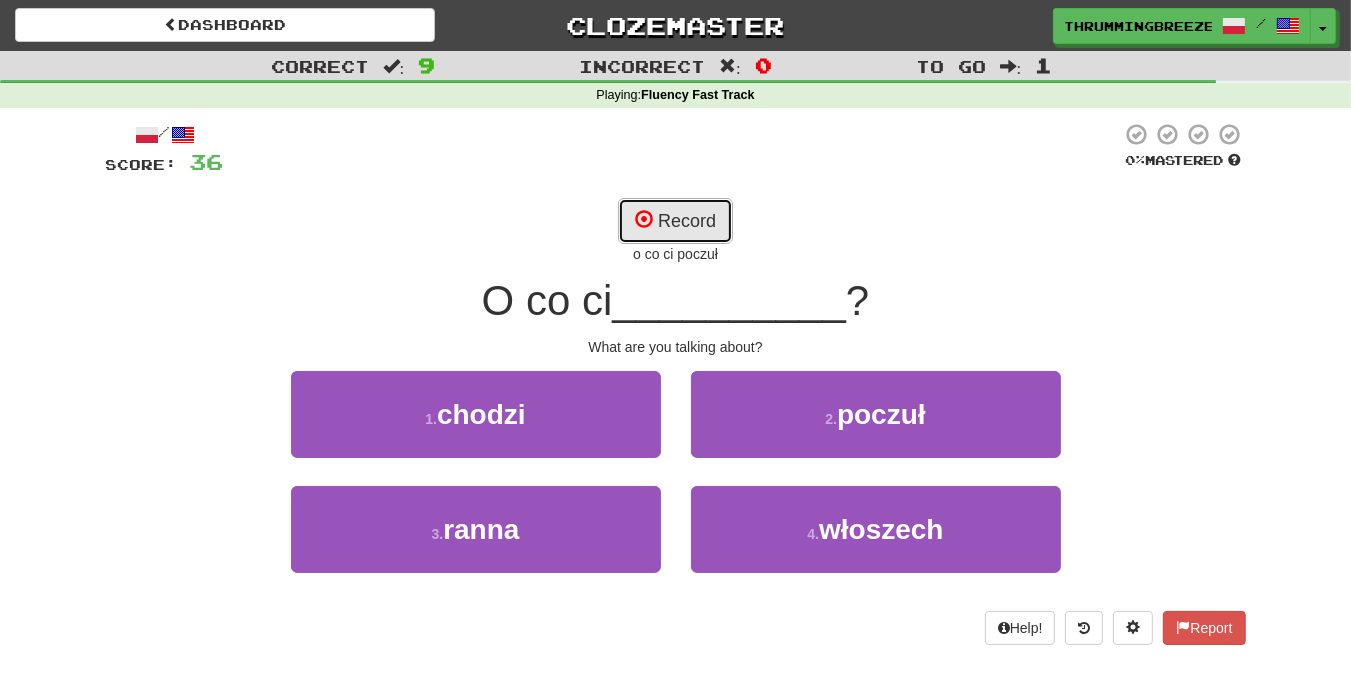 click on "Record" at bounding box center [675, 221] 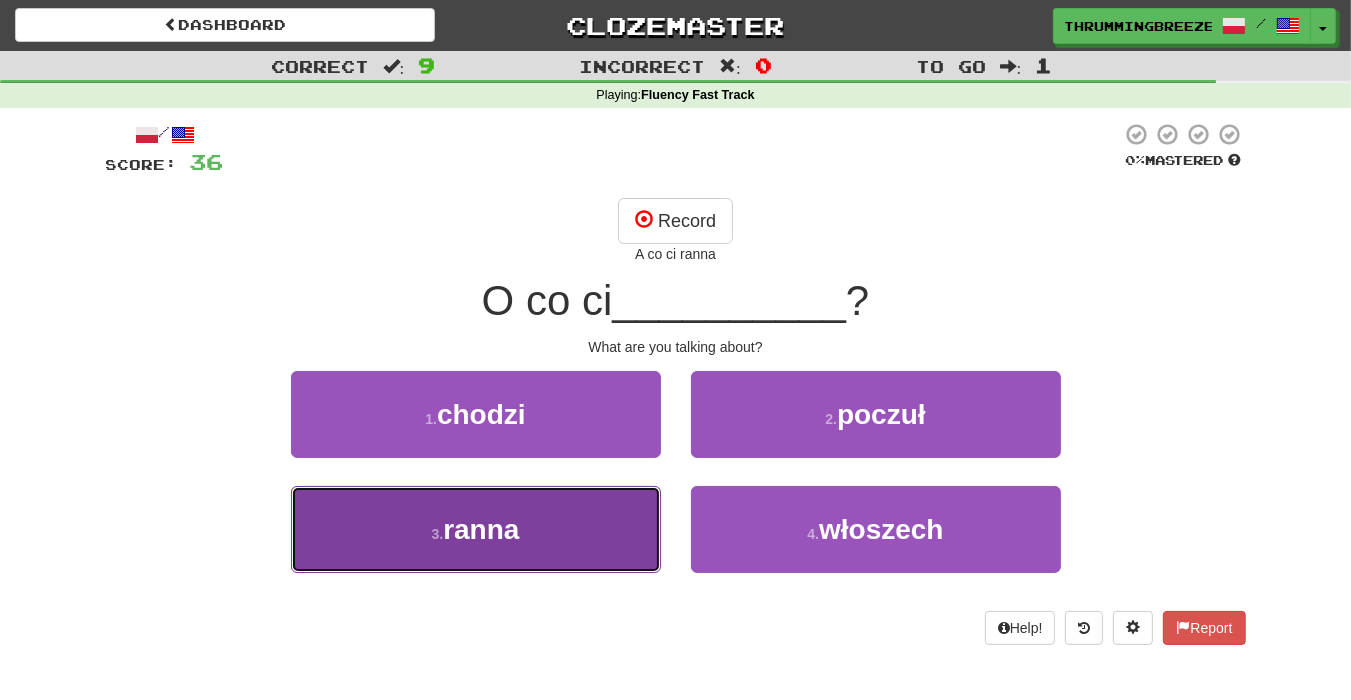 click on "ranna" at bounding box center [481, 529] 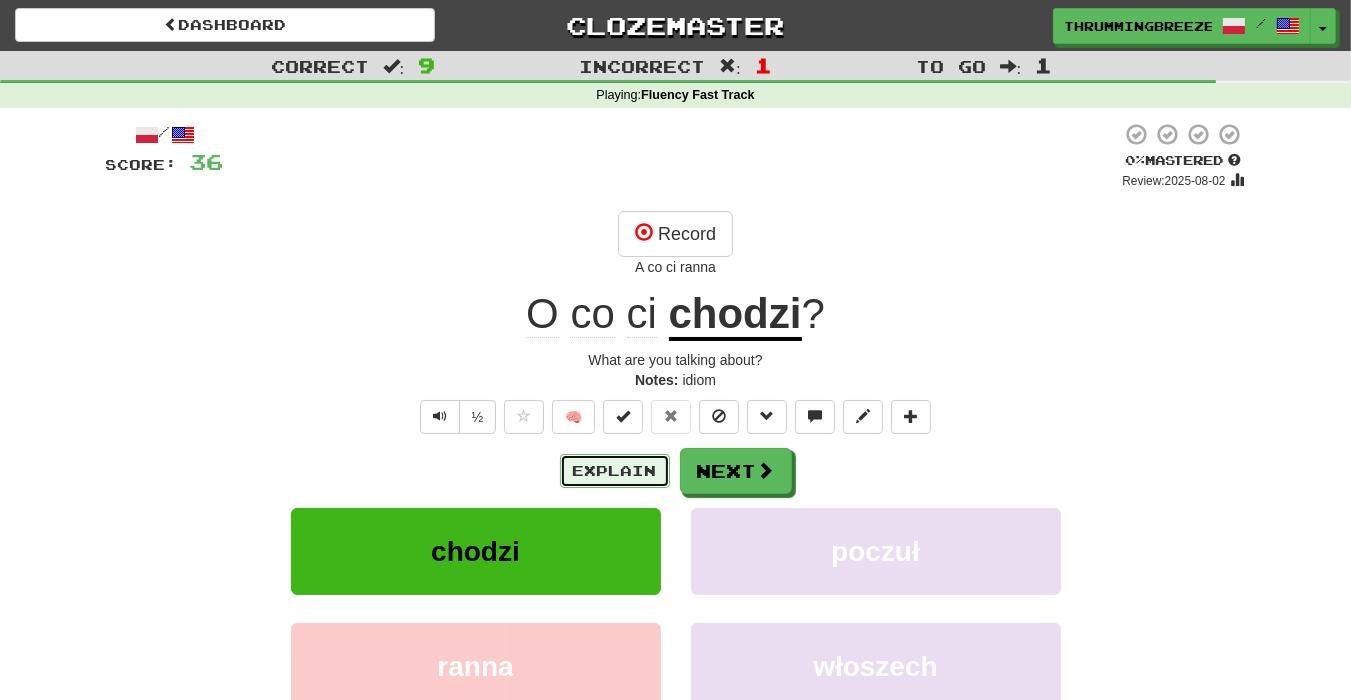 click on "Explain" at bounding box center [615, 471] 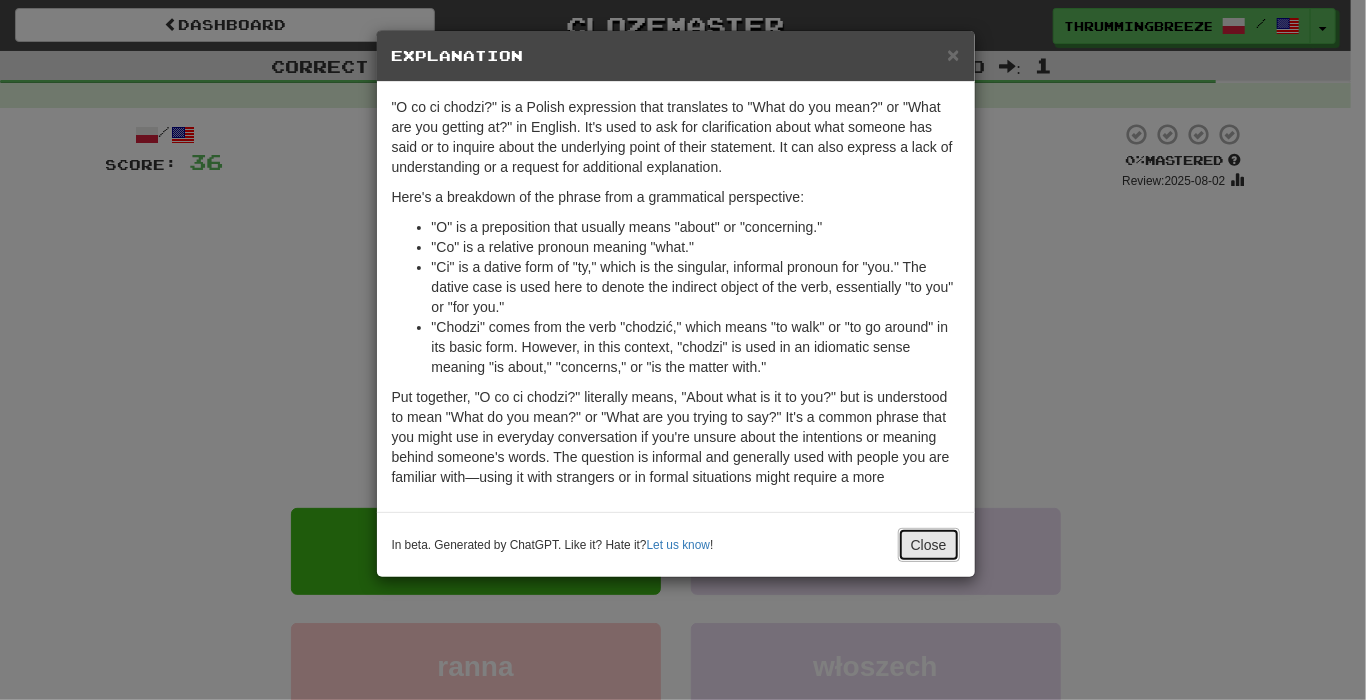 click on "Close" at bounding box center (929, 545) 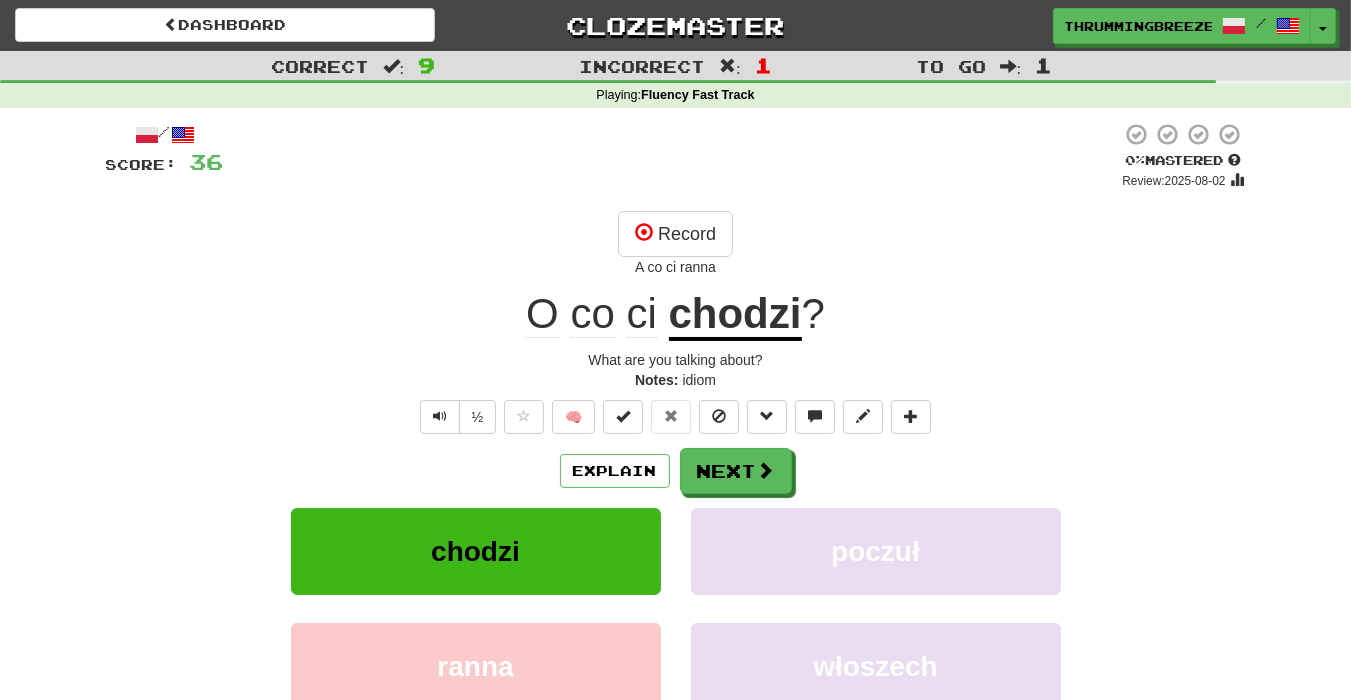 click on "Notes:   idiom" at bounding box center (676, 380) 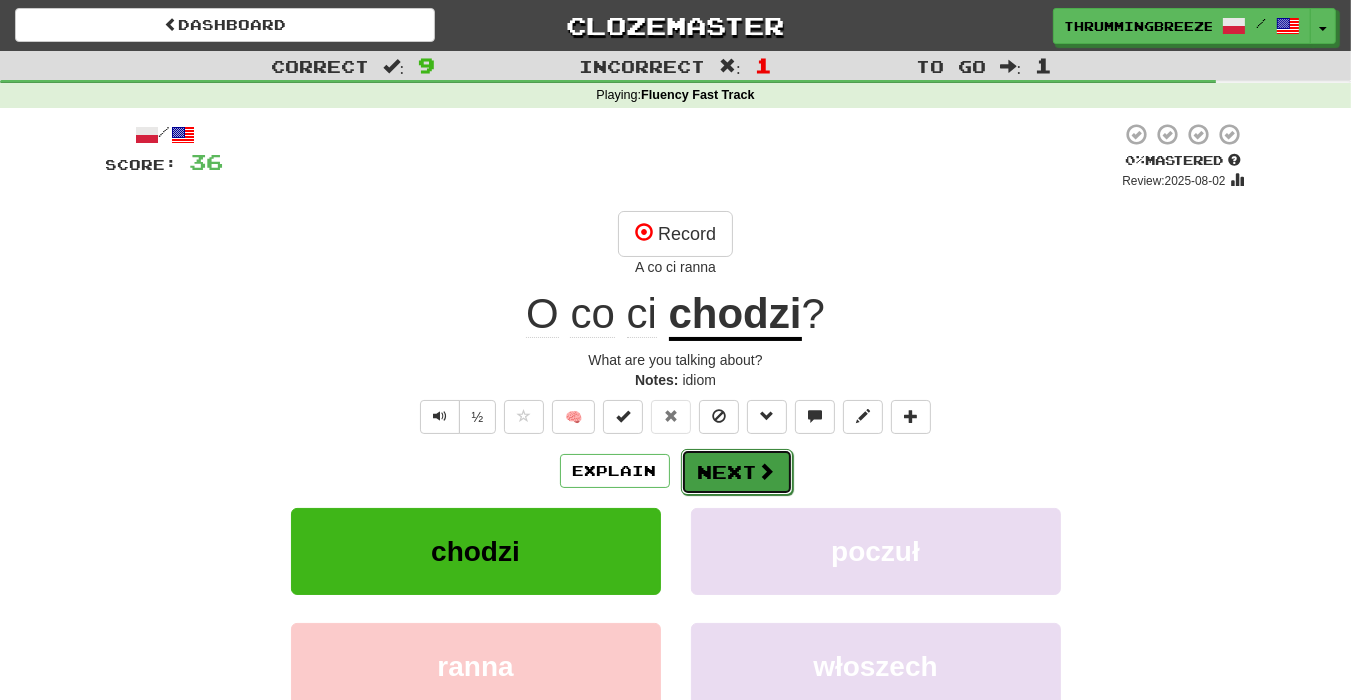 click on "Next" at bounding box center [737, 472] 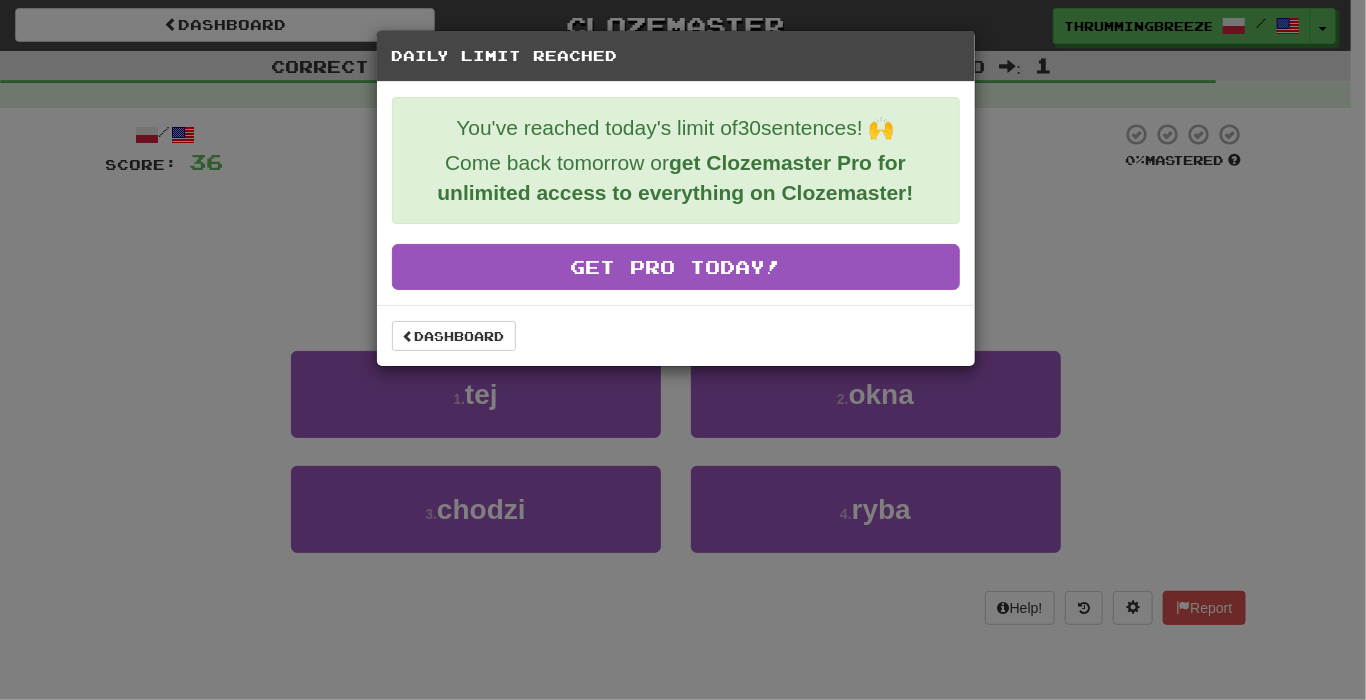 click on "Daily Limit Reached You've reached today's limit of  30  sentences! 🙌  Come back tomorrow or  get Clozemaster Pro for unlimited access to everything on Clozemaster! Get Pro Today! Dashboard" at bounding box center [683, 350] 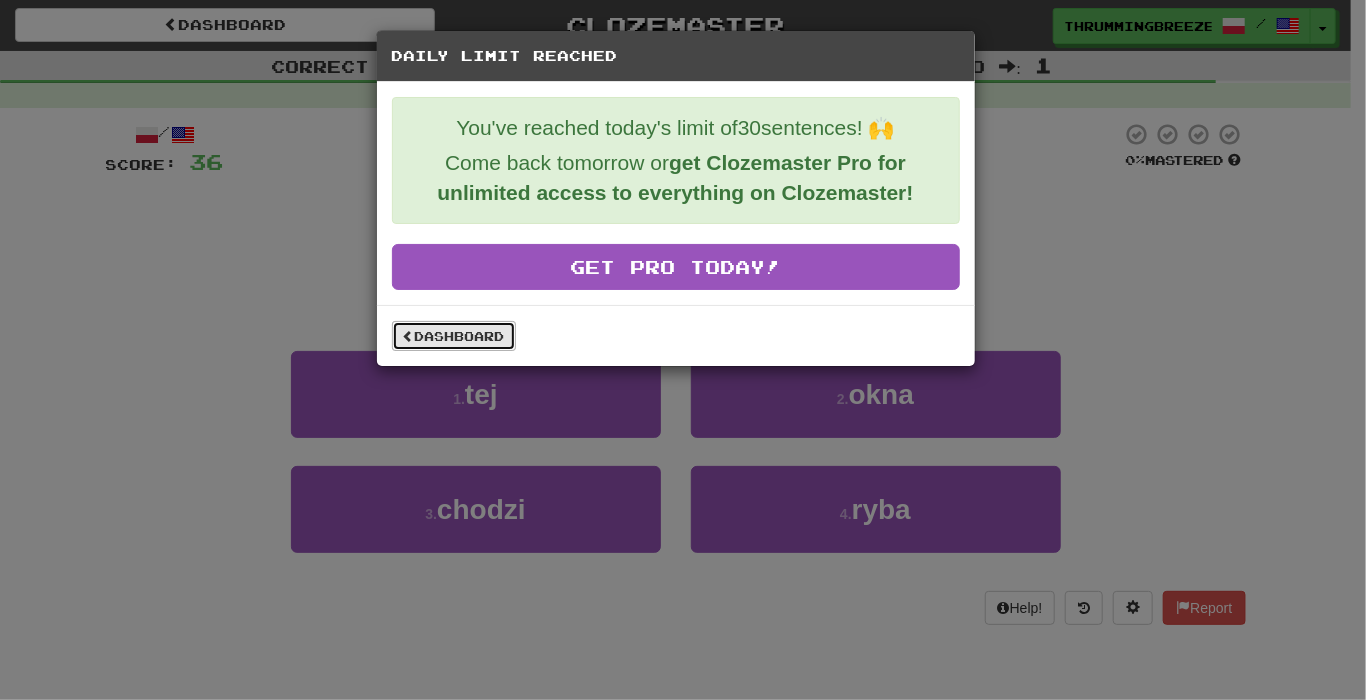 click on "Dashboard" at bounding box center [454, 336] 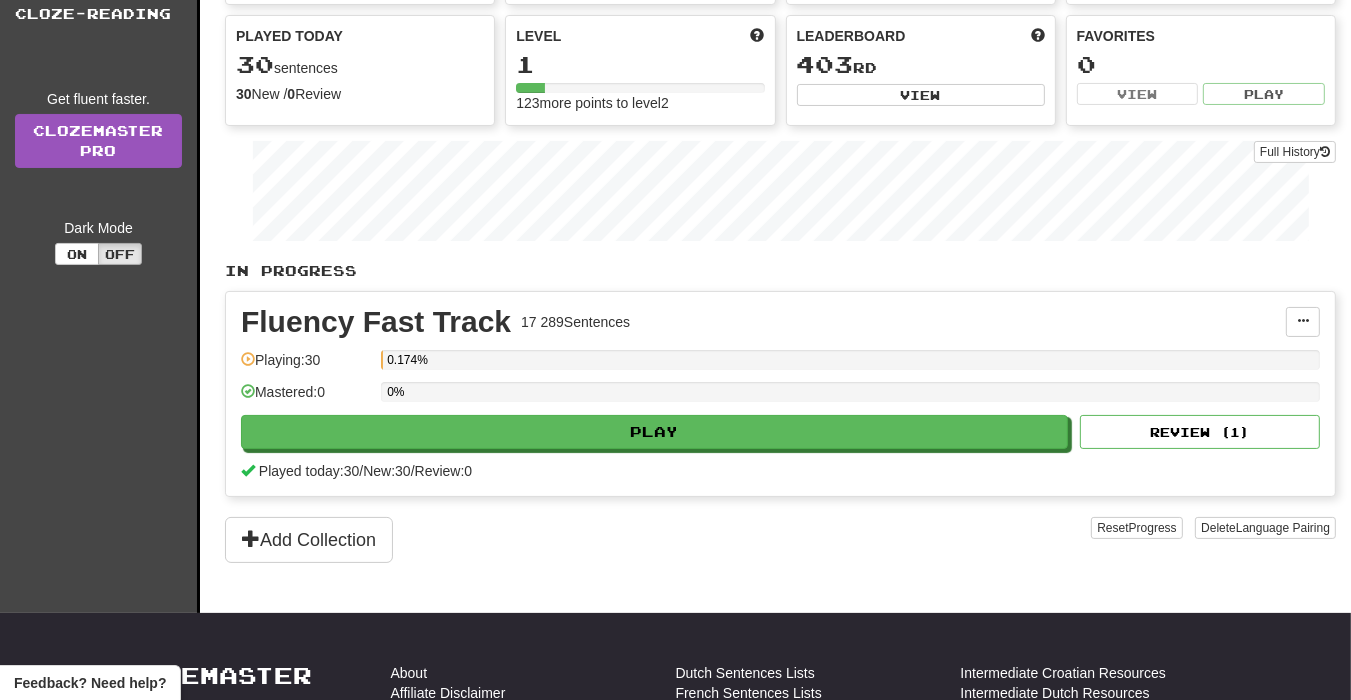 scroll, scrollTop: 200, scrollLeft: 0, axis: vertical 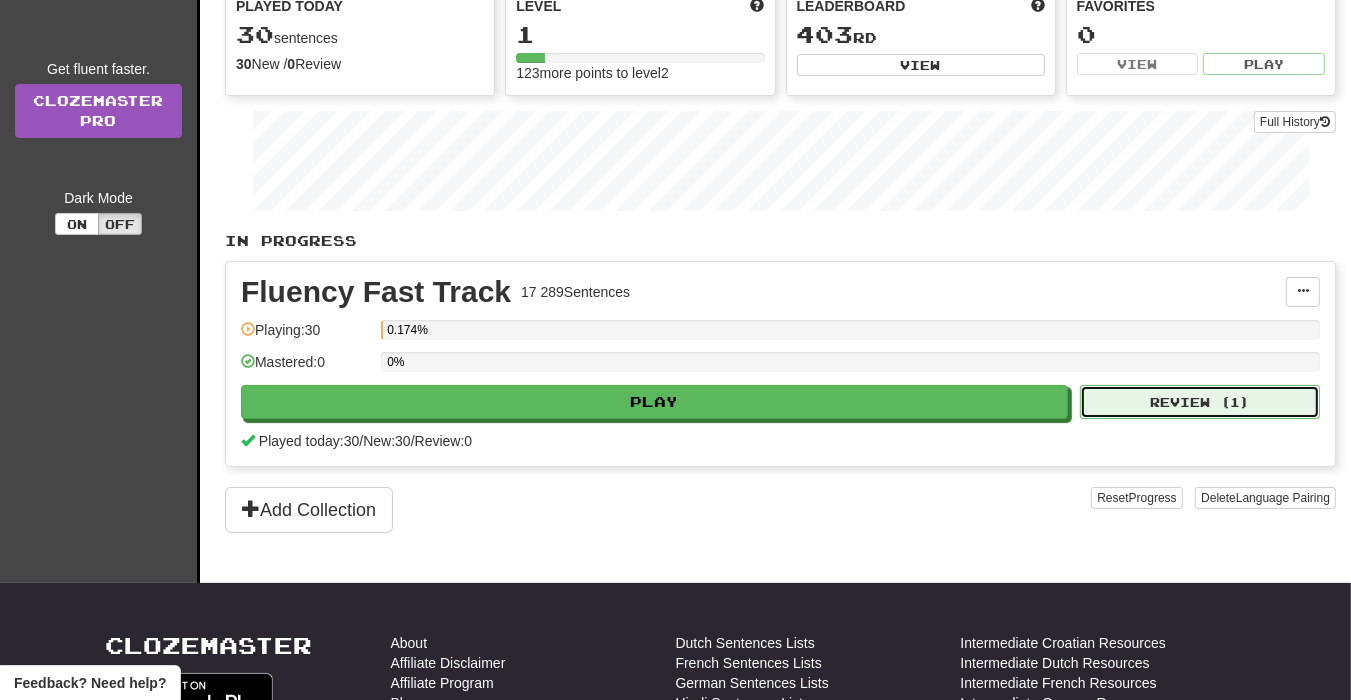 click on "Review ( 1 )" at bounding box center [1200, 402] 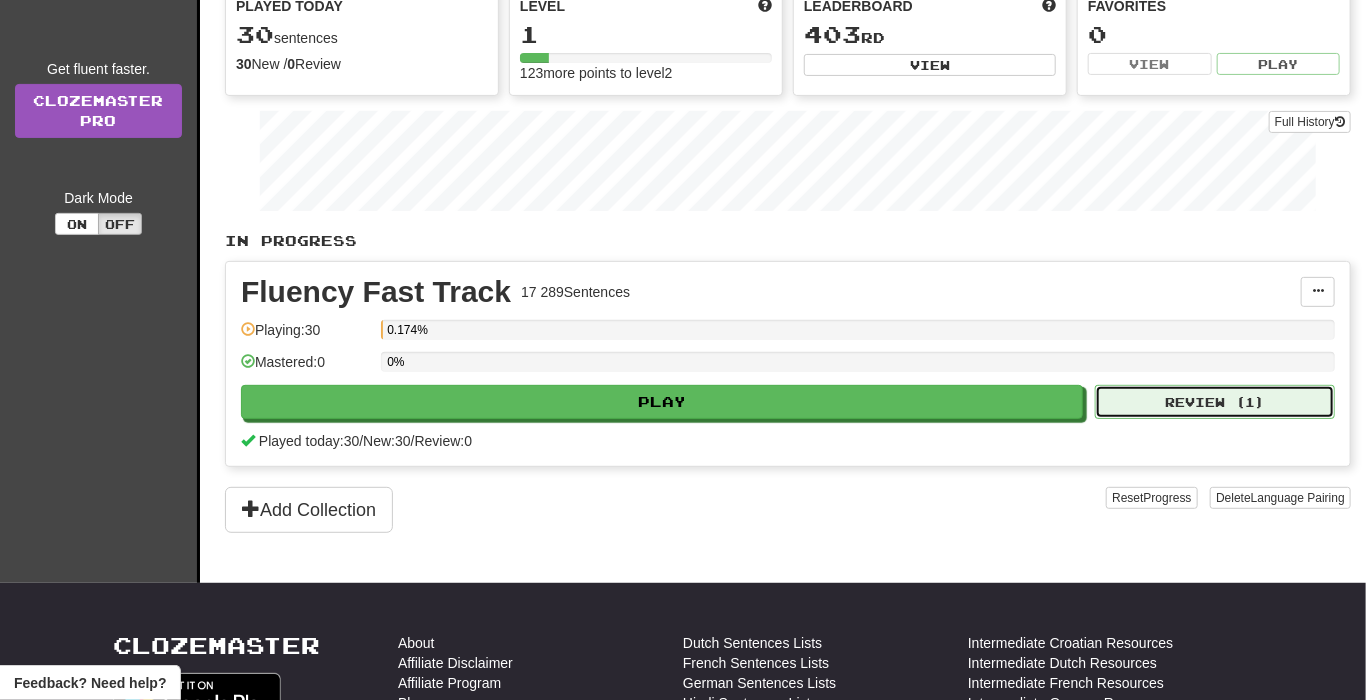 select on "**" 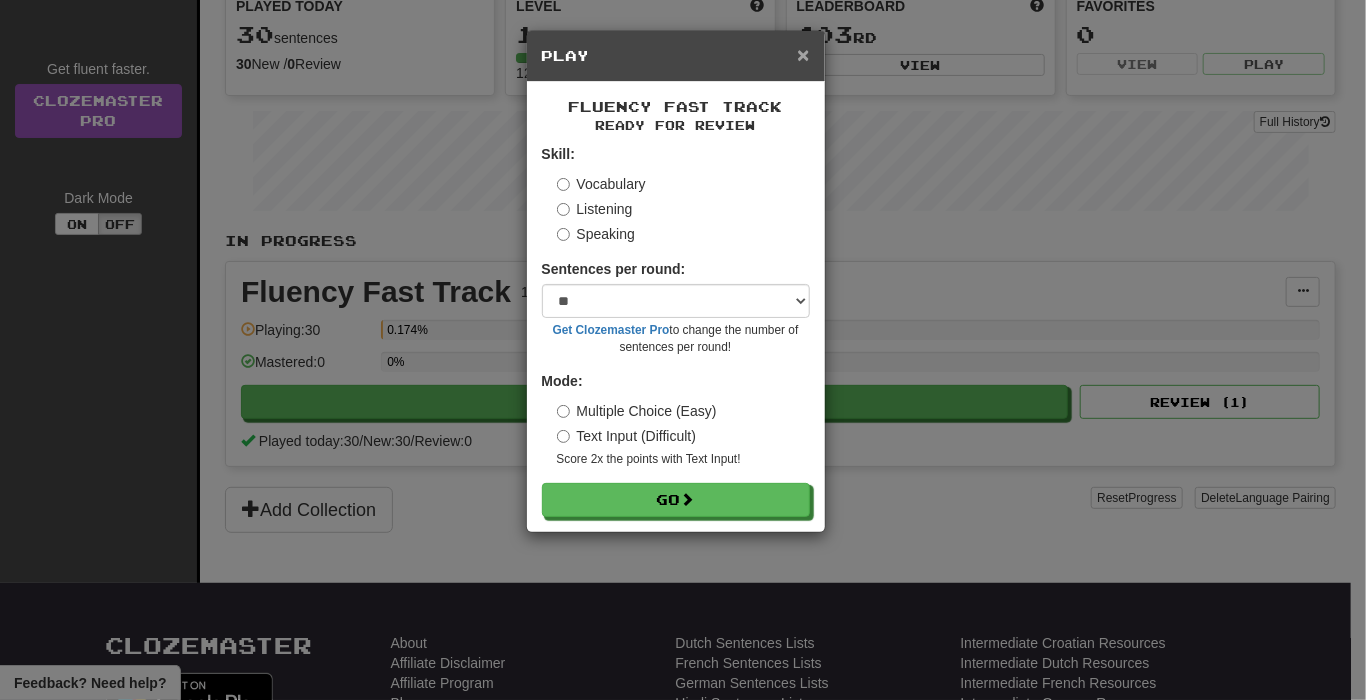 click on "×" at bounding box center (803, 54) 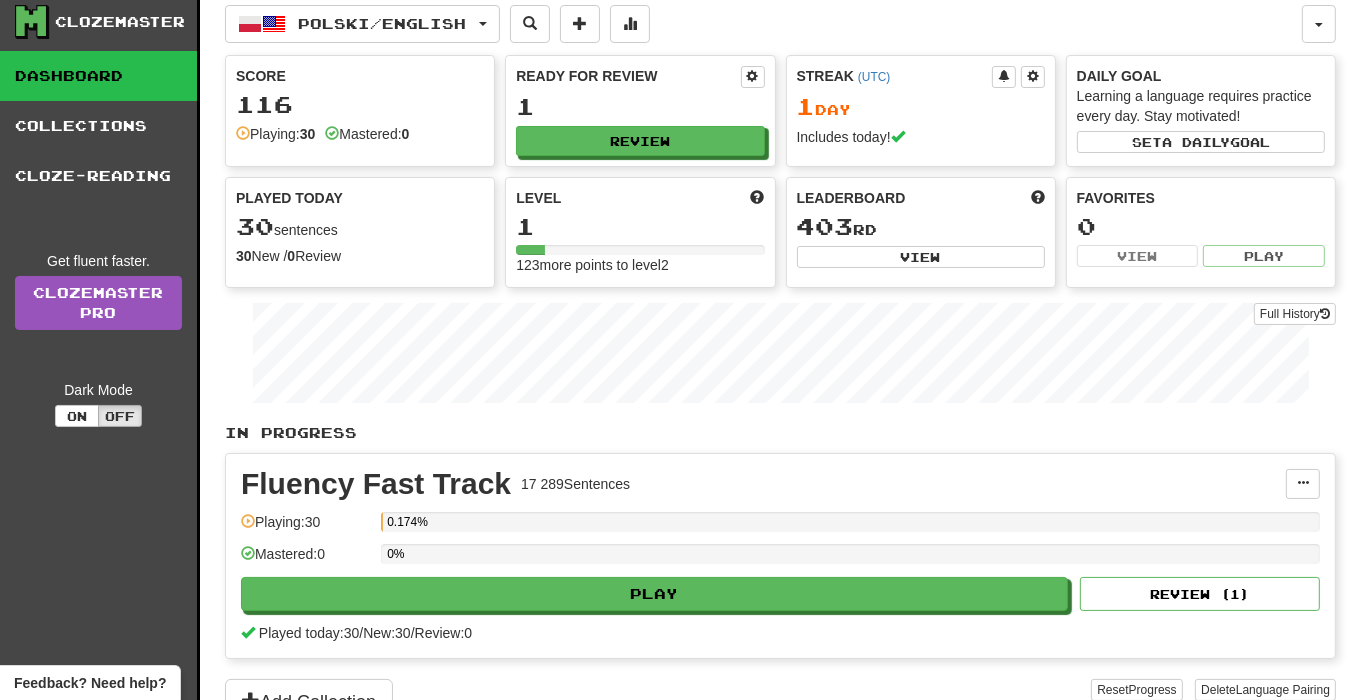 scroll, scrollTop: 0, scrollLeft: 0, axis: both 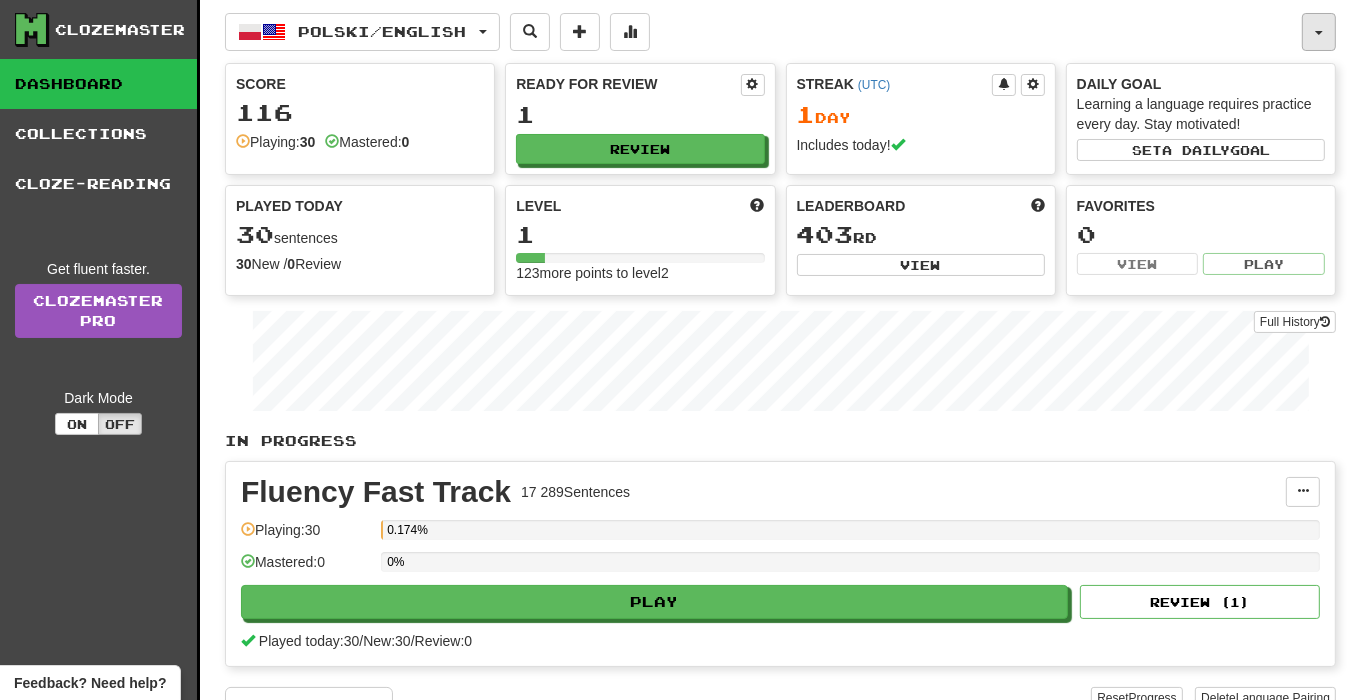 click at bounding box center [1319, 32] 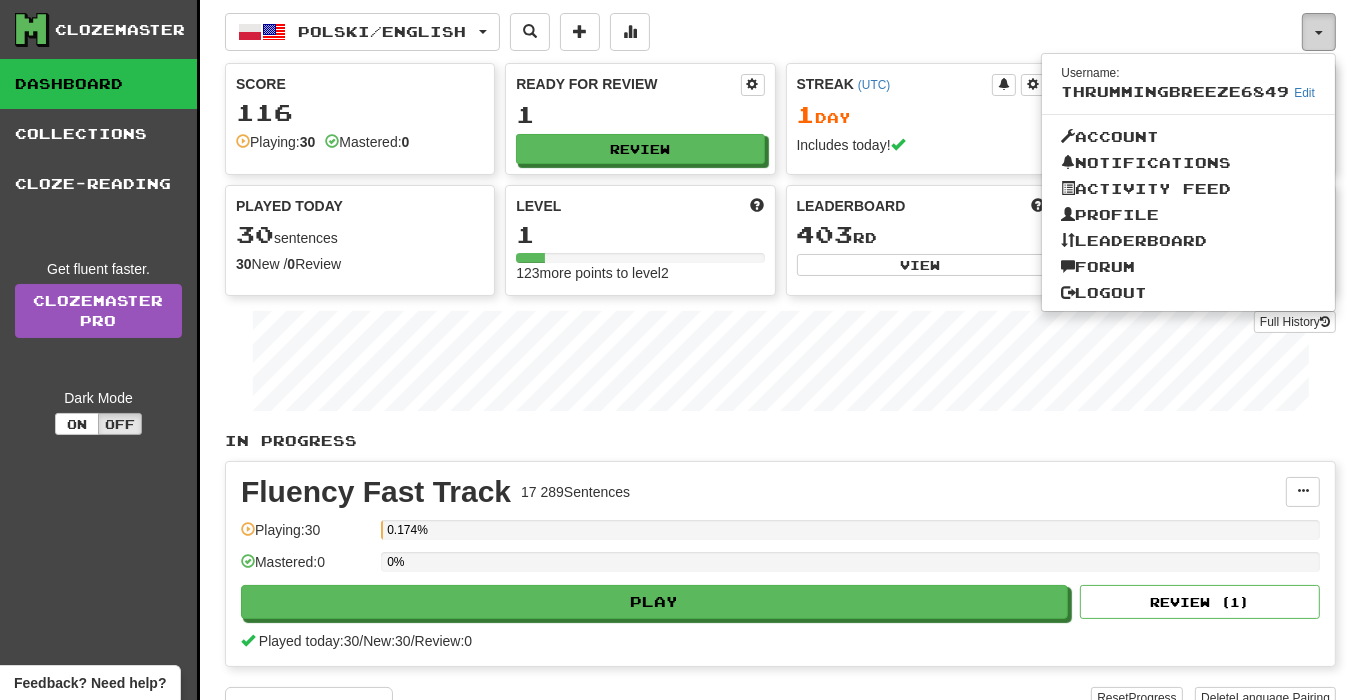click at bounding box center [1319, 32] 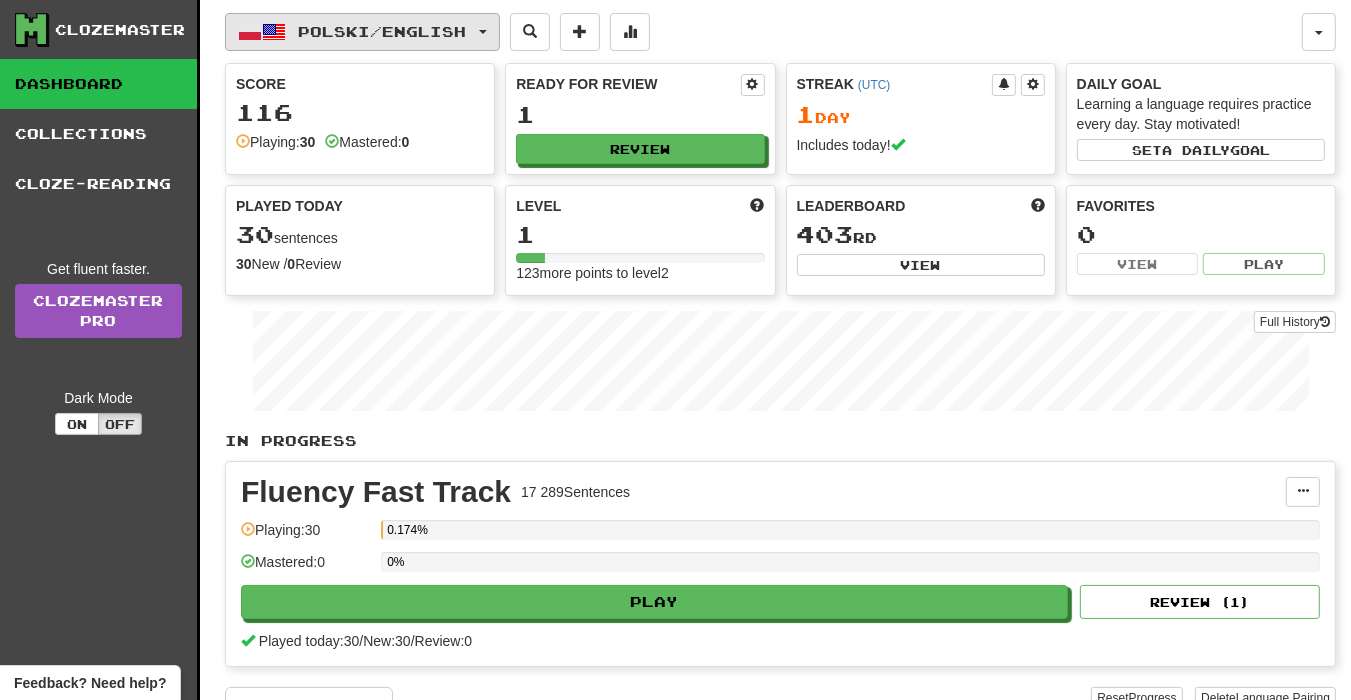 click on "Polski  /  English" at bounding box center [362, 32] 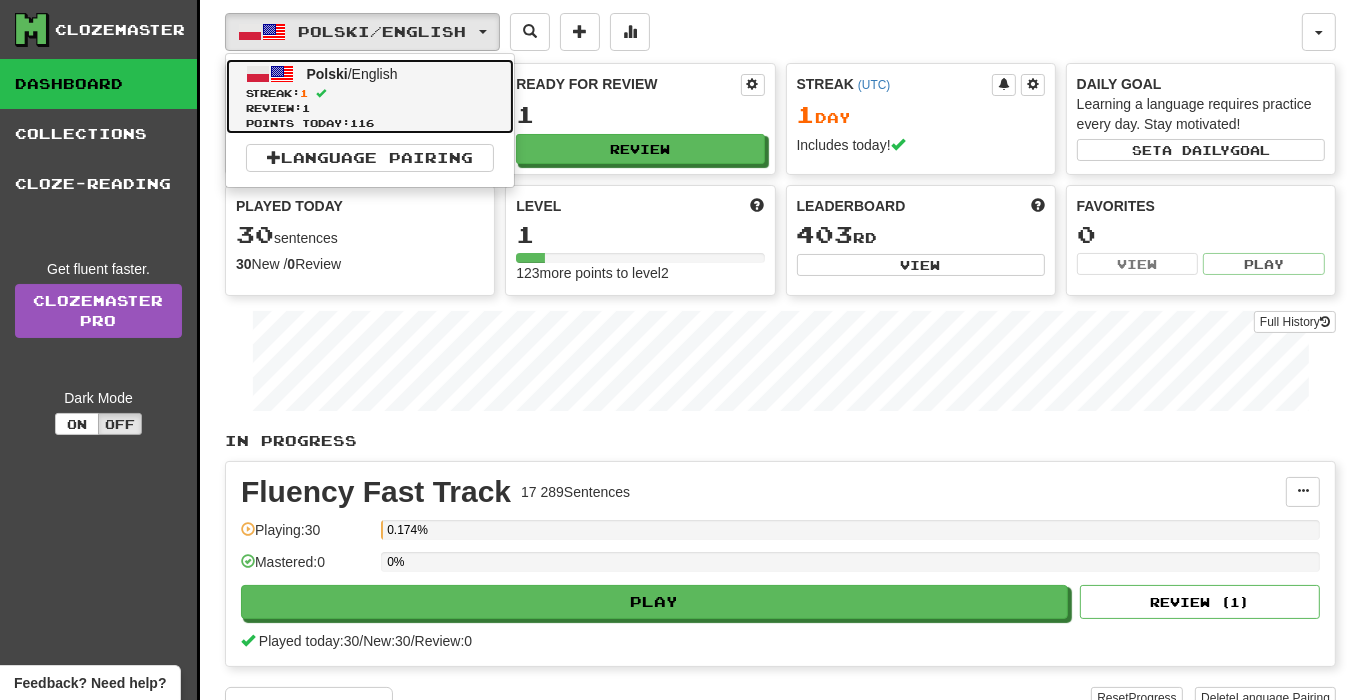 click on "Review:  1" at bounding box center (370, 108) 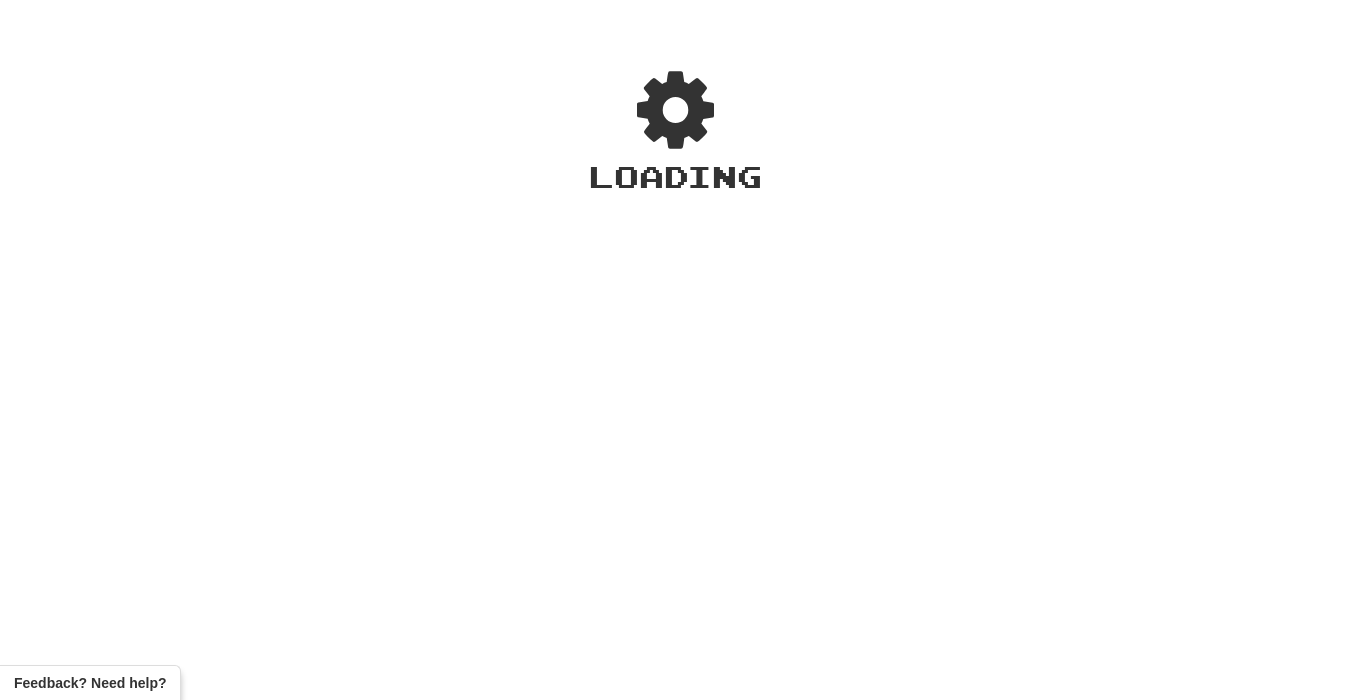 scroll, scrollTop: 0, scrollLeft: 0, axis: both 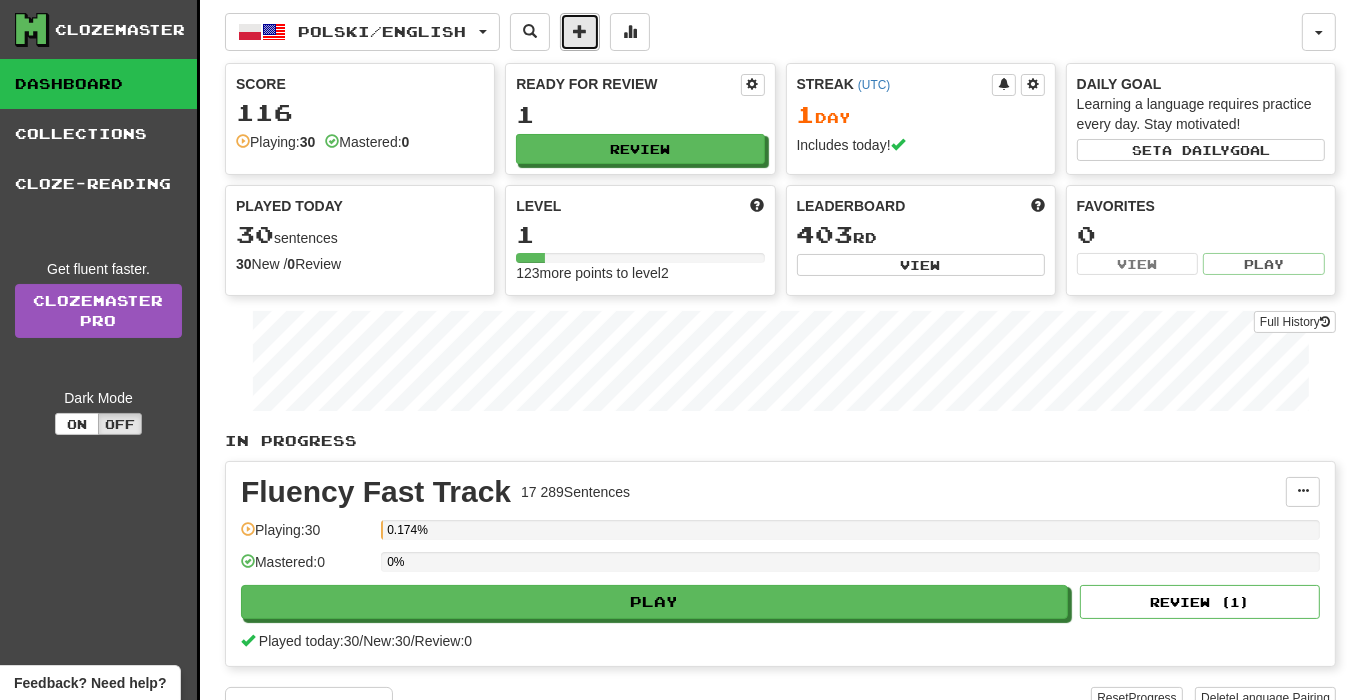 click at bounding box center (580, 32) 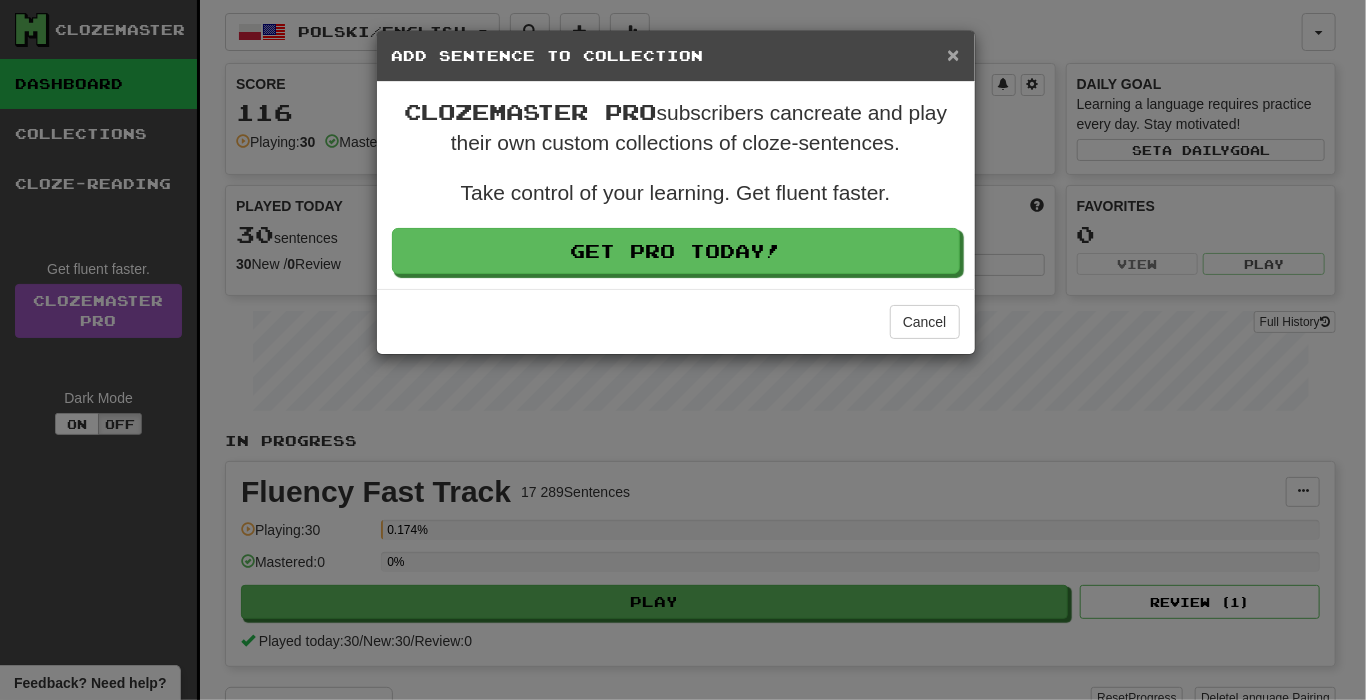 drag, startPoint x: 952, startPoint y: 54, endPoint x: 942, endPoint y: 49, distance: 11.18034 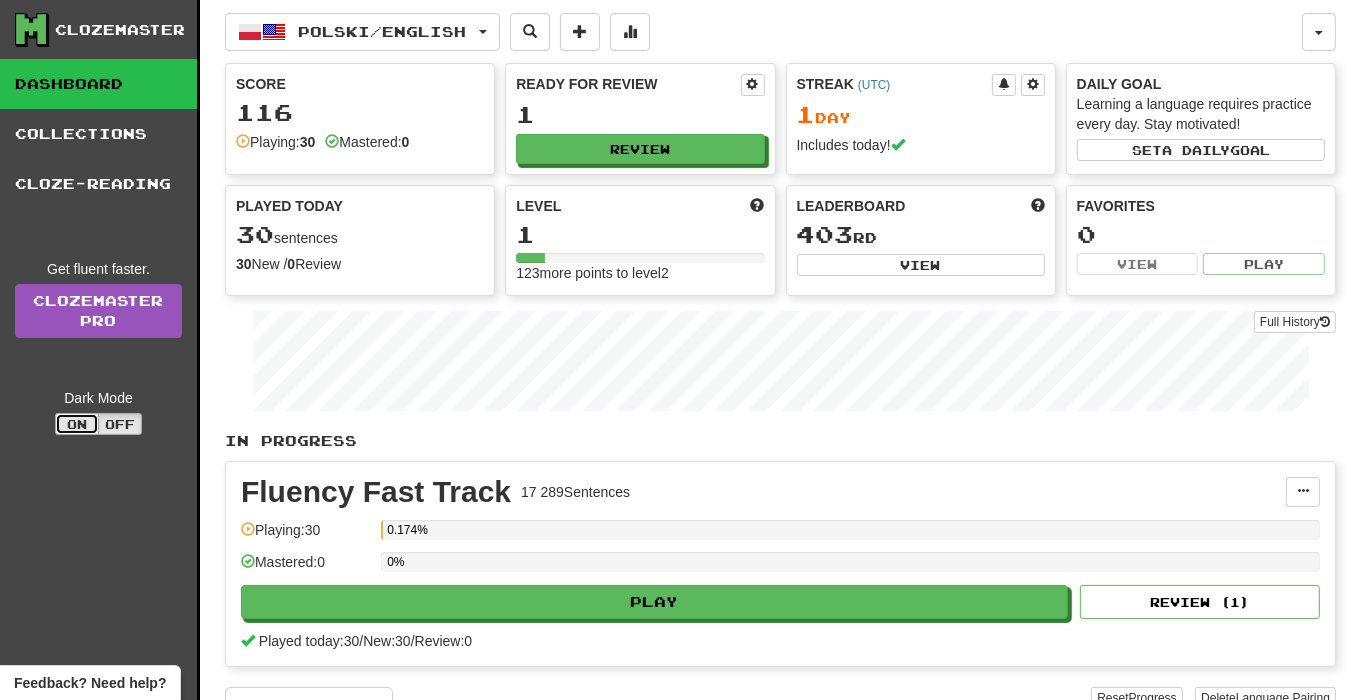 click on "On" at bounding box center (77, 424) 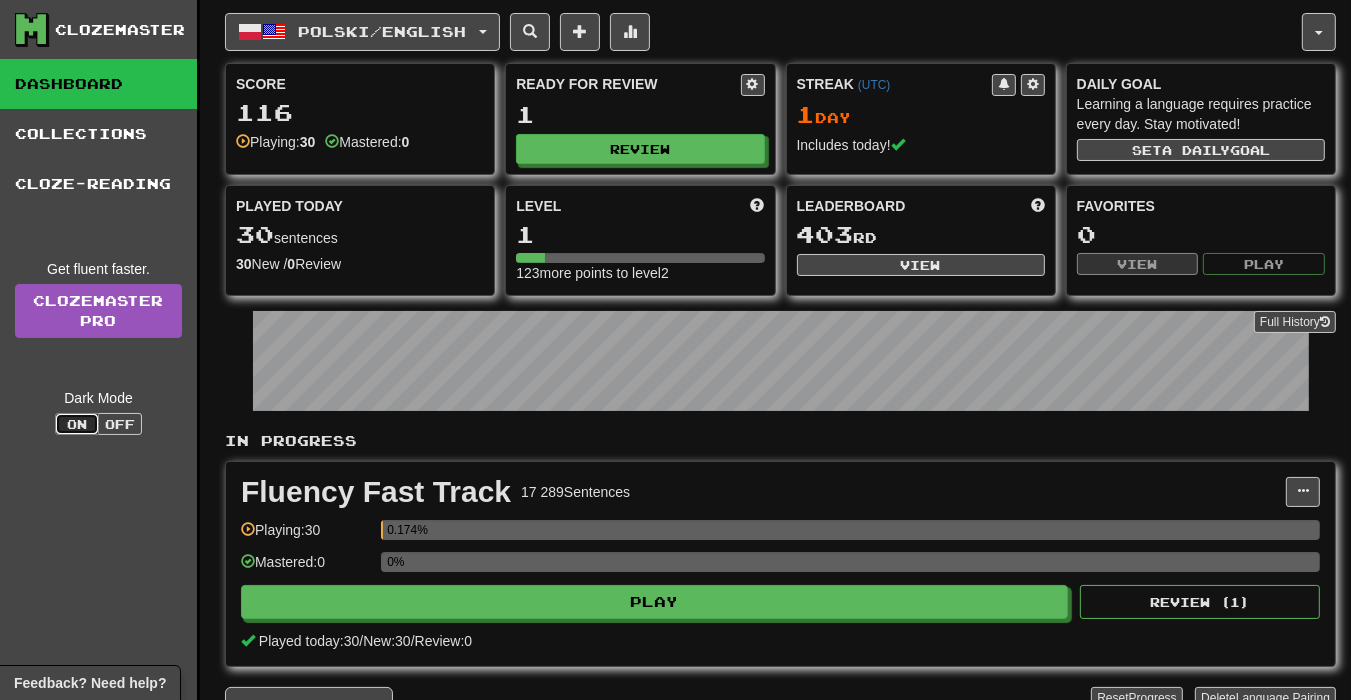 click on "On" at bounding box center [77, 424] 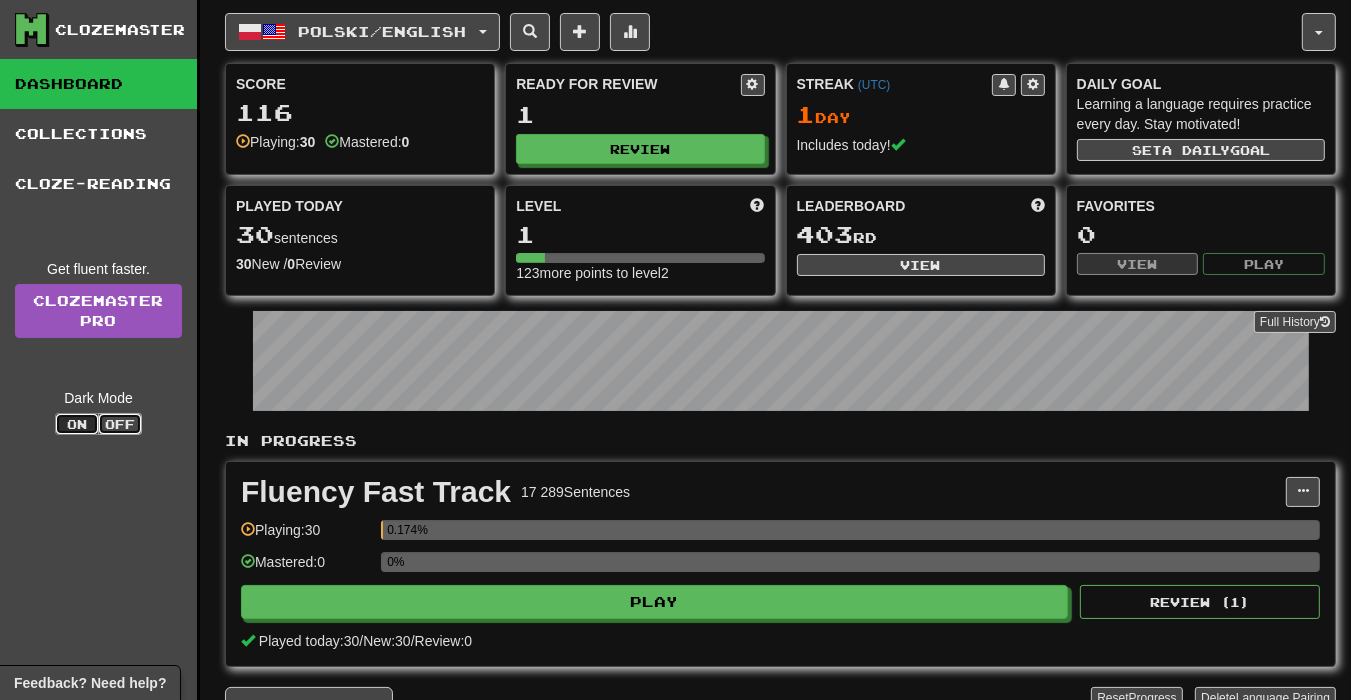 click on "Off" at bounding box center [120, 424] 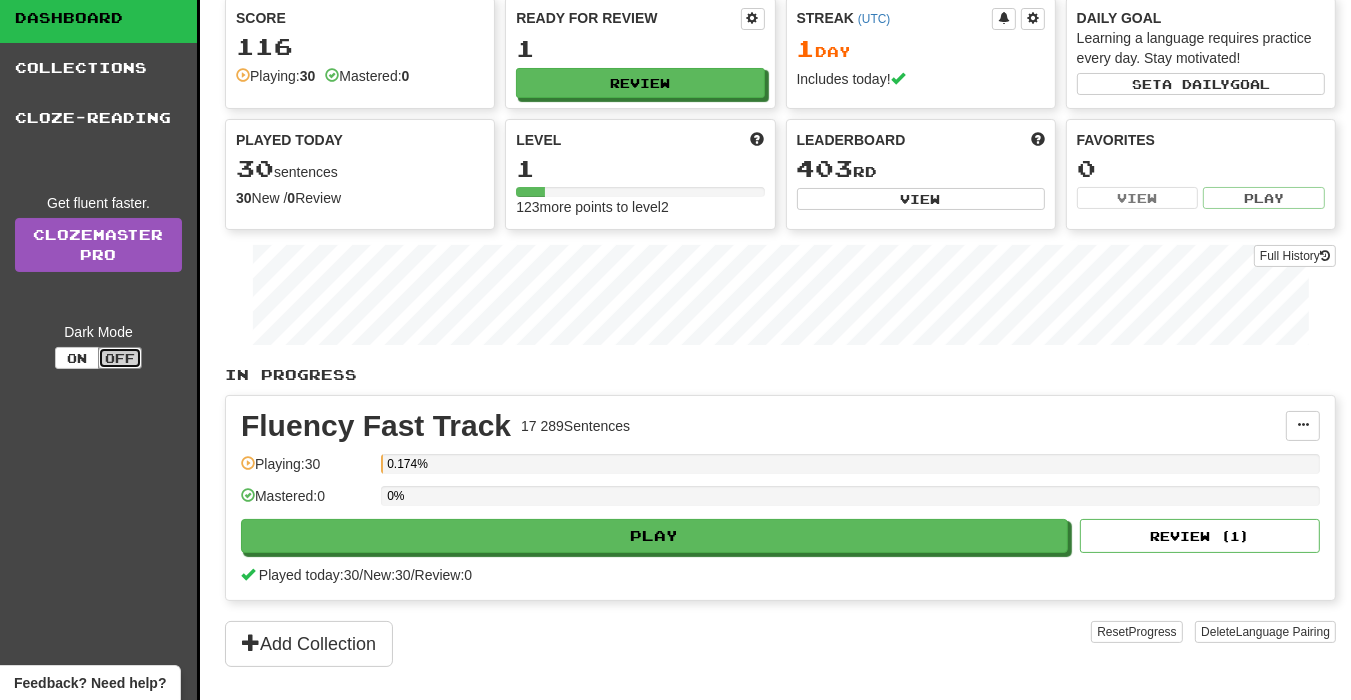 scroll, scrollTop: 300, scrollLeft: 0, axis: vertical 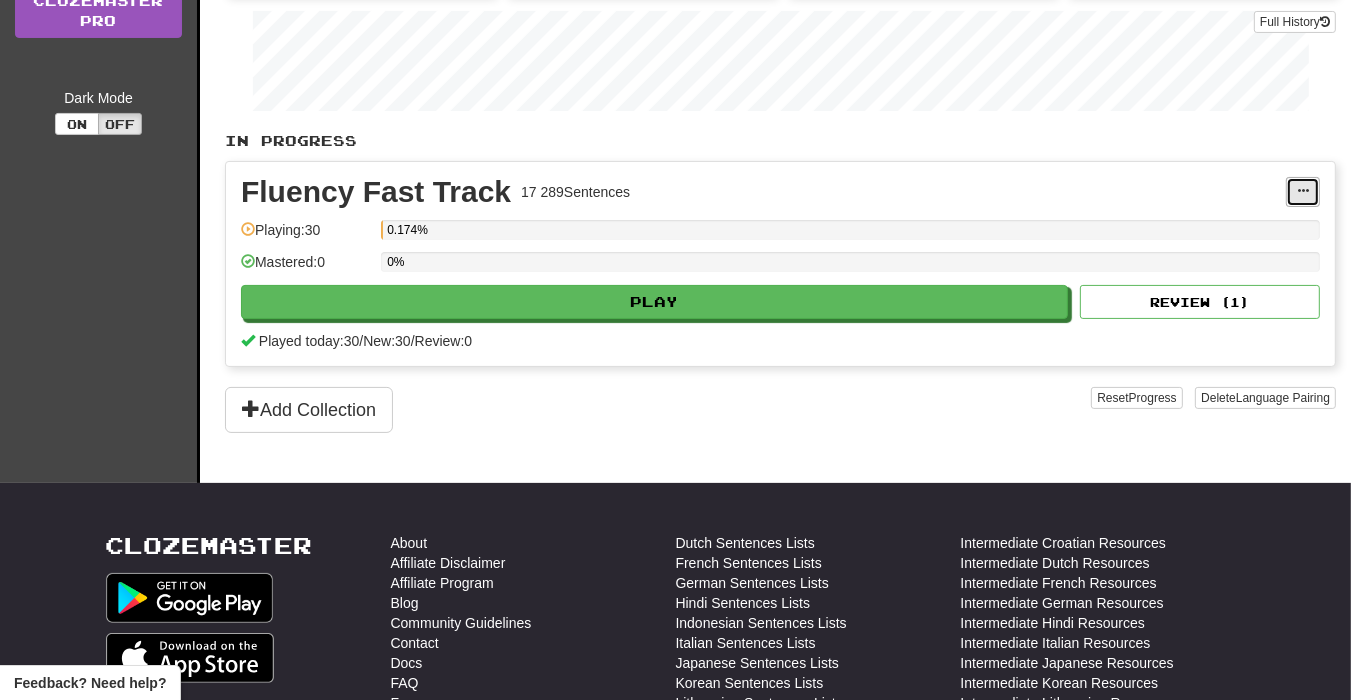 click at bounding box center [1303, 192] 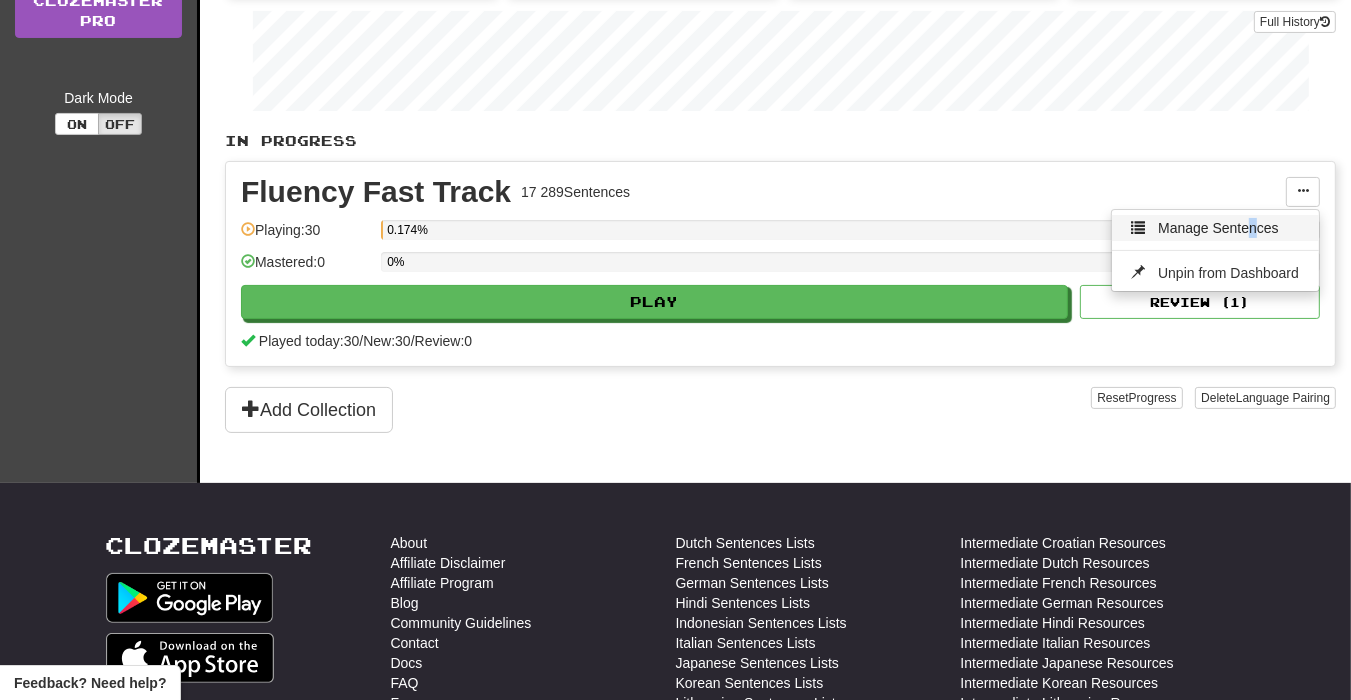 click on "Manage Sentences" at bounding box center [1215, 228] 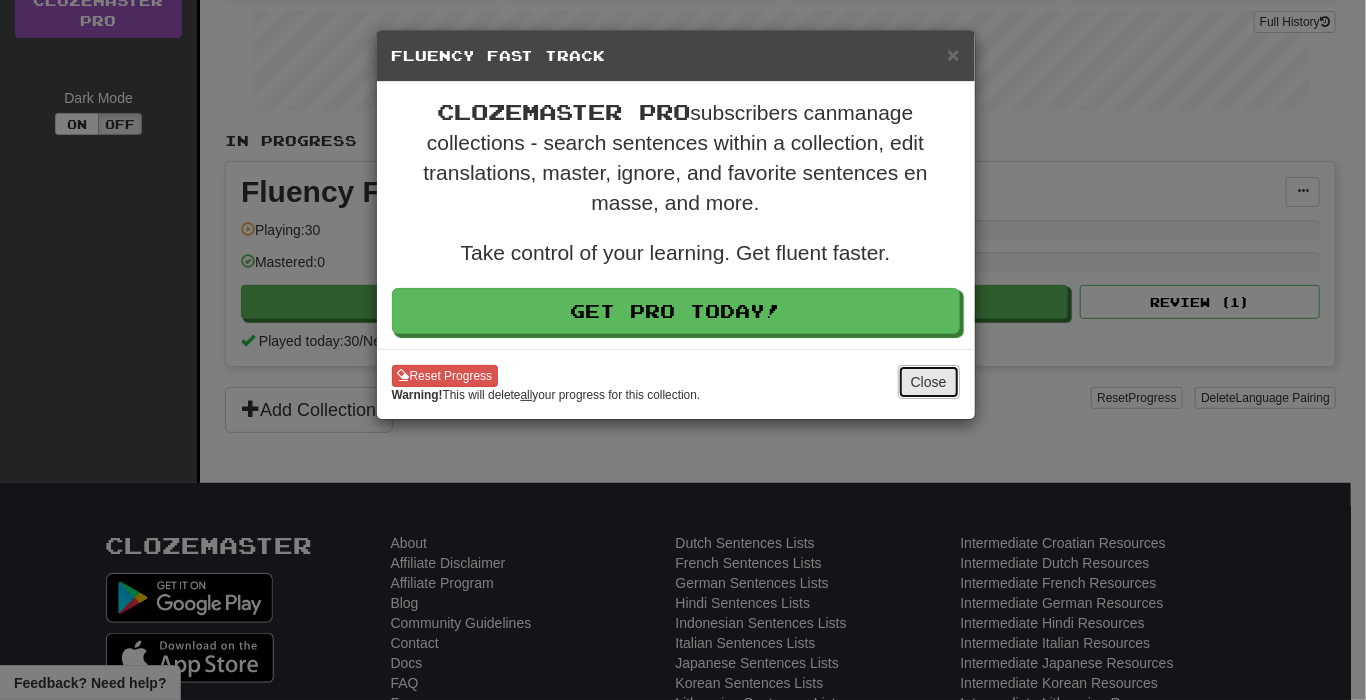 click on "Close" at bounding box center [929, 382] 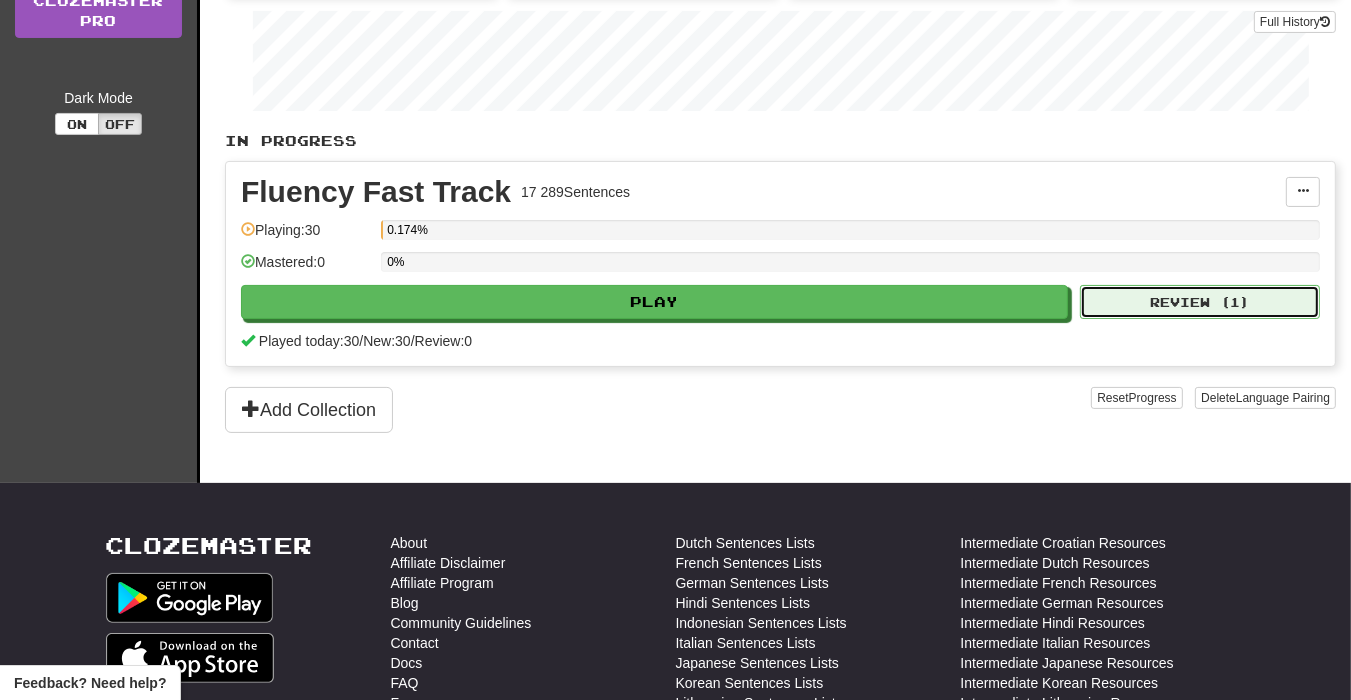 click on "Review ( 1 )" at bounding box center (1200, 302) 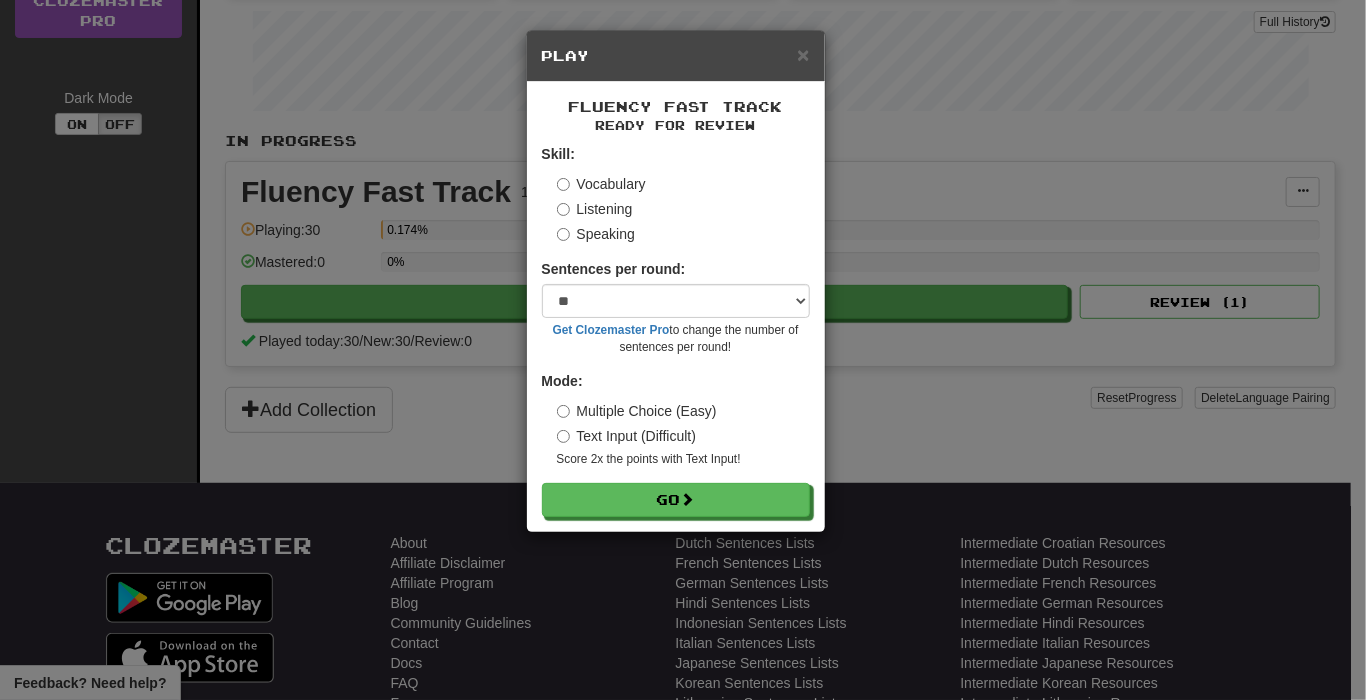 click on "× Play" at bounding box center (676, 56) 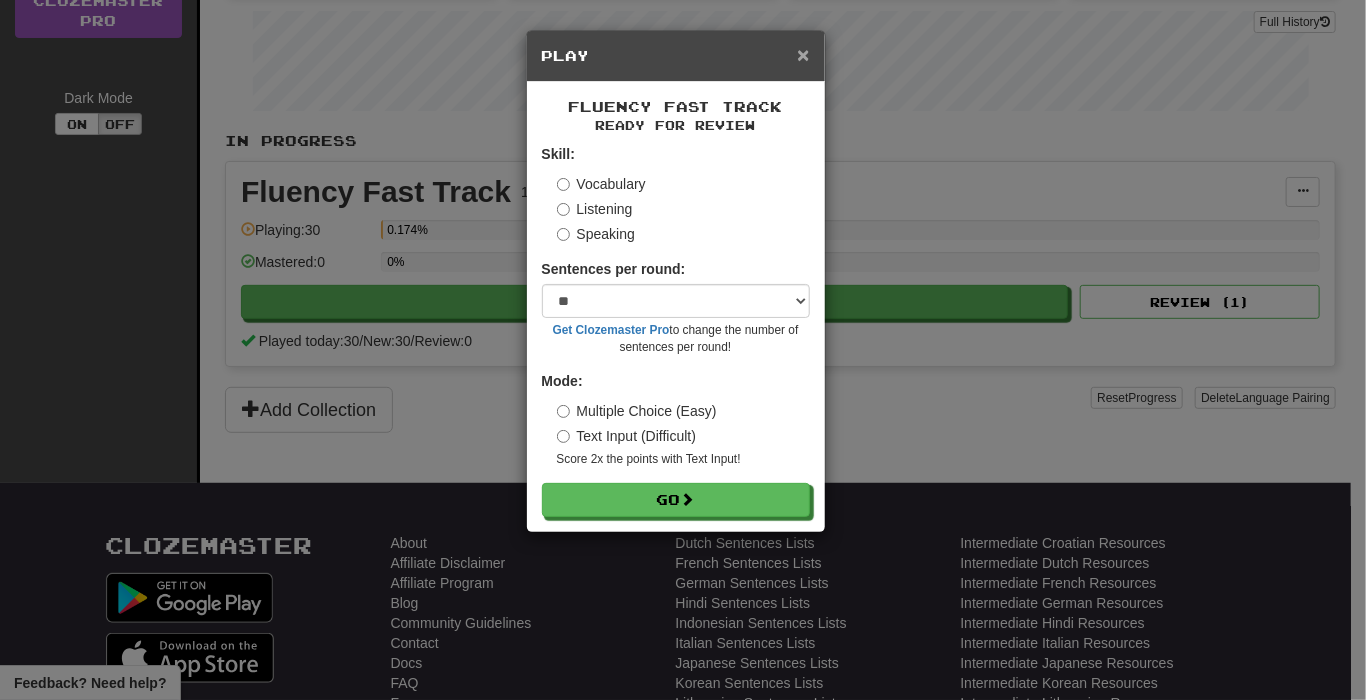click on "×" at bounding box center (803, 54) 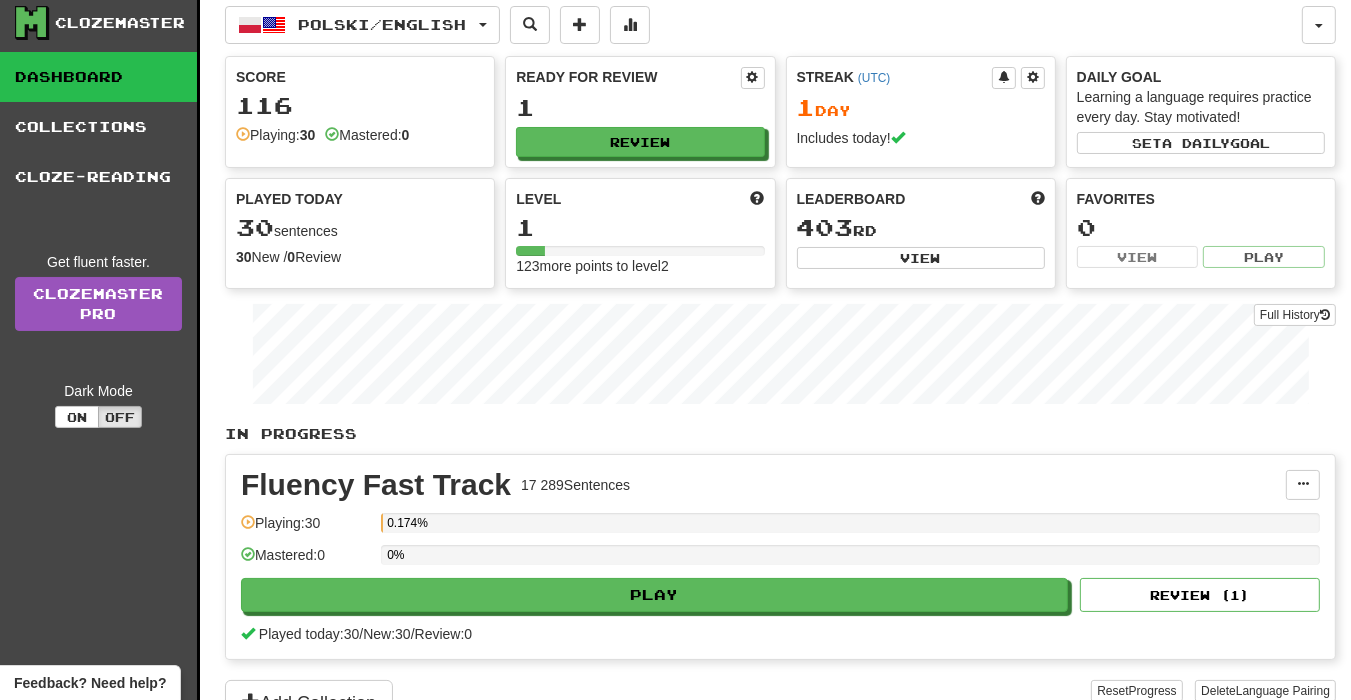 scroll, scrollTop: 0, scrollLeft: 0, axis: both 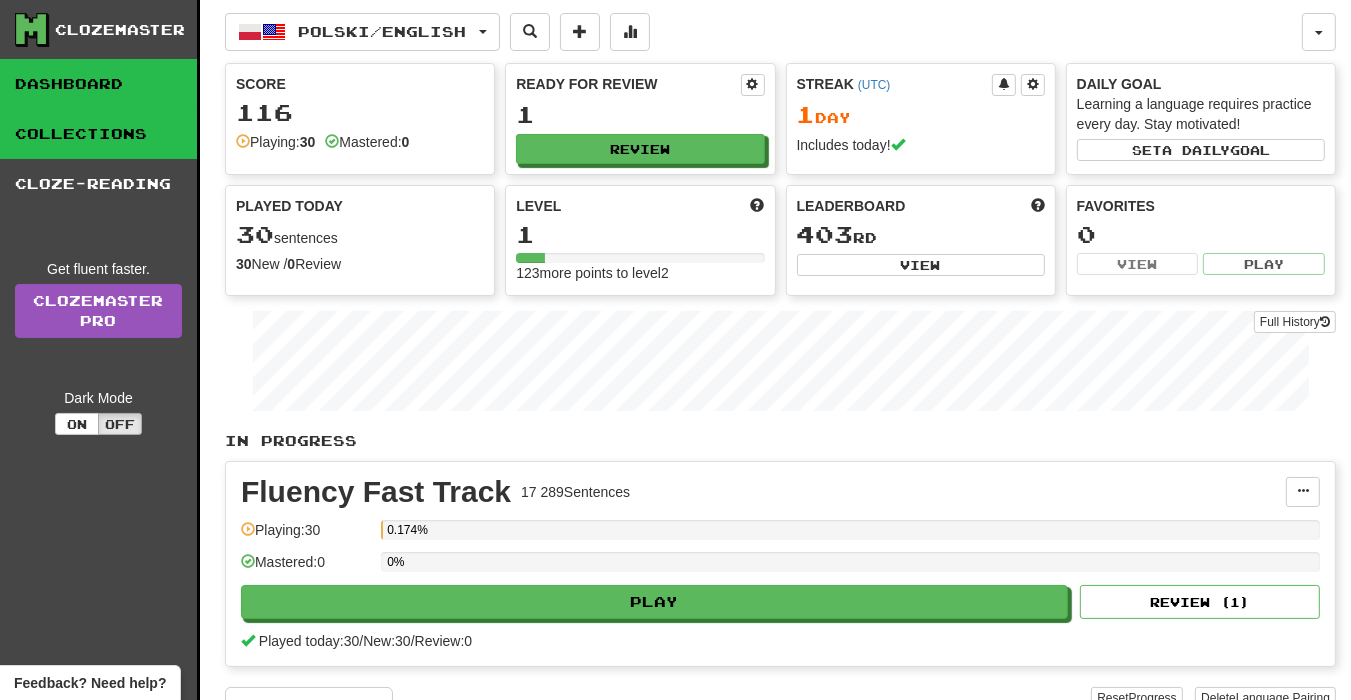 click on "Collections" at bounding box center [98, 134] 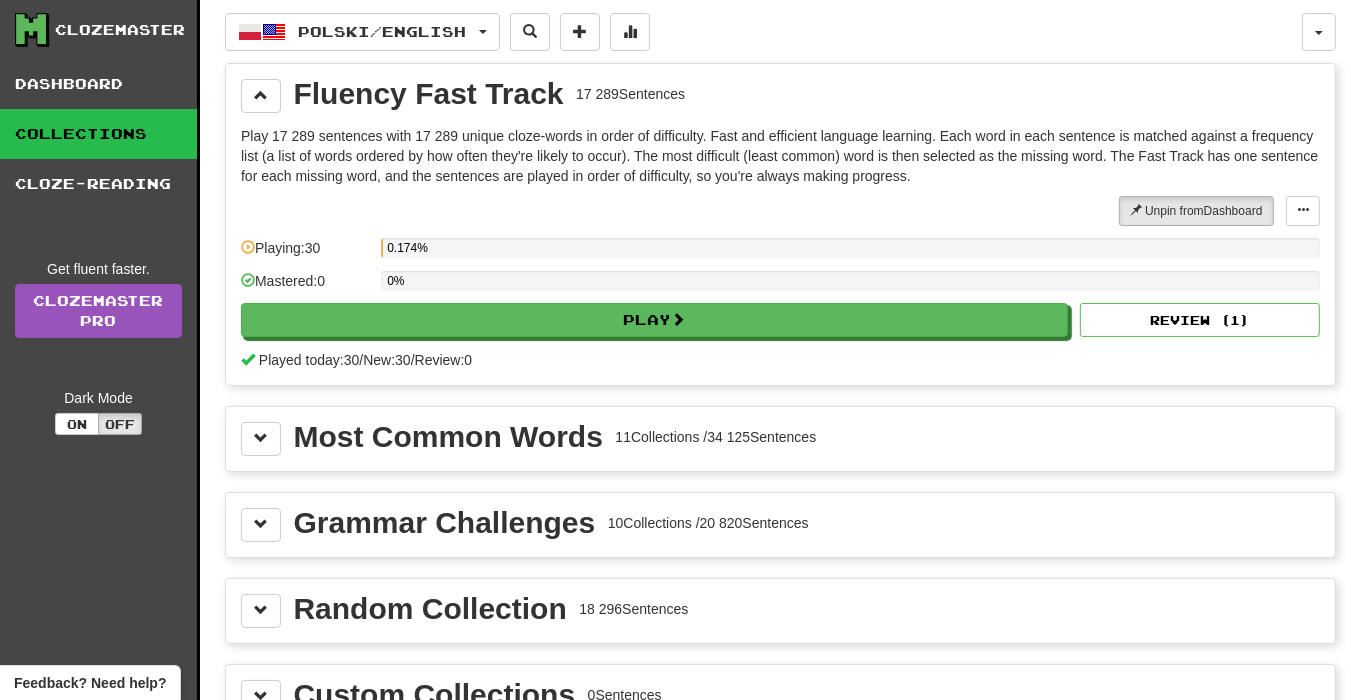 scroll, scrollTop: 100, scrollLeft: 0, axis: vertical 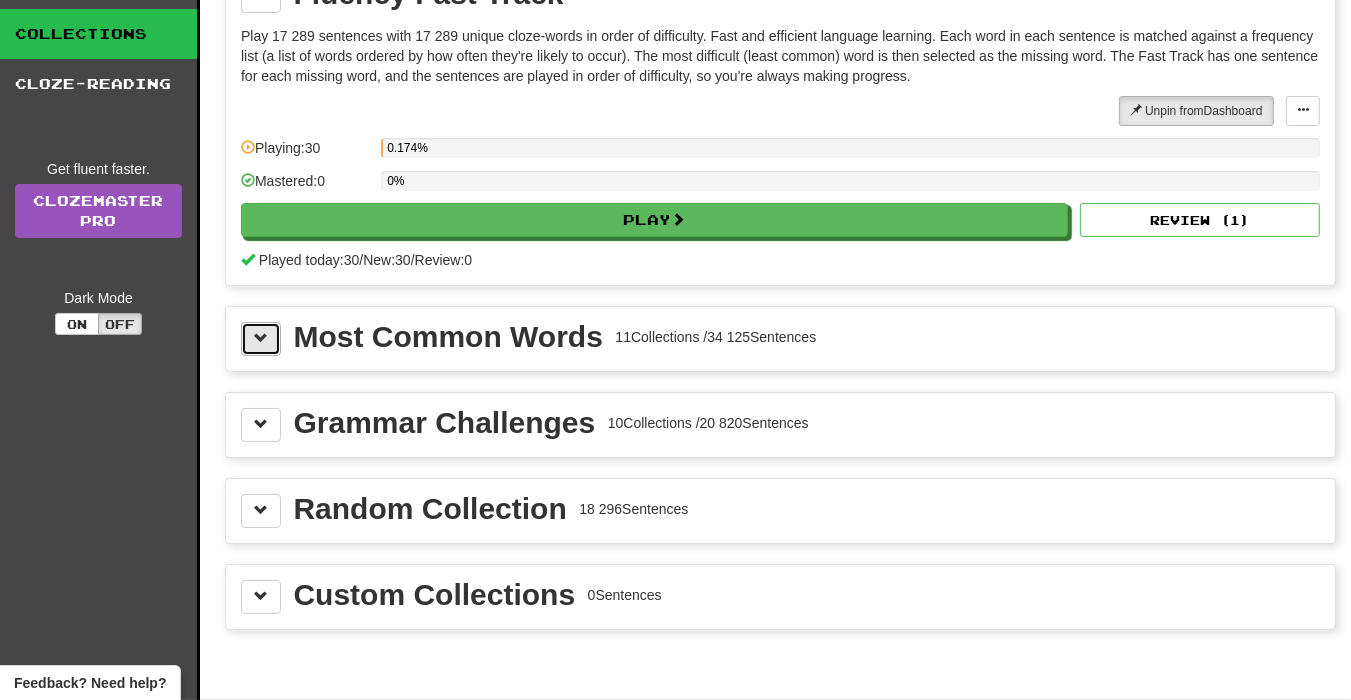 click at bounding box center (261, 338) 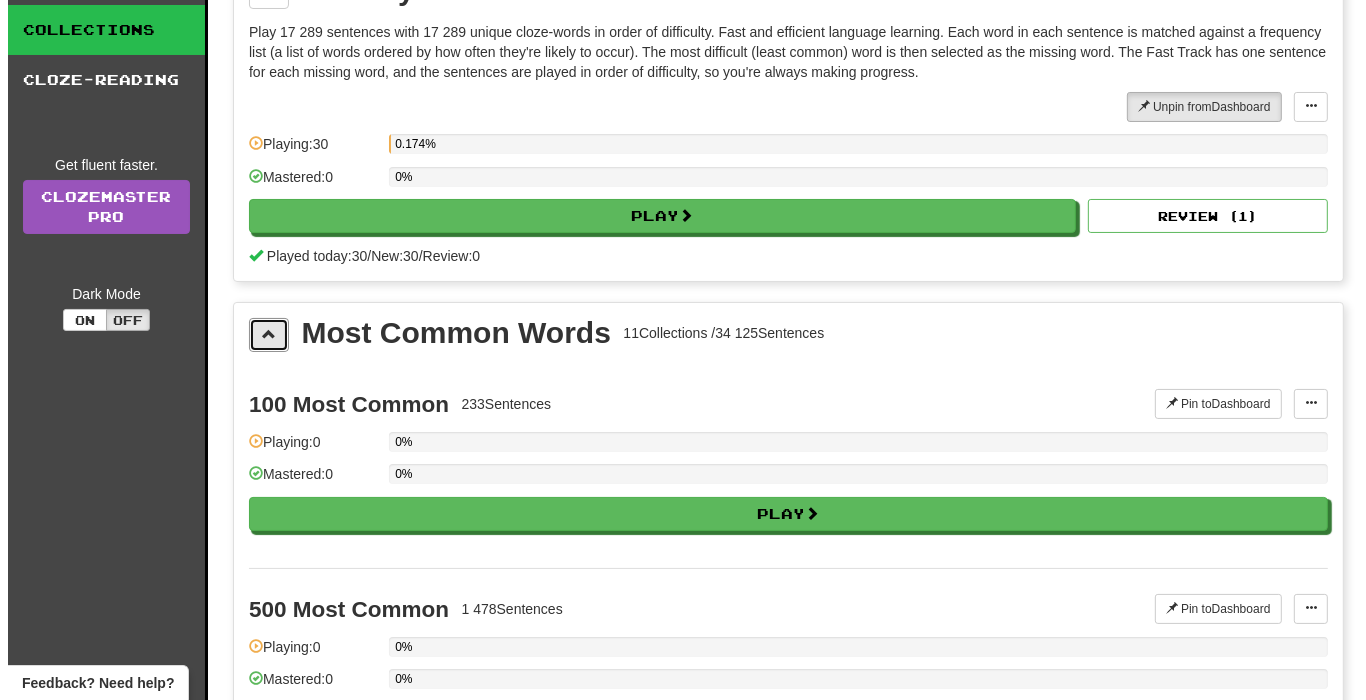 scroll, scrollTop: 100, scrollLeft: 0, axis: vertical 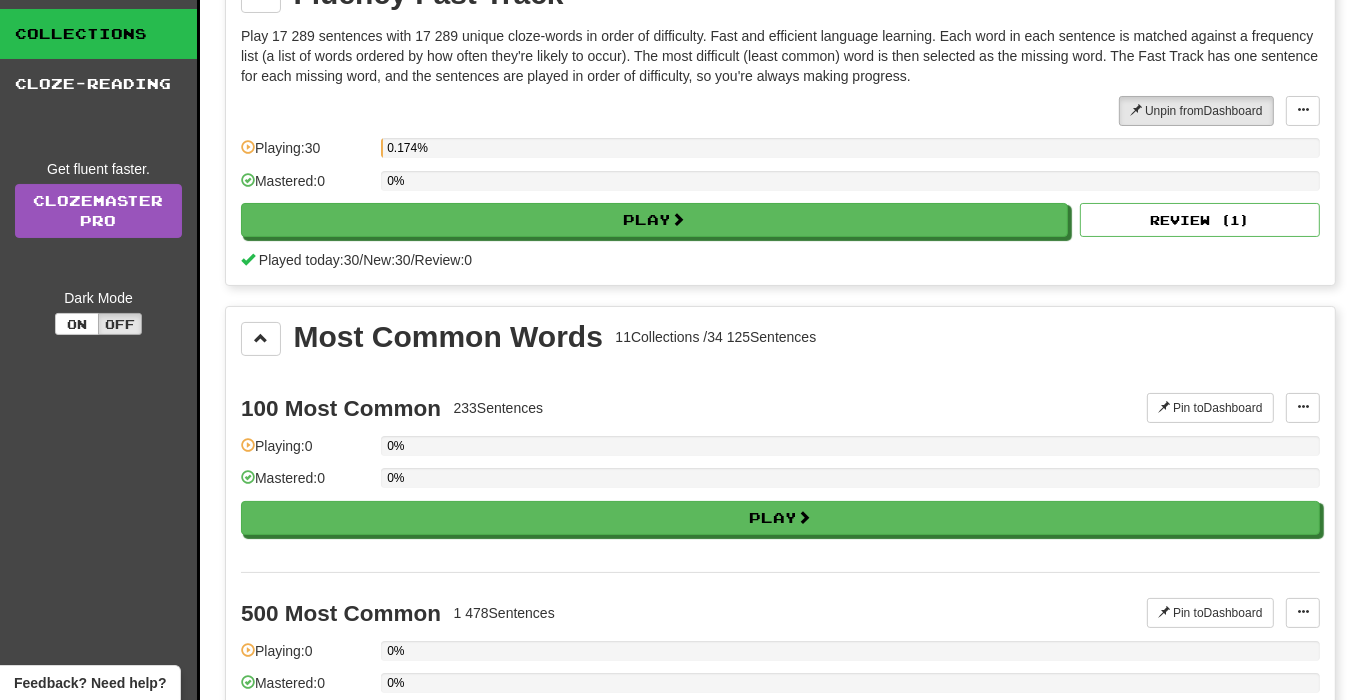 click on "0%" at bounding box center [850, 484] 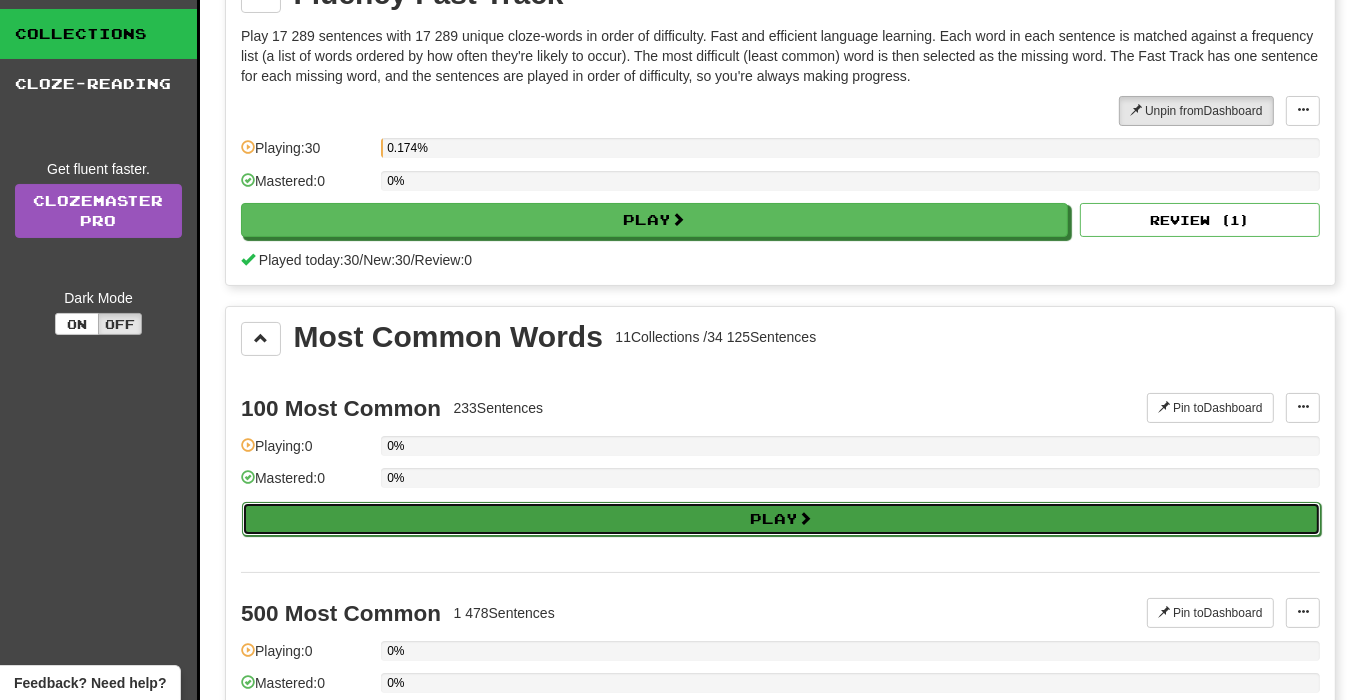 click on "Play" at bounding box center [781, 519] 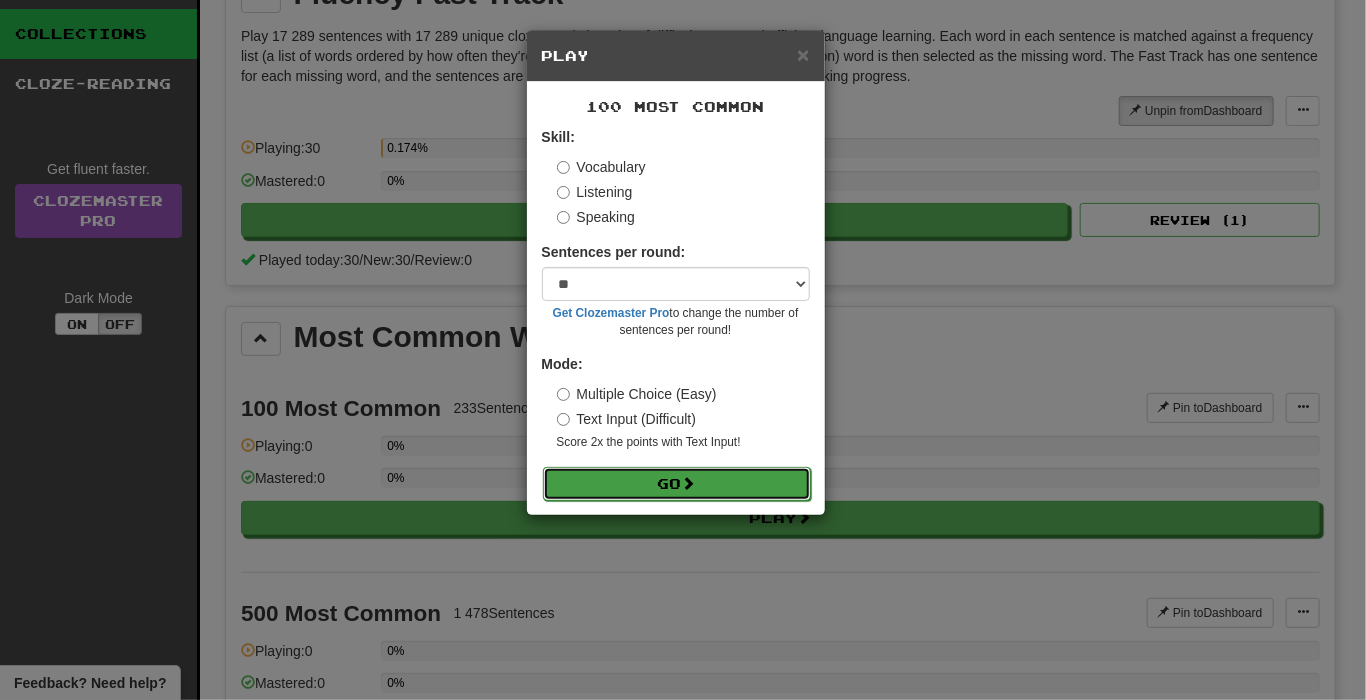 click on "Go" at bounding box center [677, 484] 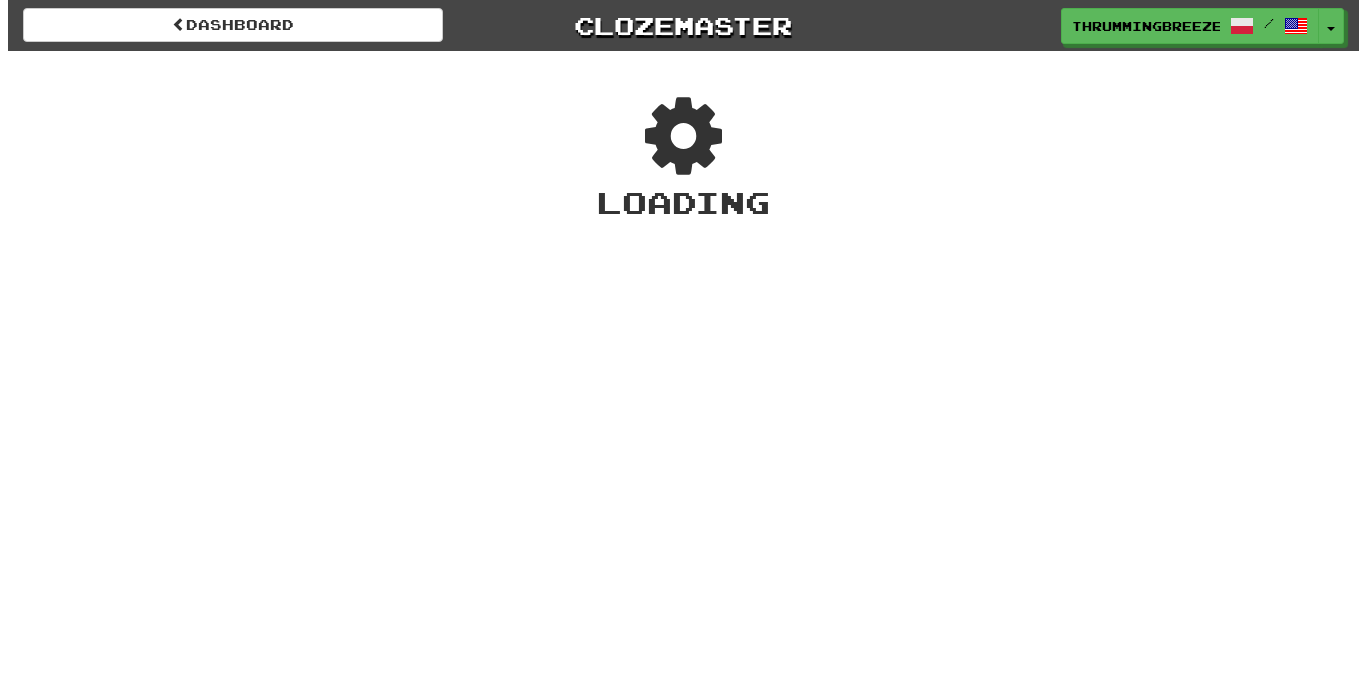 scroll, scrollTop: 0, scrollLeft: 0, axis: both 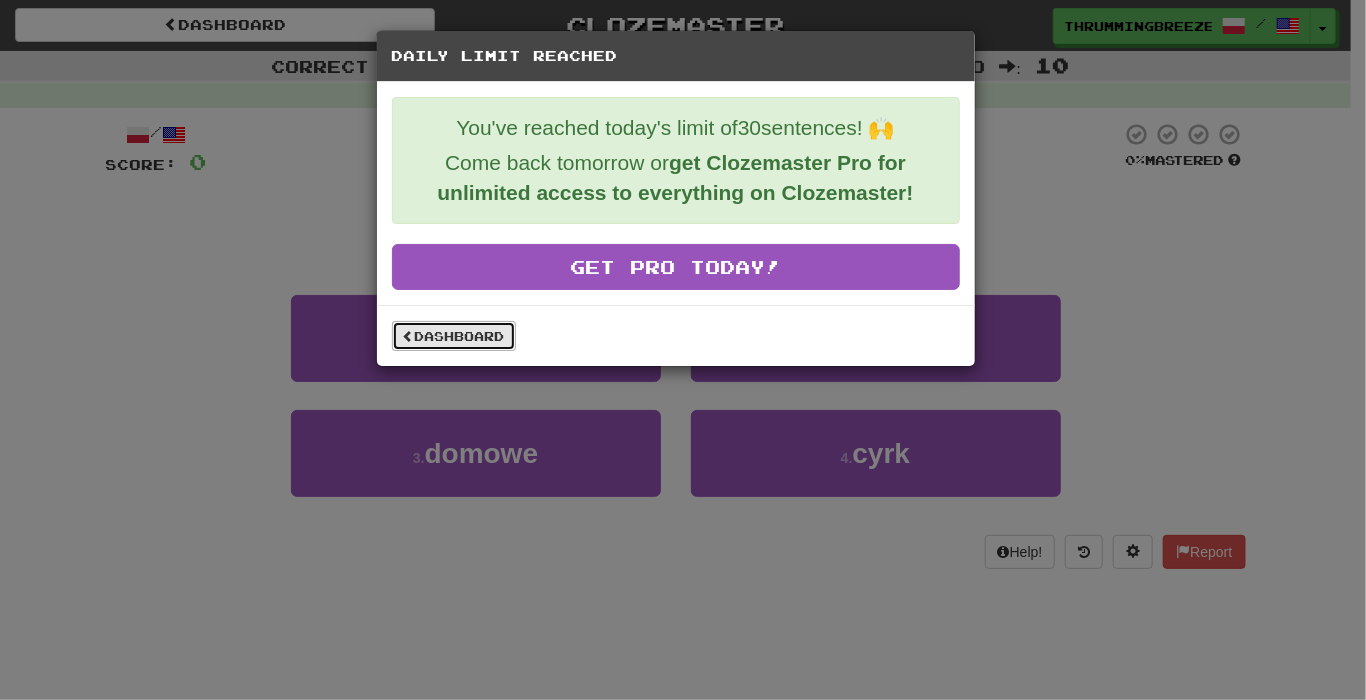 click on "Dashboard" at bounding box center [454, 336] 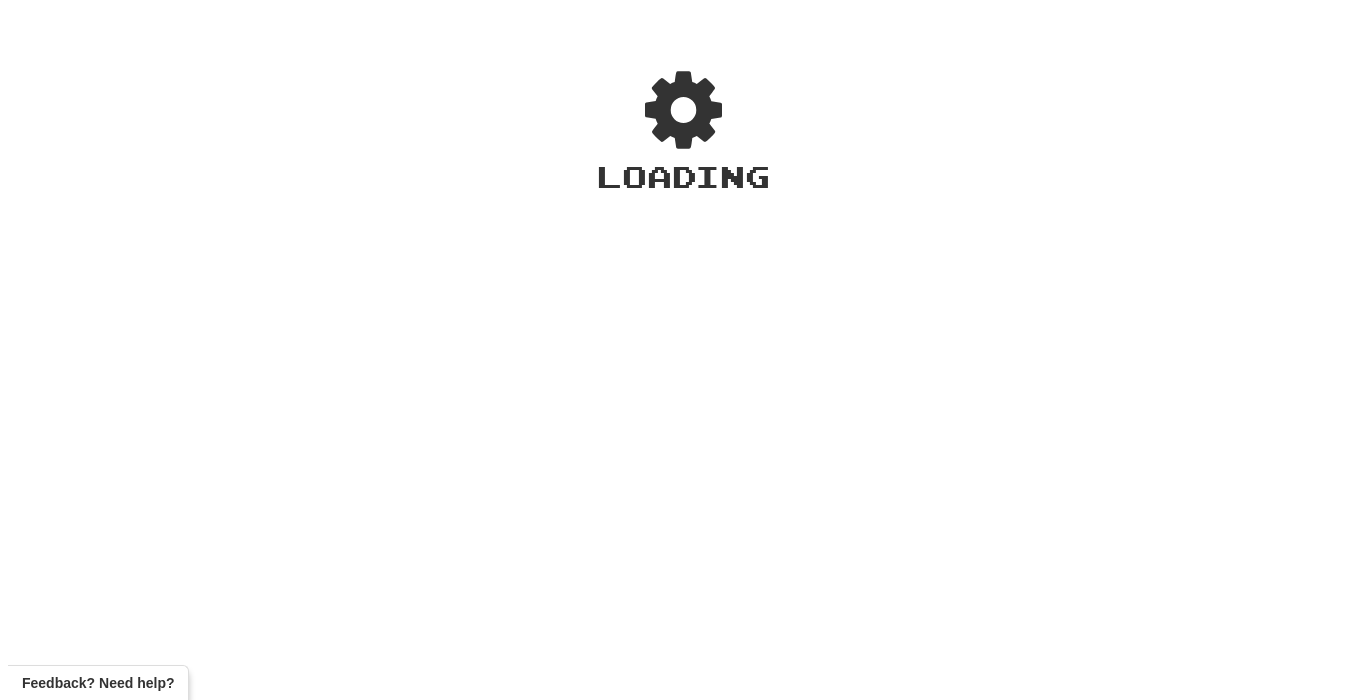 scroll, scrollTop: 0, scrollLeft: 0, axis: both 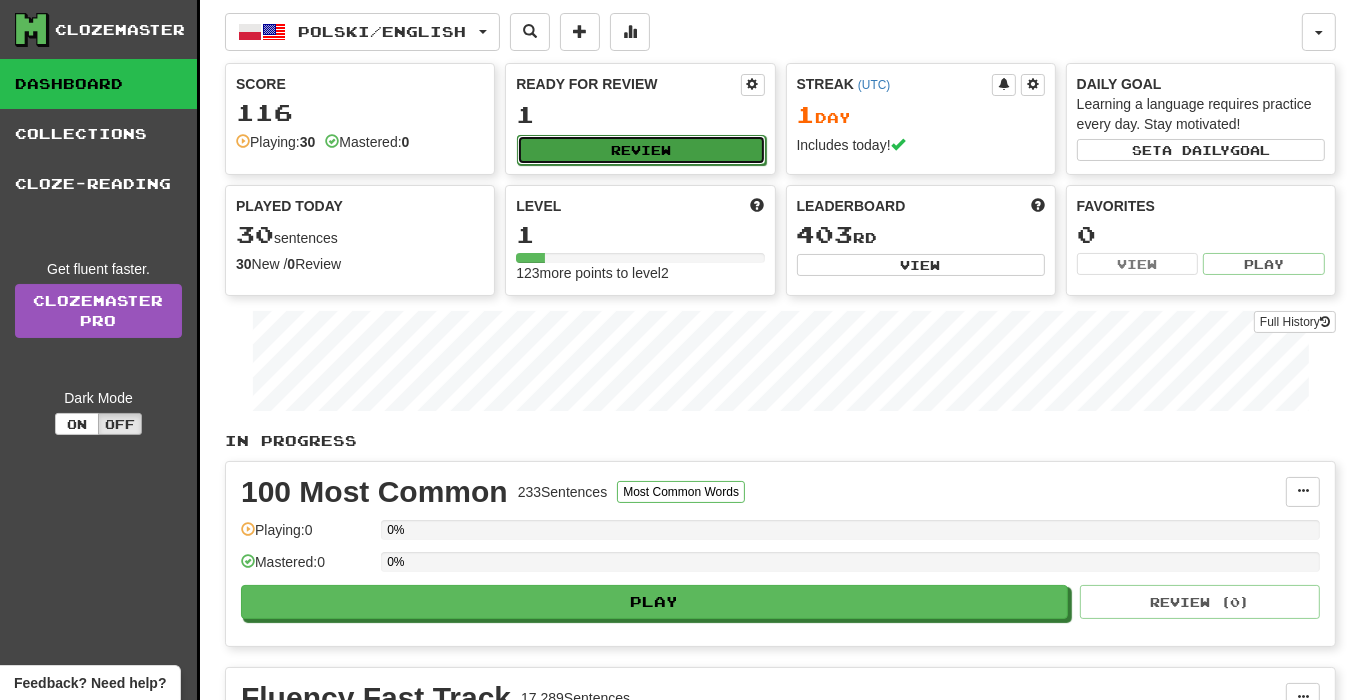click on "Review" at bounding box center (641, 150) 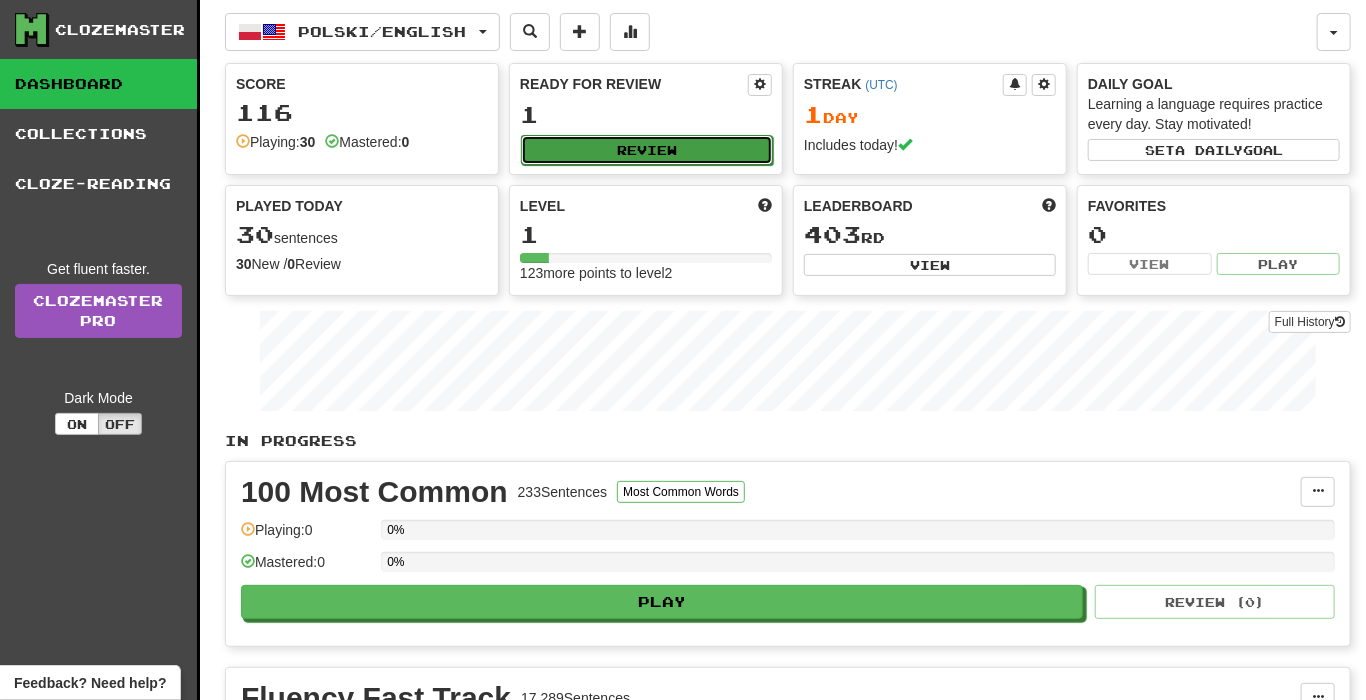 select on "**" 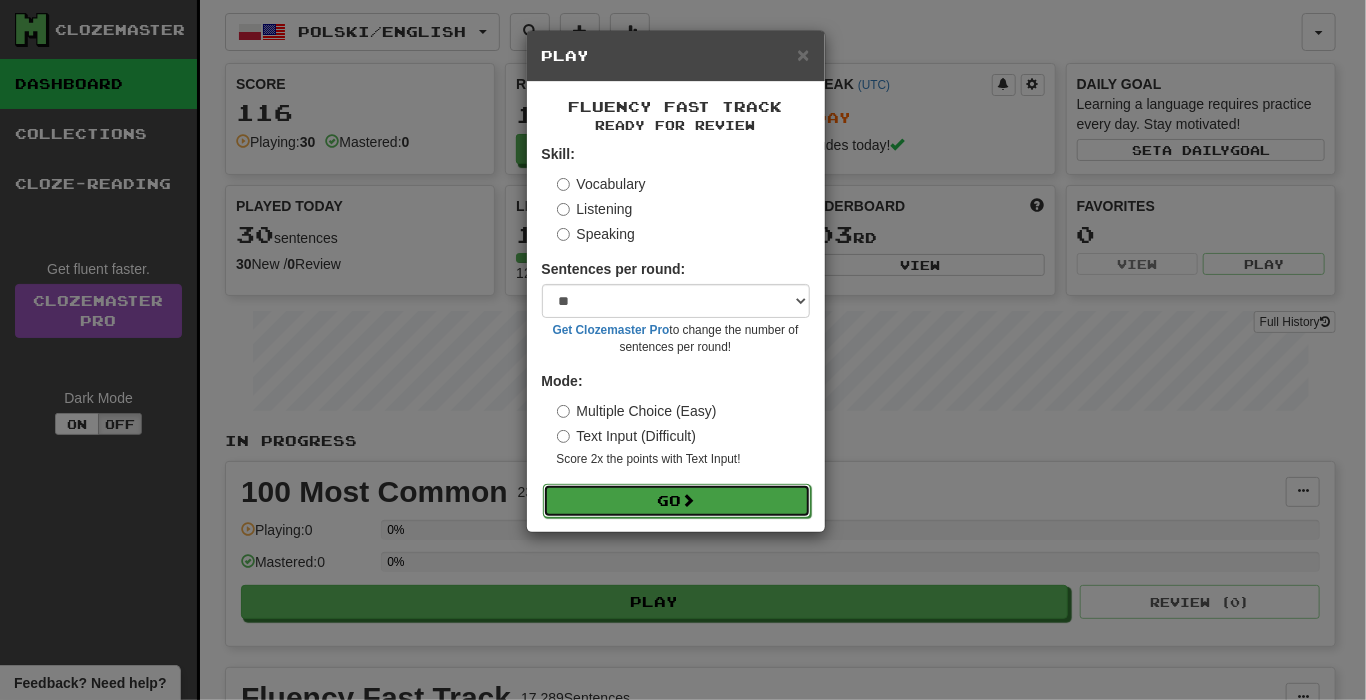 drag, startPoint x: 707, startPoint y: 513, endPoint x: 700, endPoint y: 503, distance: 12.206555 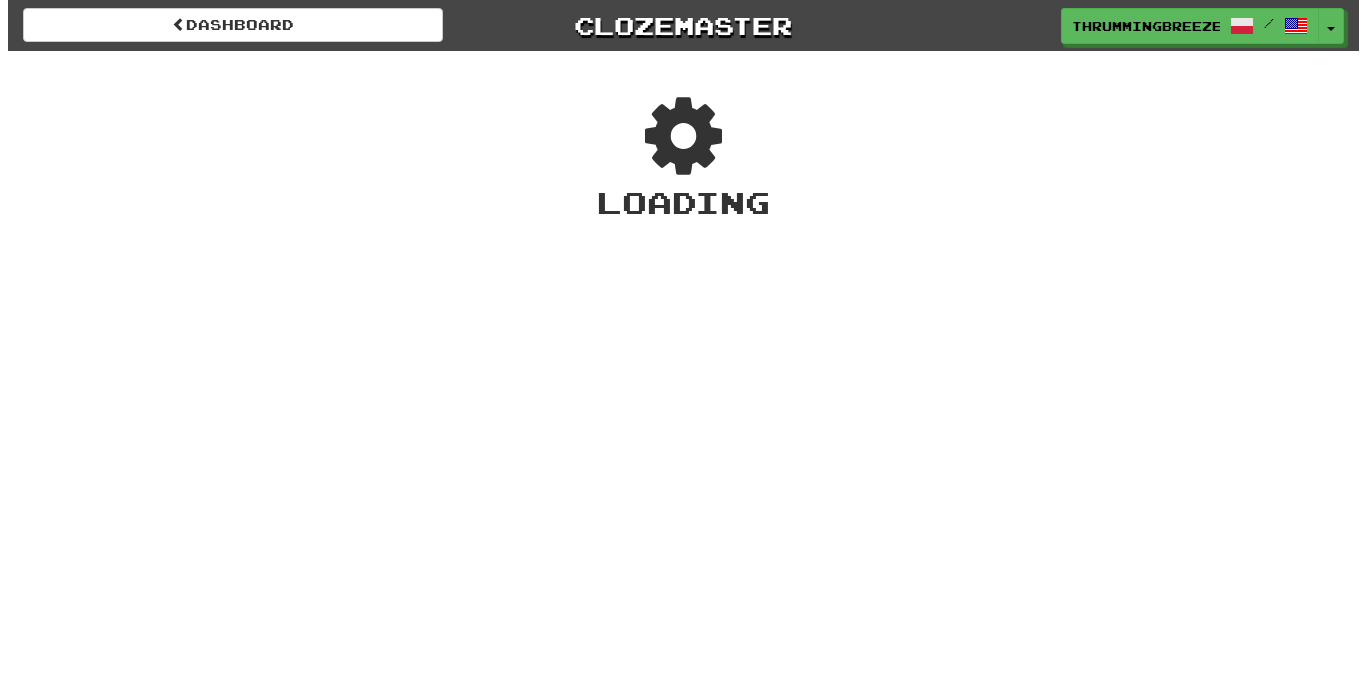 scroll, scrollTop: 0, scrollLeft: 0, axis: both 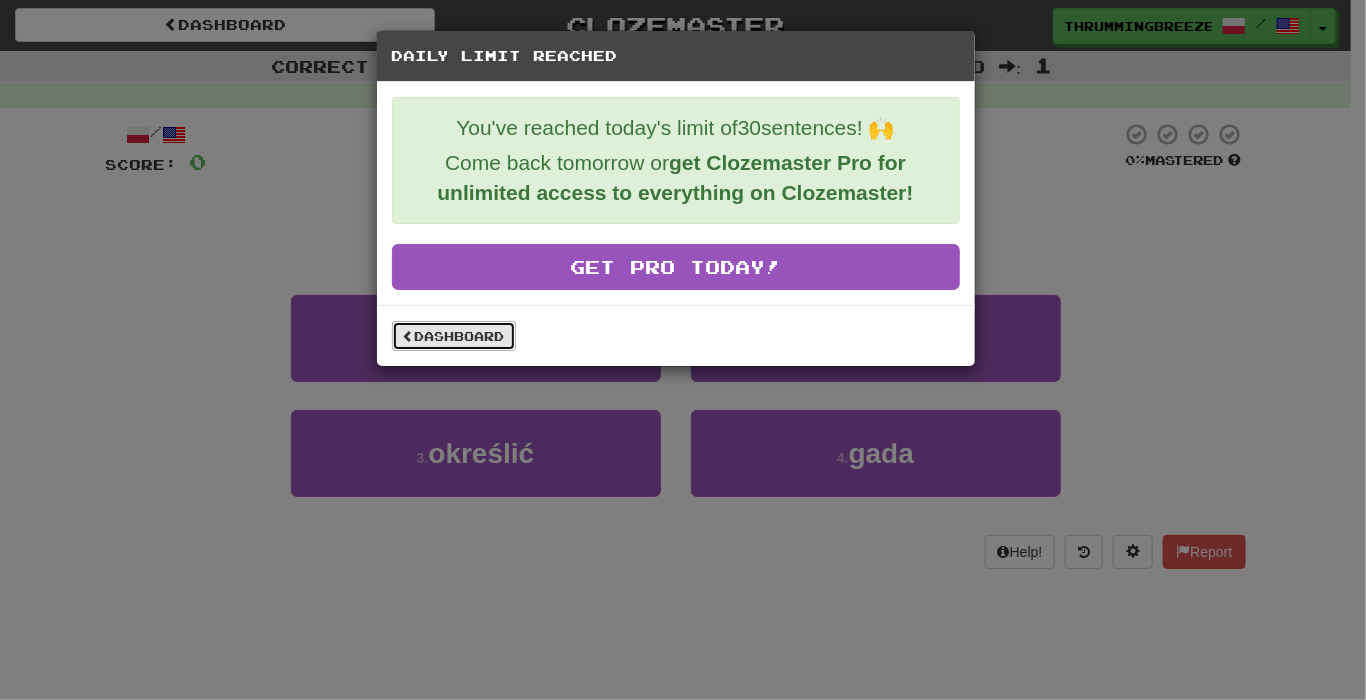 click on "Dashboard" at bounding box center [454, 336] 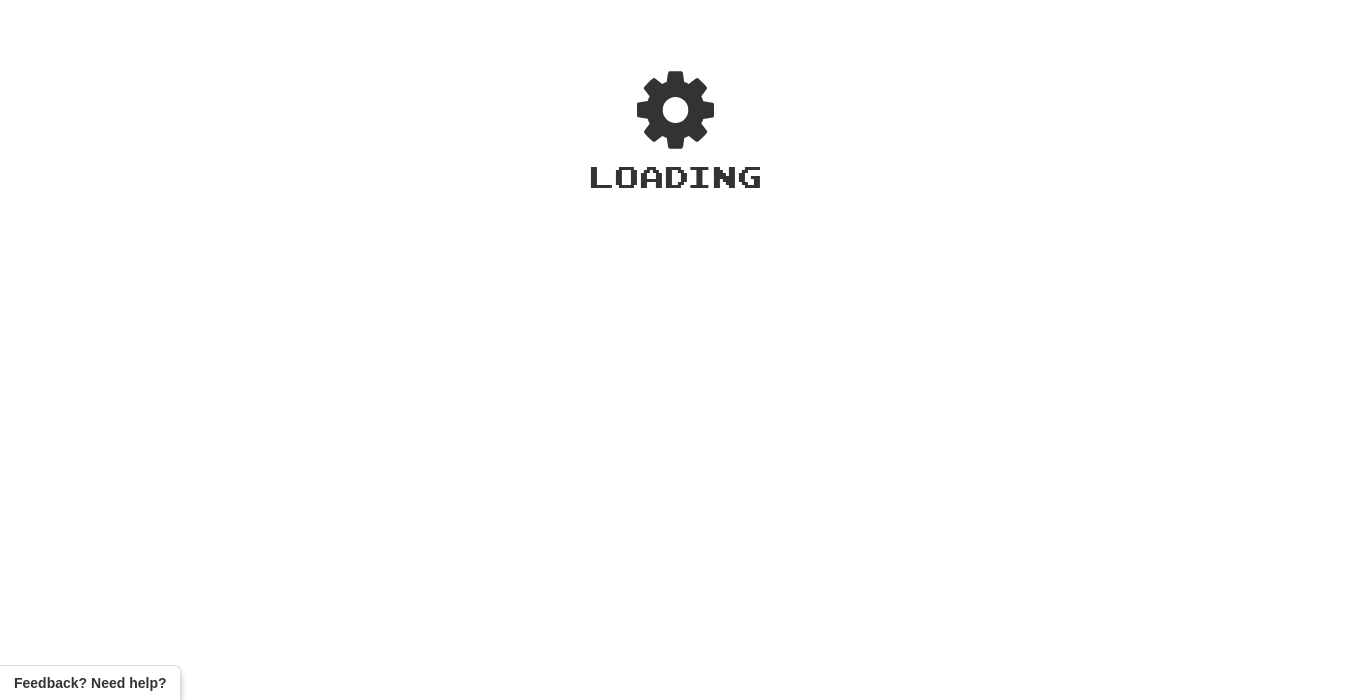 scroll, scrollTop: 0, scrollLeft: 0, axis: both 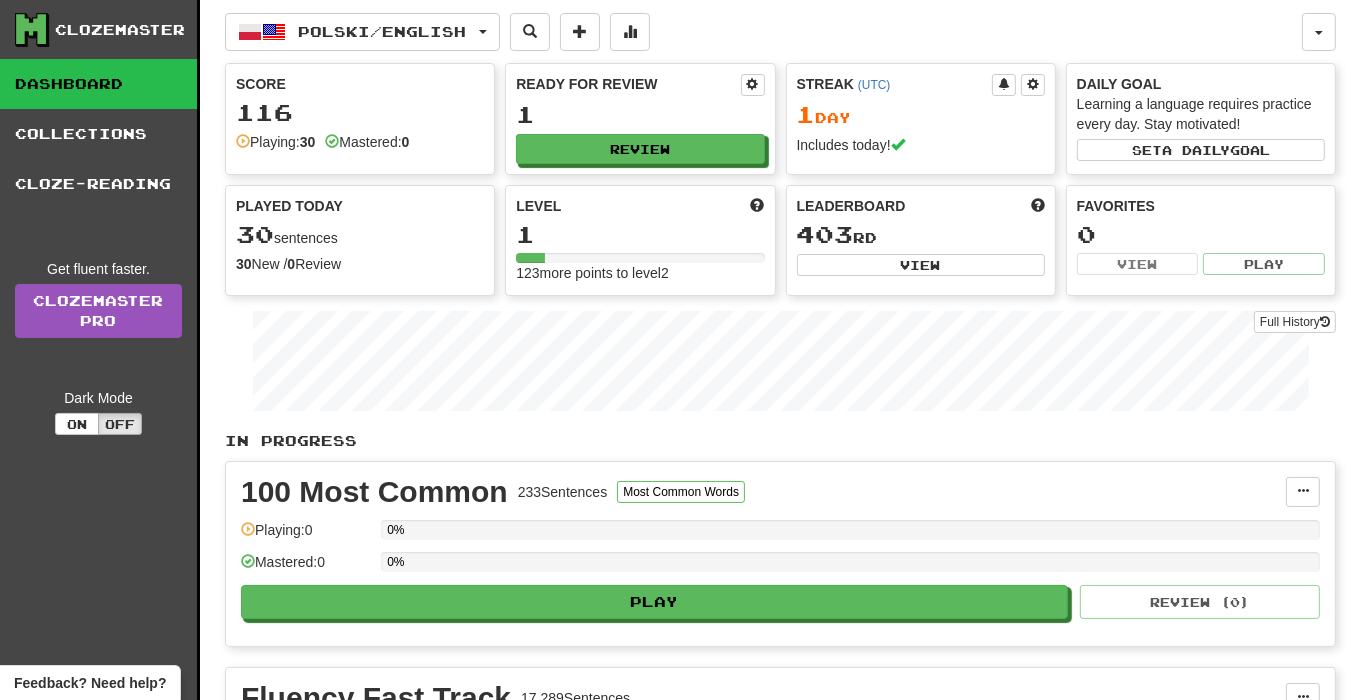 click at bounding box center (243, 141) 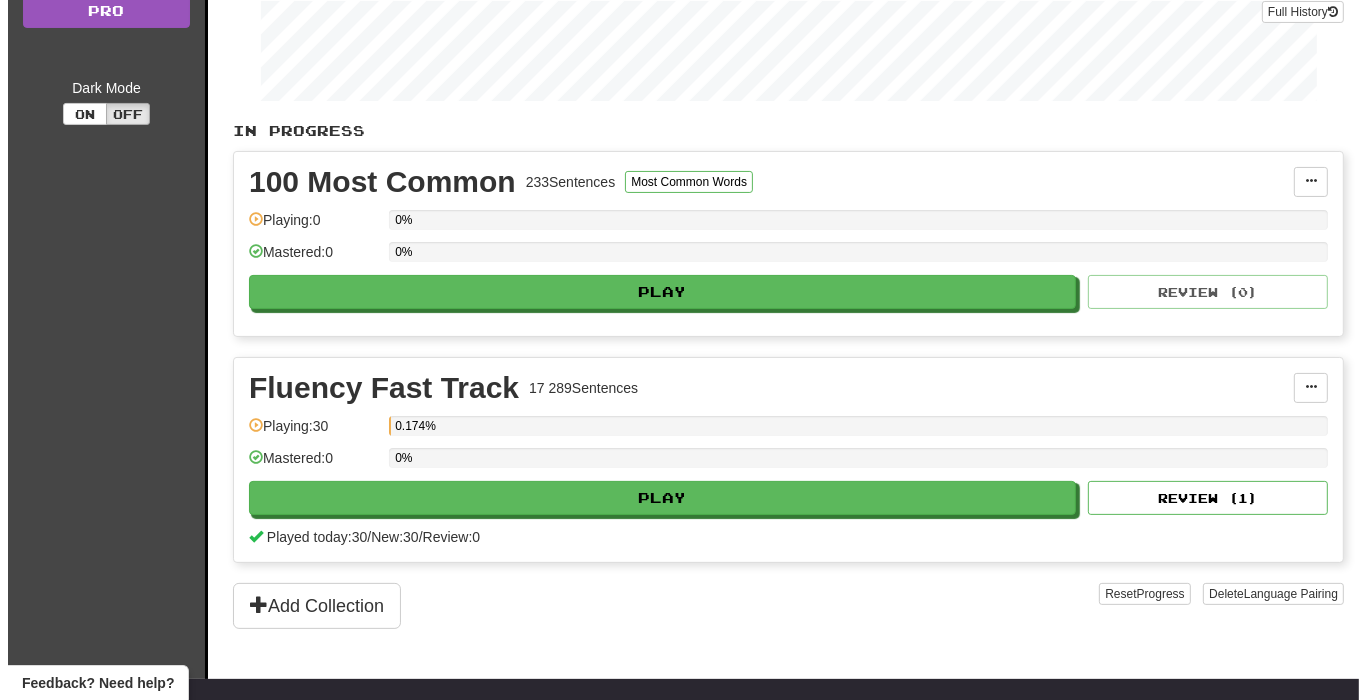 scroll, scrollTop: 300, scrollLeft: 0, axis: vertical 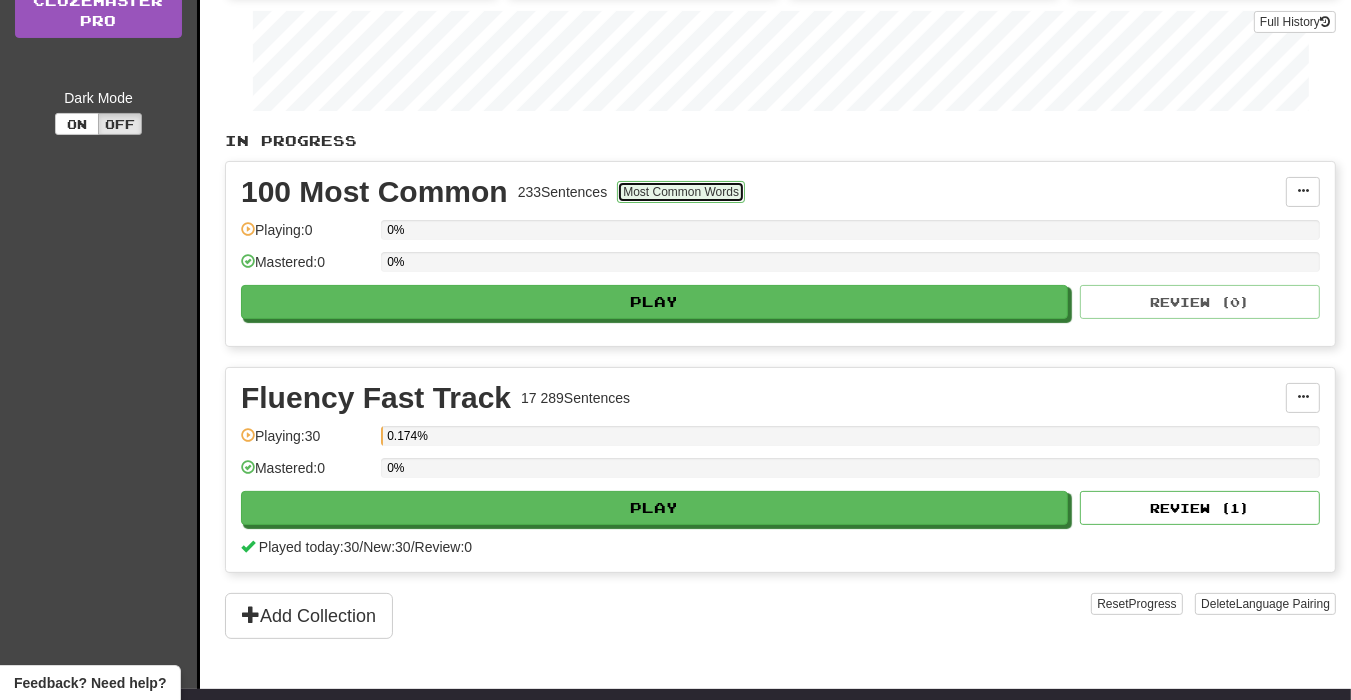 click on "Most Common Words" at bounding box center [681, 192] 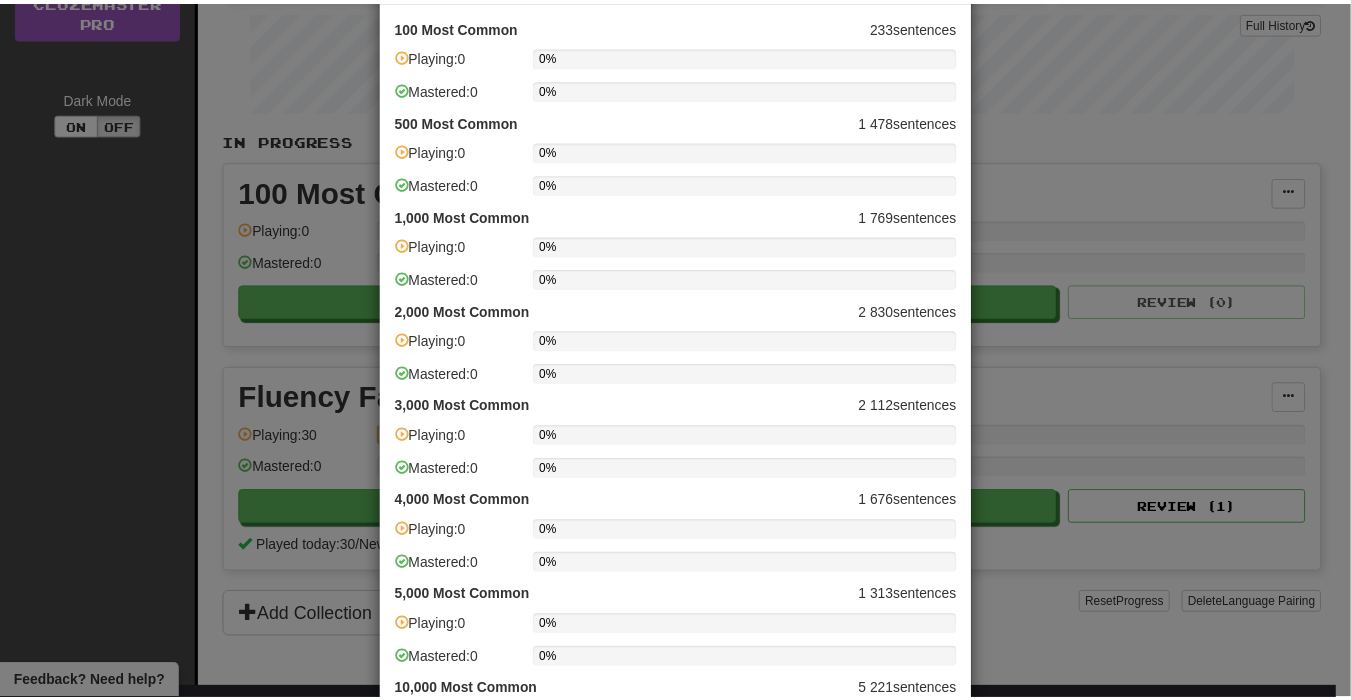 scroll, scrollTop: 0, scrollLeft: 0, axis: both 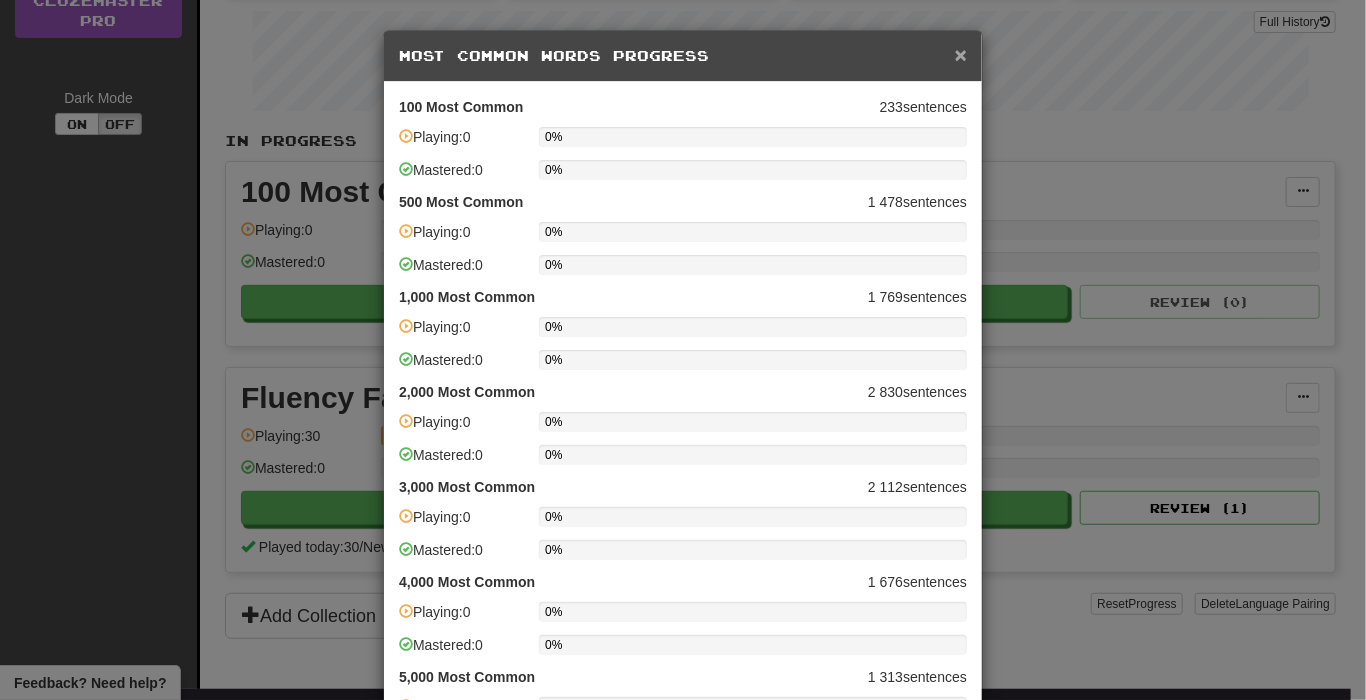 click on "×" at bounding box center [961, 54] 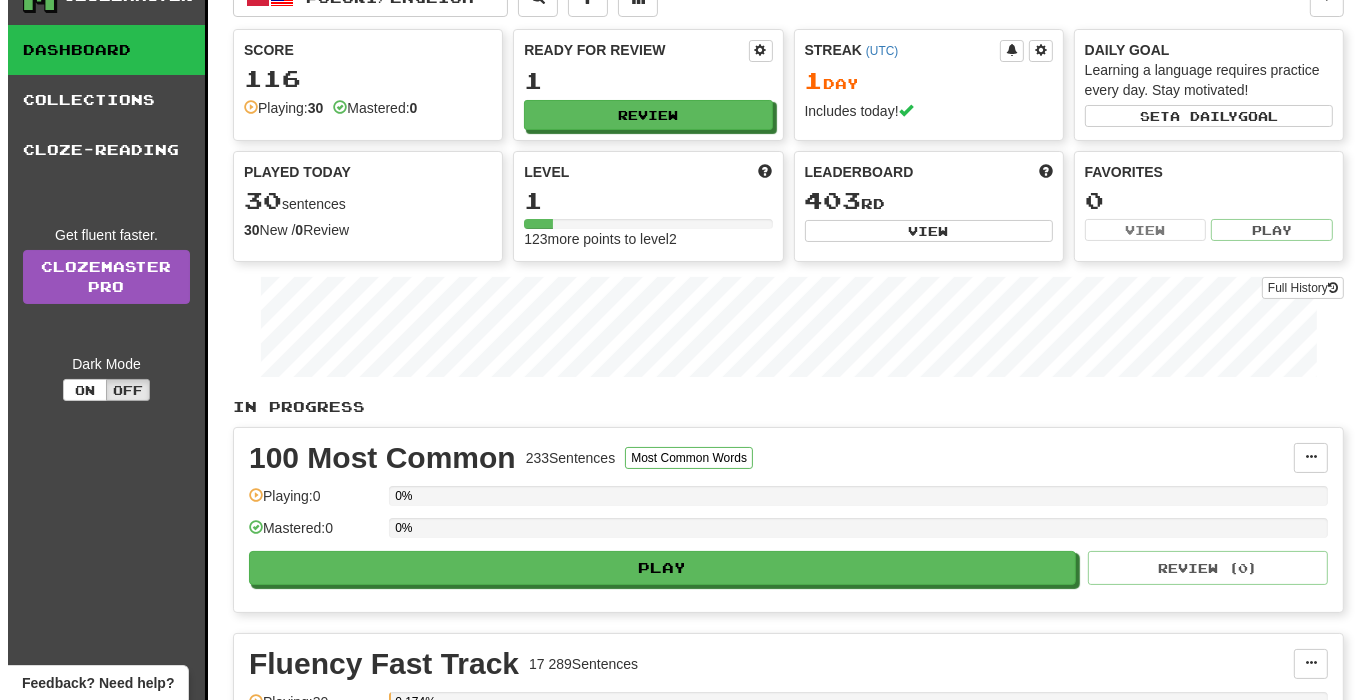 scroll, scrollTop: 0, scrollLeft: 0, axis: both 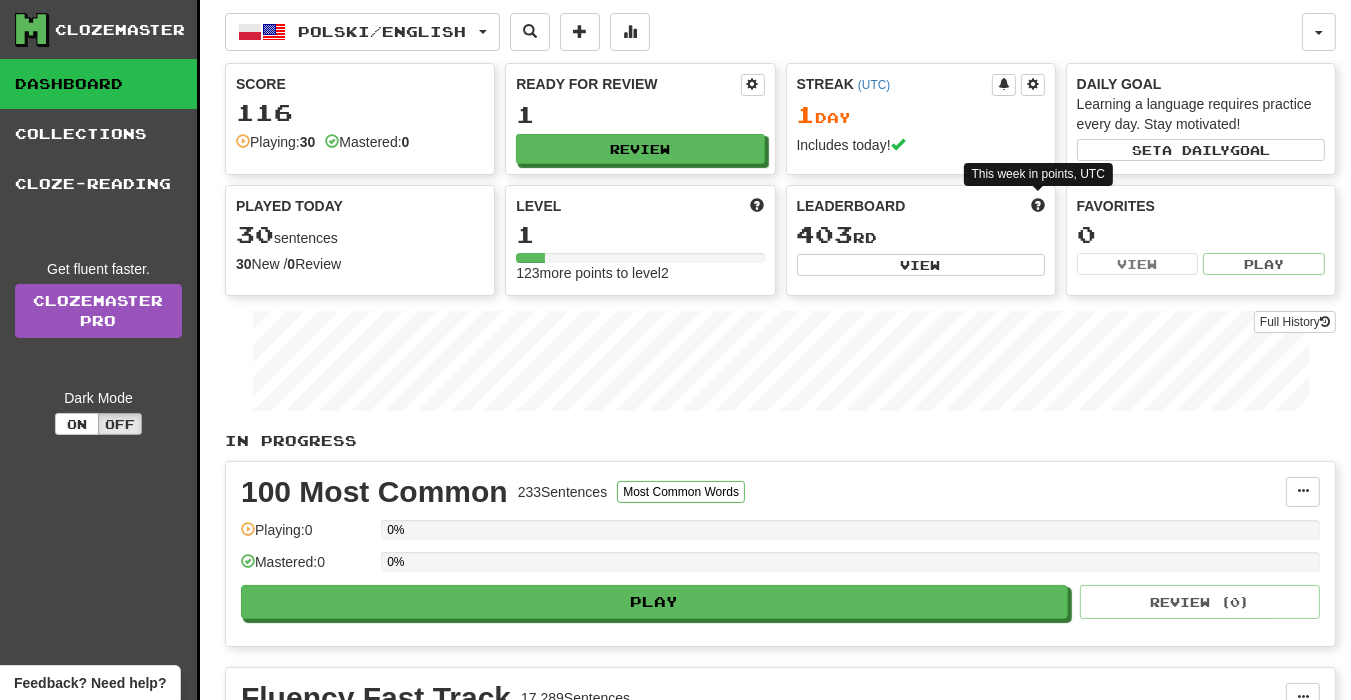 click at bounding box center (1038, 205) 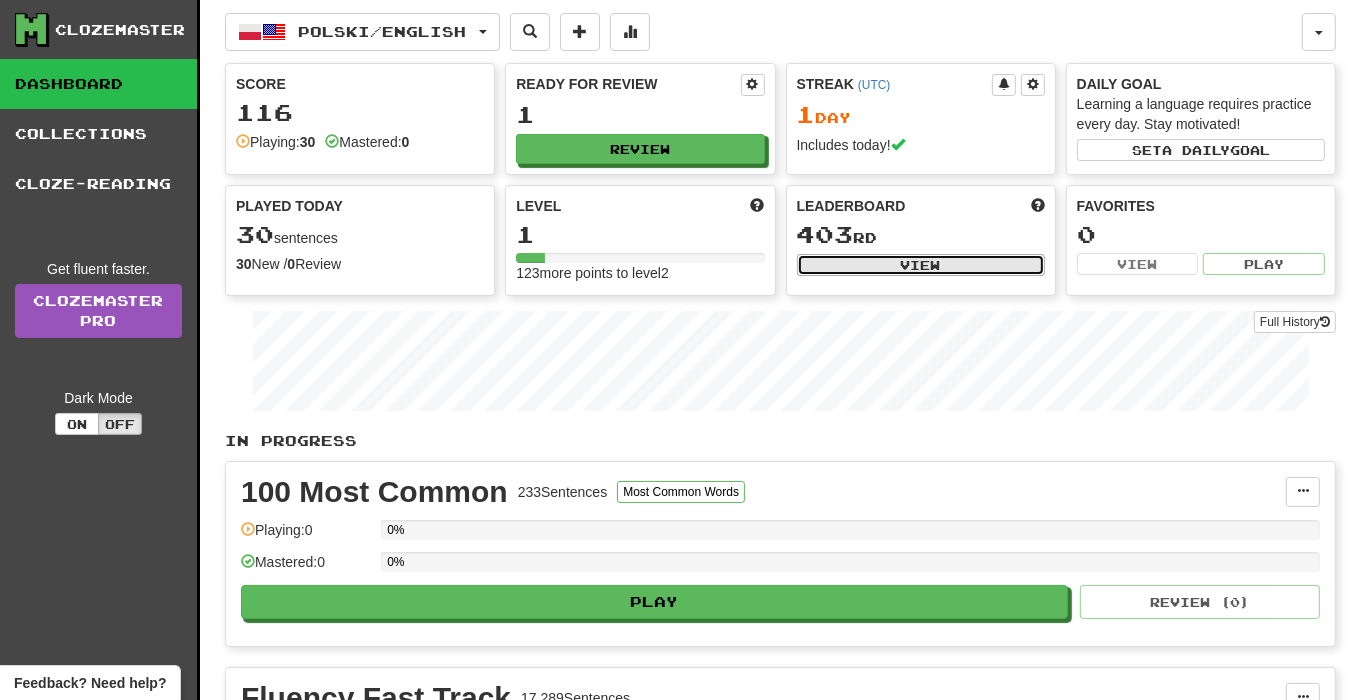 click on "View" at bounding box center [921, 265] 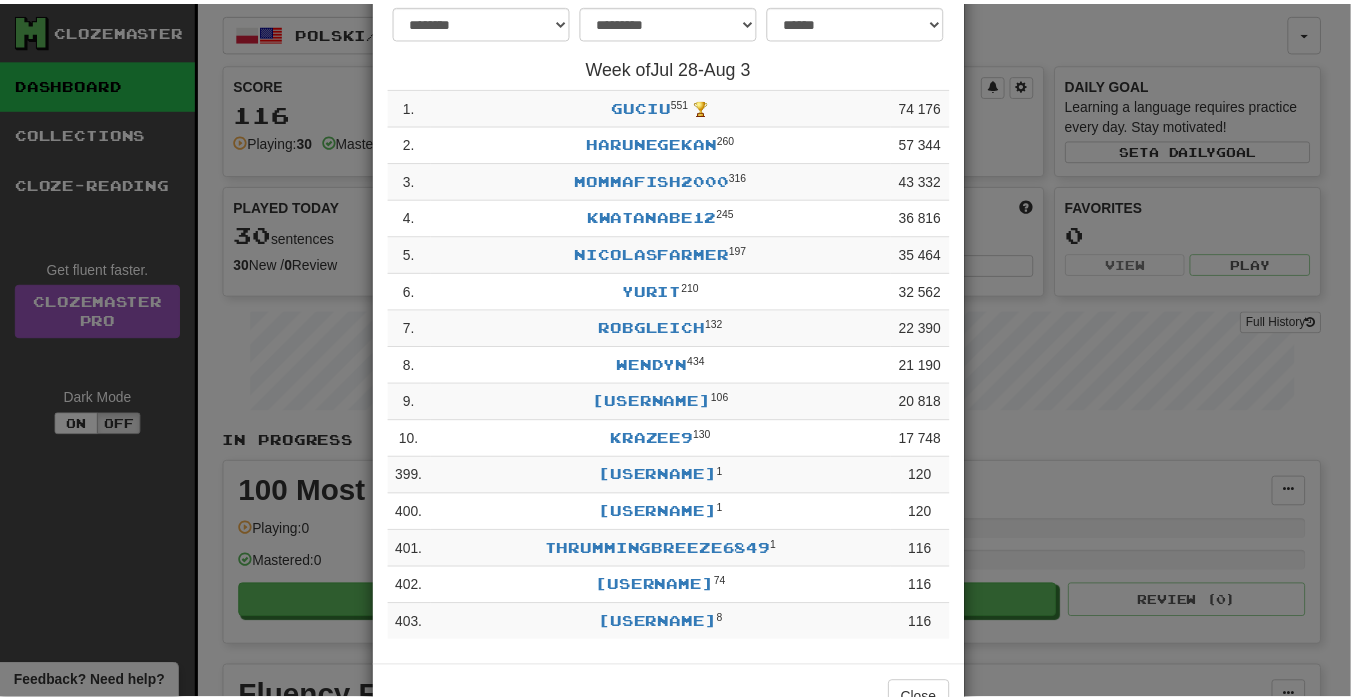 scroll, scrollTop: 69, scrollLeft: 0, axis: vertical 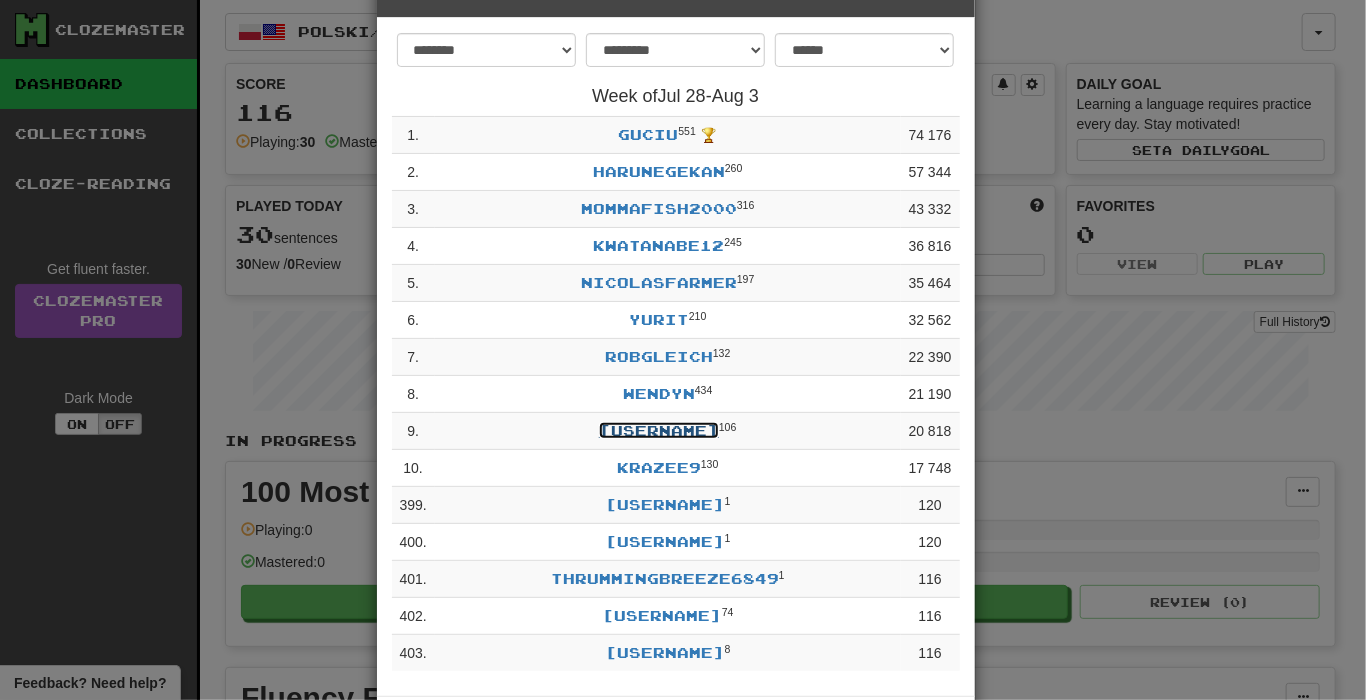 click on "[USERNAME]" at bounding box center [659, 430] 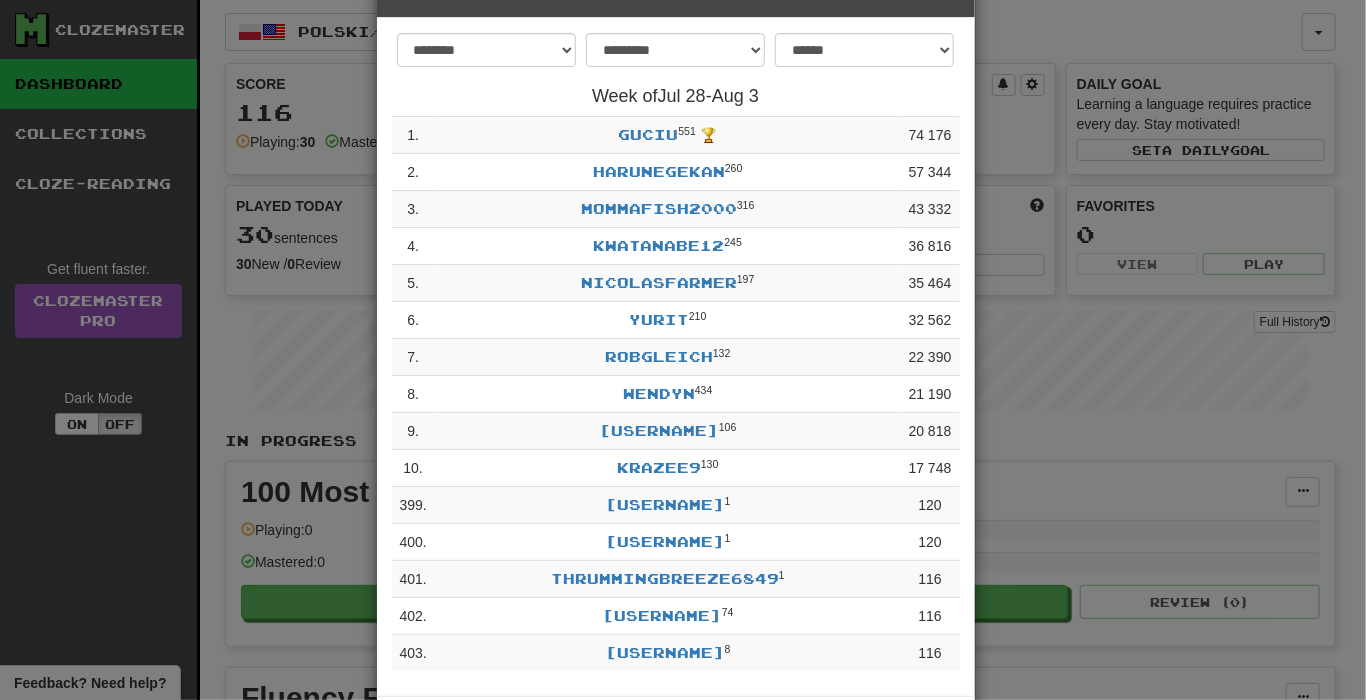 click on "**********" at bounding box center [683, 350] 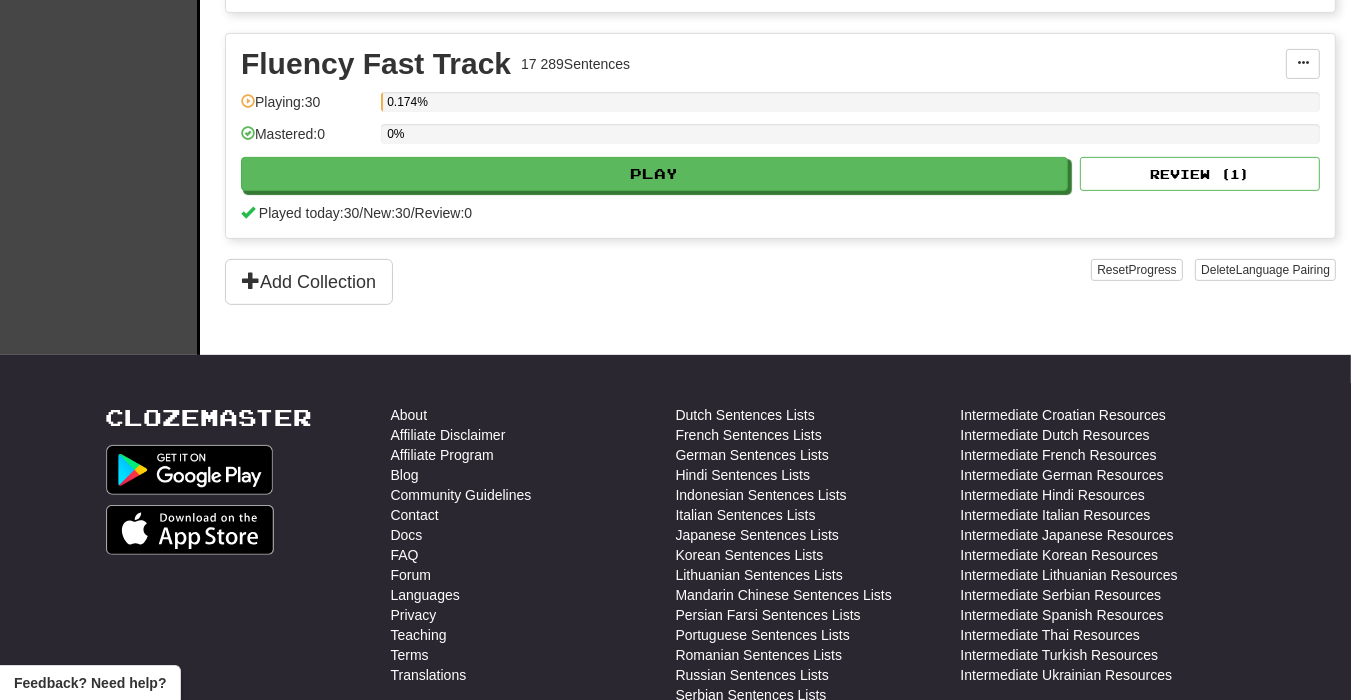 scroll, scrollTop: 600, scrollLeft: 0, axis: vertical 